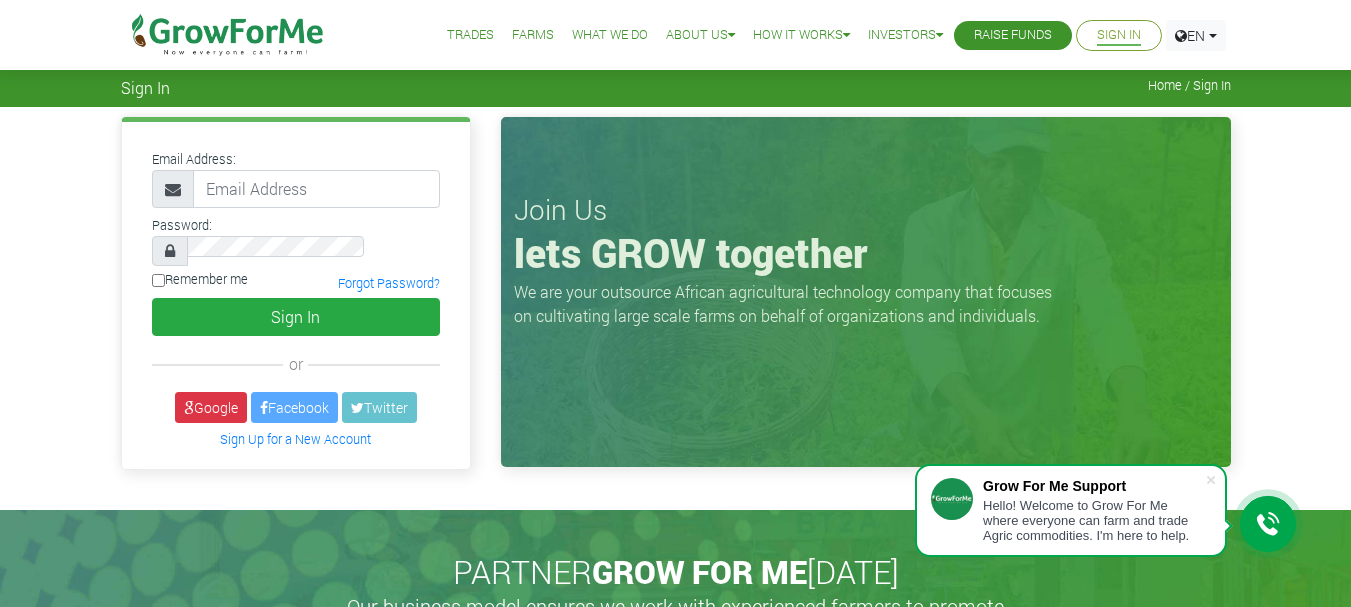 scroll, scrollTop: 0, scrollLeft: 0, axis: both 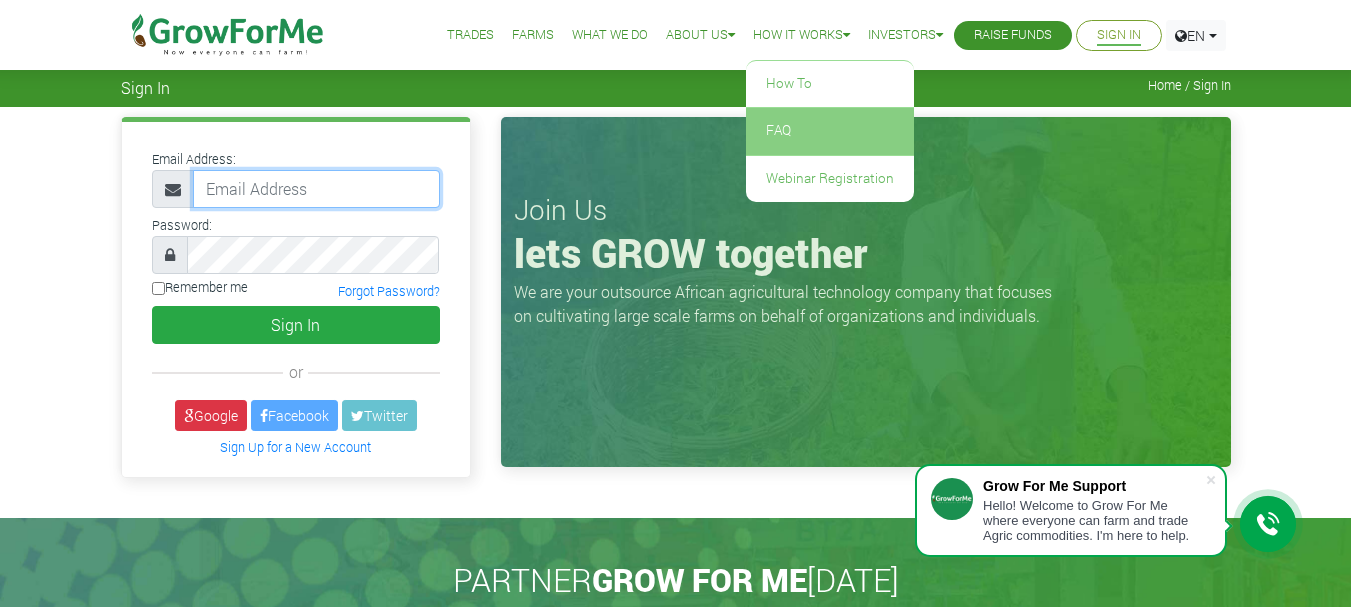 type on "teachmhelord@gmail.com" 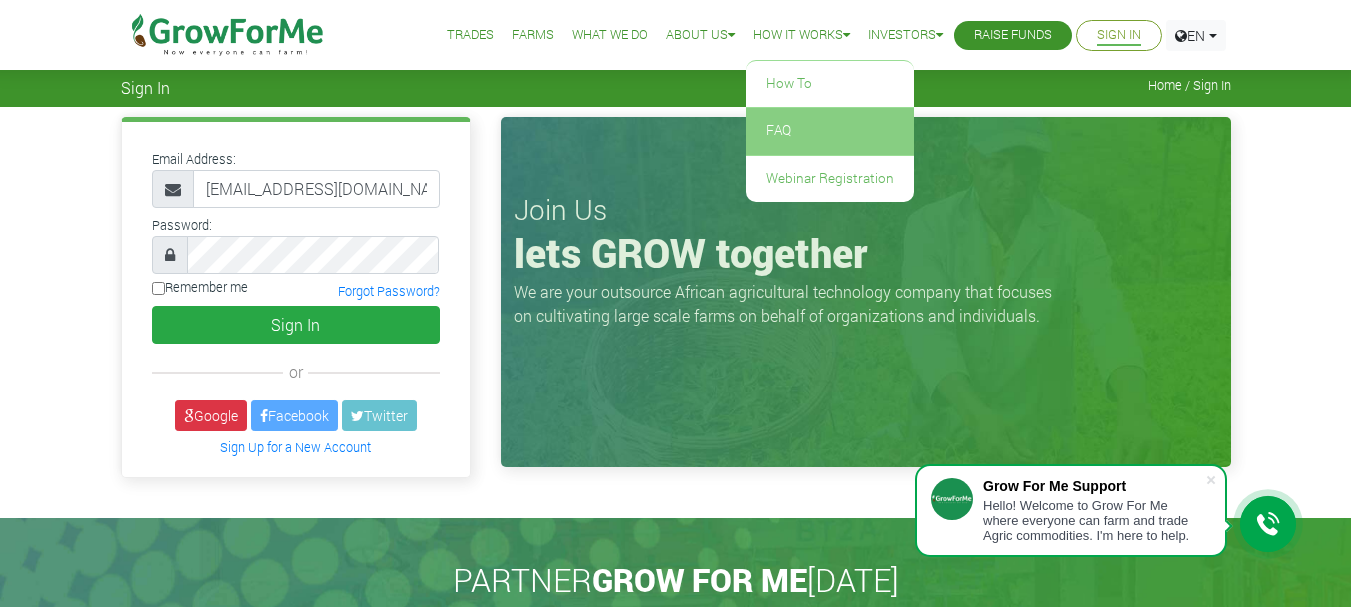 click on "FAQ" at bounding box center (830, 131) 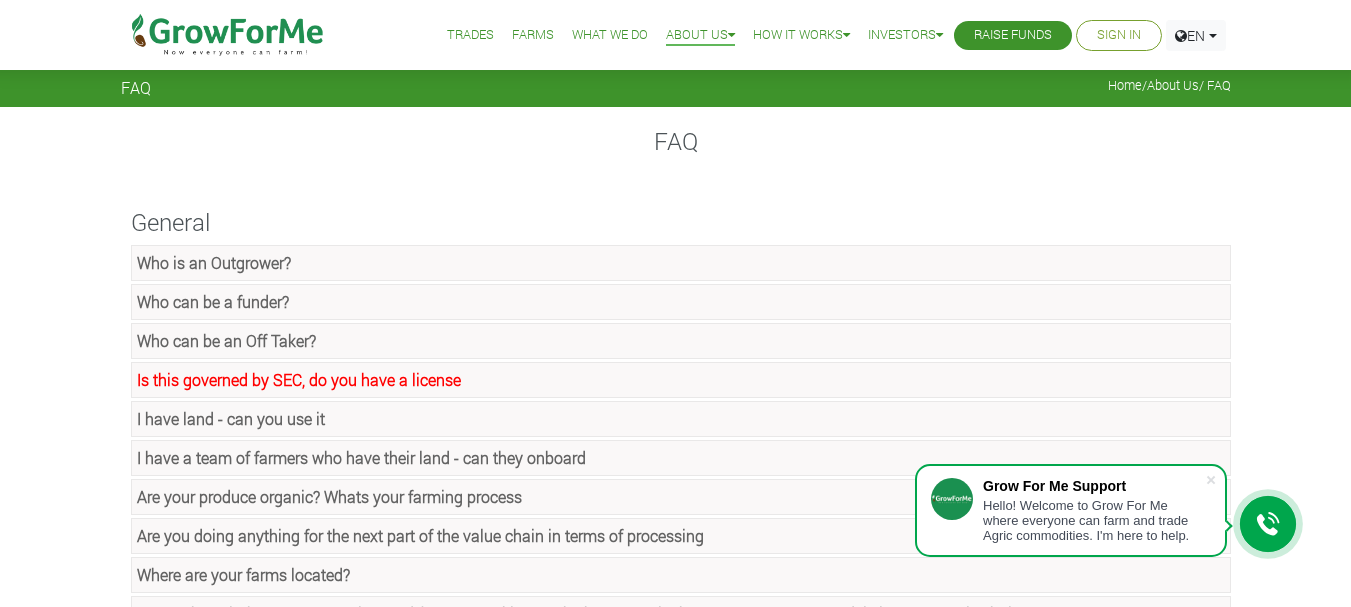 scroll, scrollTop: 0, scrollLeft: 0, axis: both 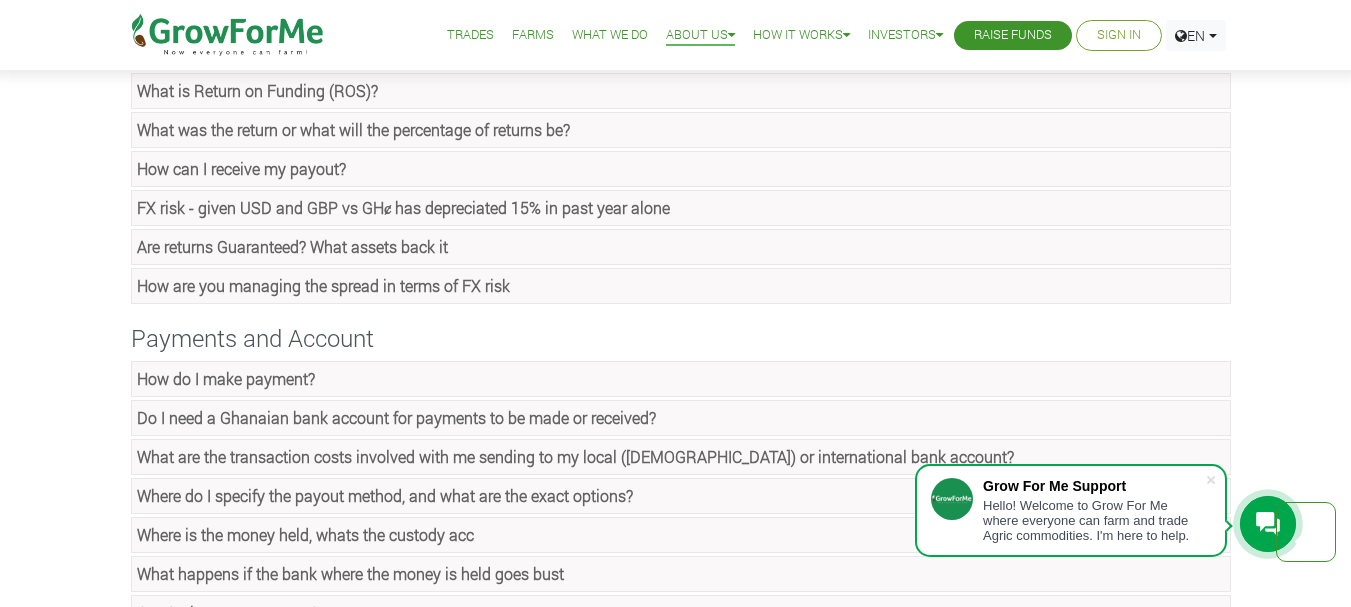 click on "What is Return on Funding (ROS)?" at bounding box center (214, -938) 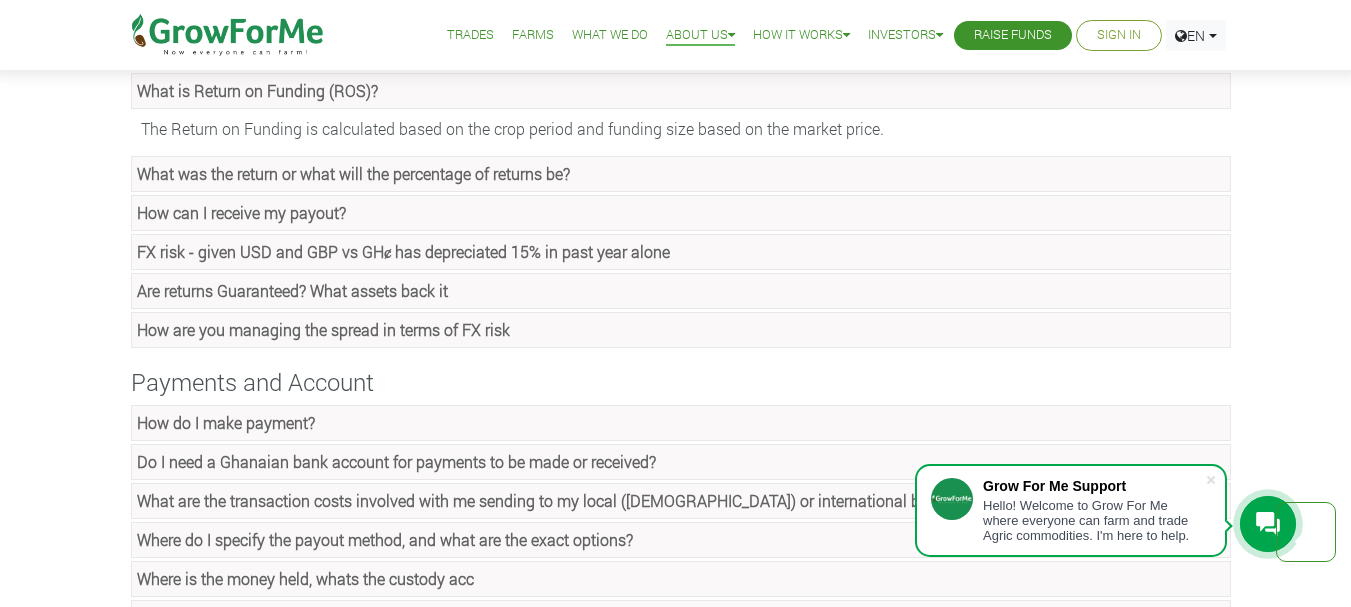 click on "What was the return or what will the percentage of returns be?" at bounding box center [213, -899] 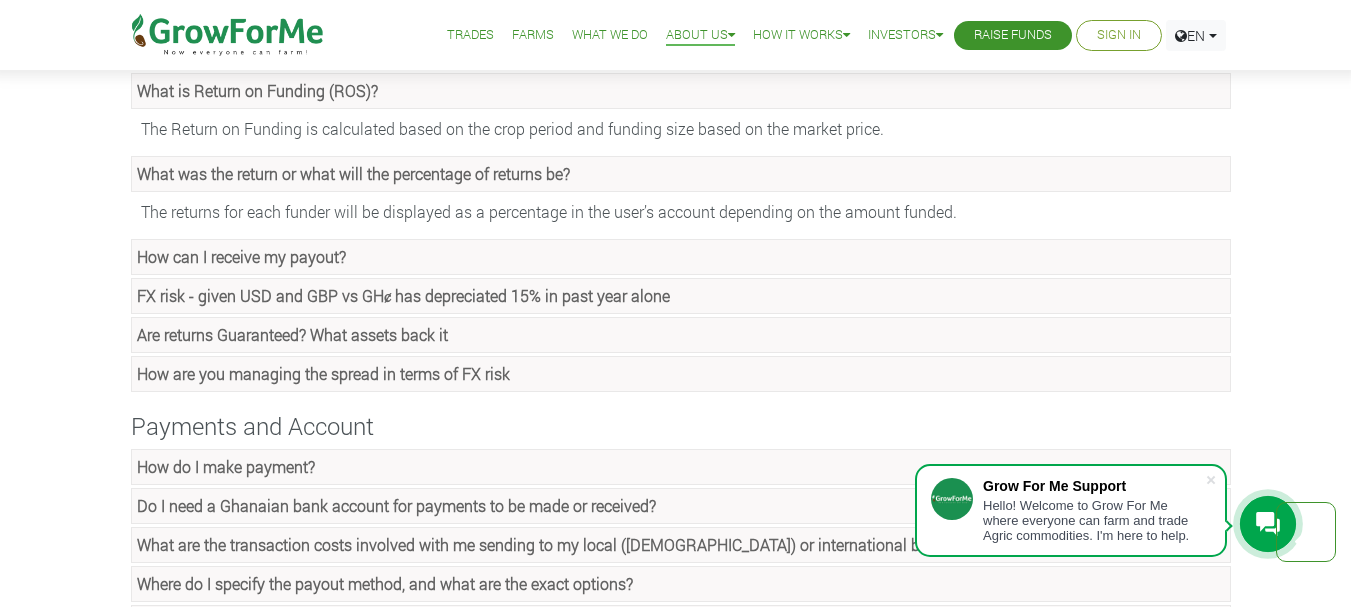 click on "How can I receive my payout?" at bounding box center [681, -859] 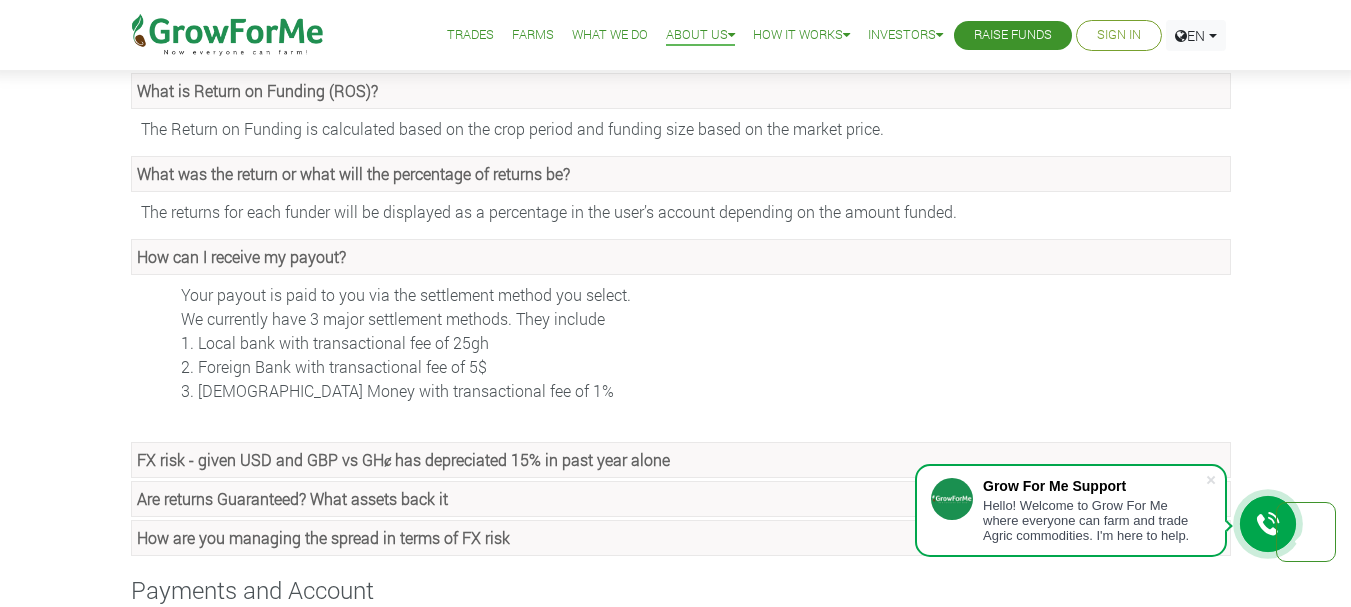 click on "Are returns Guaranteed? What assets back it" at bounding box center [681, -781] 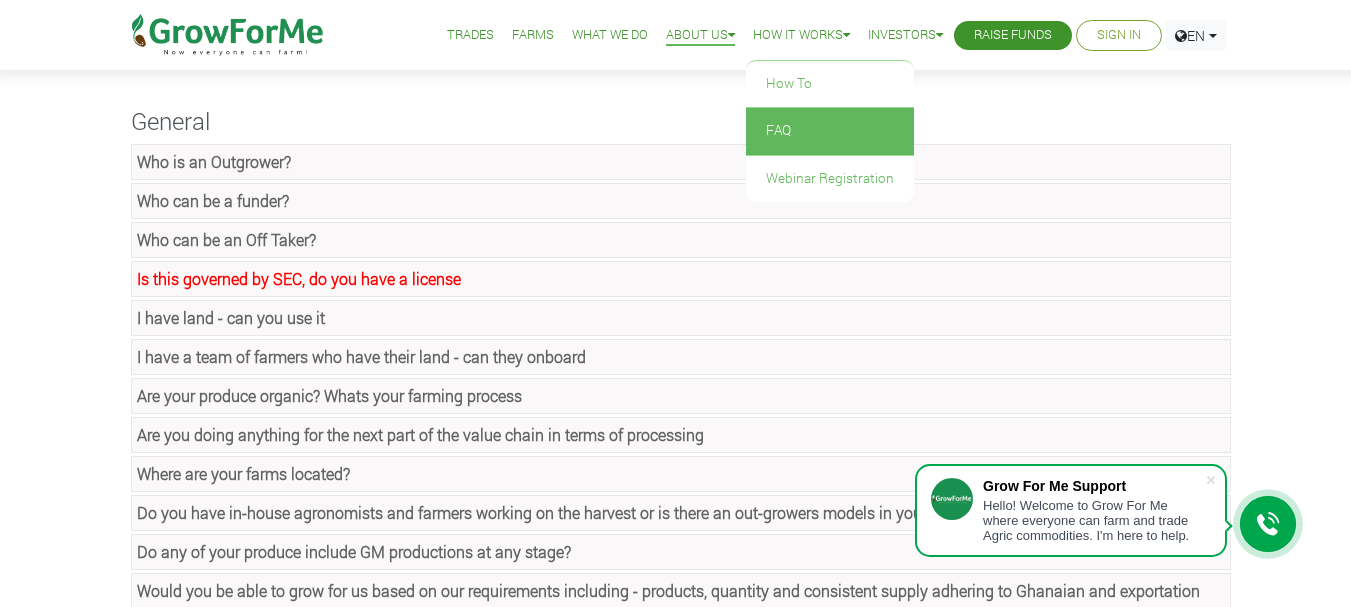 scroll, scrollTop: 100, scrollLeft: 0, axis: vertical 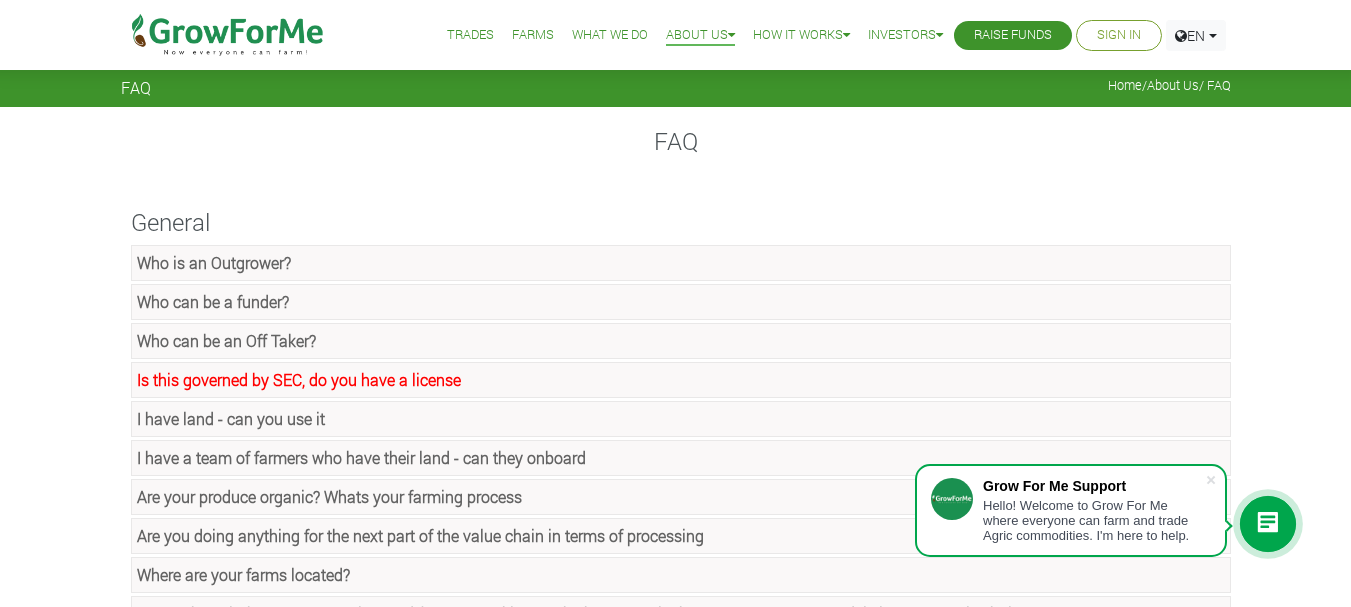 click on "Sign In" at bounding box center [1119, 35] 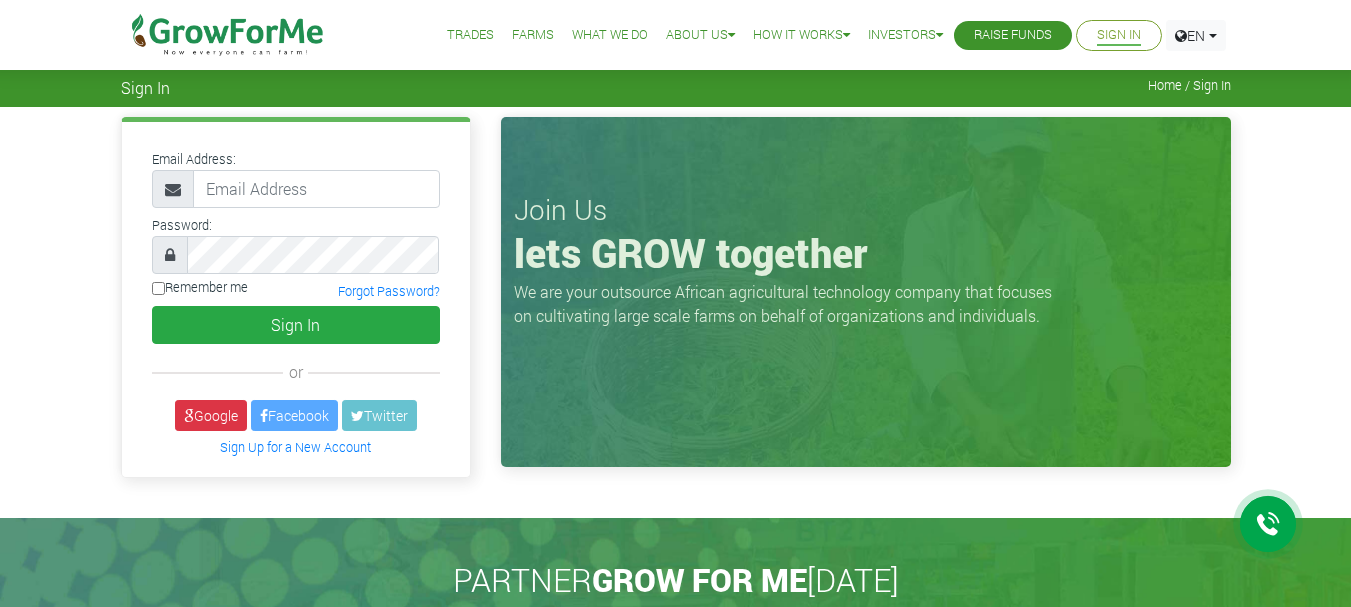 scroll, scrollTop: 0, scrollLeft: 0, axis: both 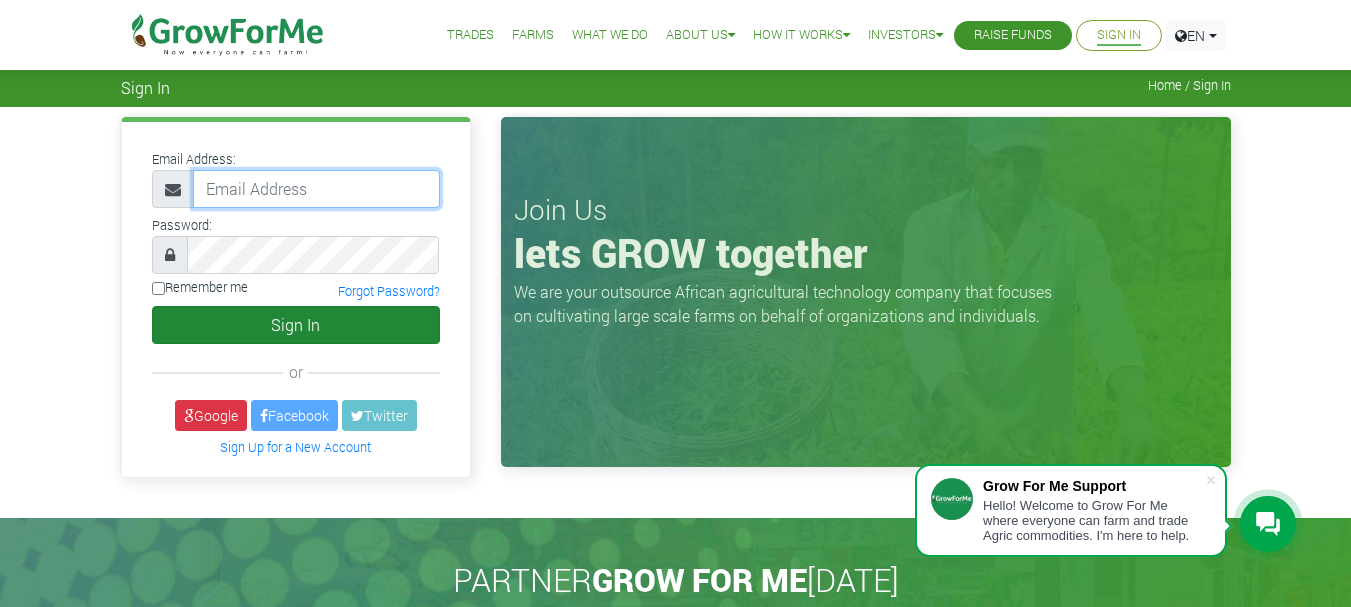 type on "teachmhelord@gmail.com" 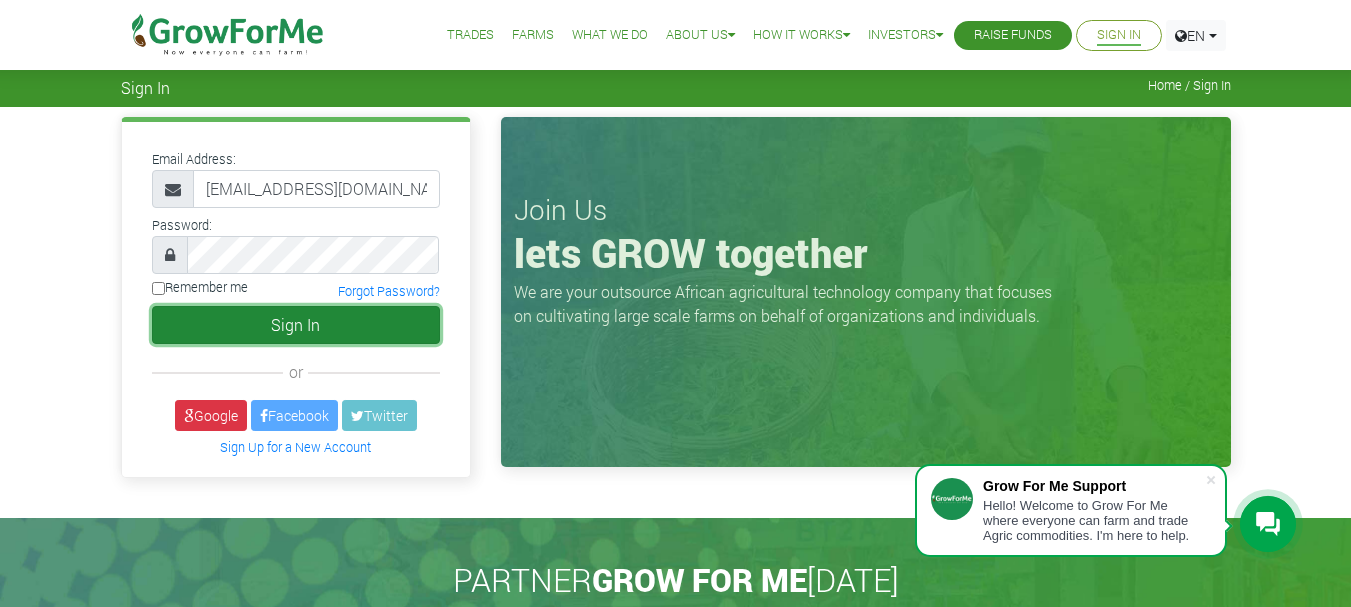 click on "Sign In" at bounding box center [296, 325] 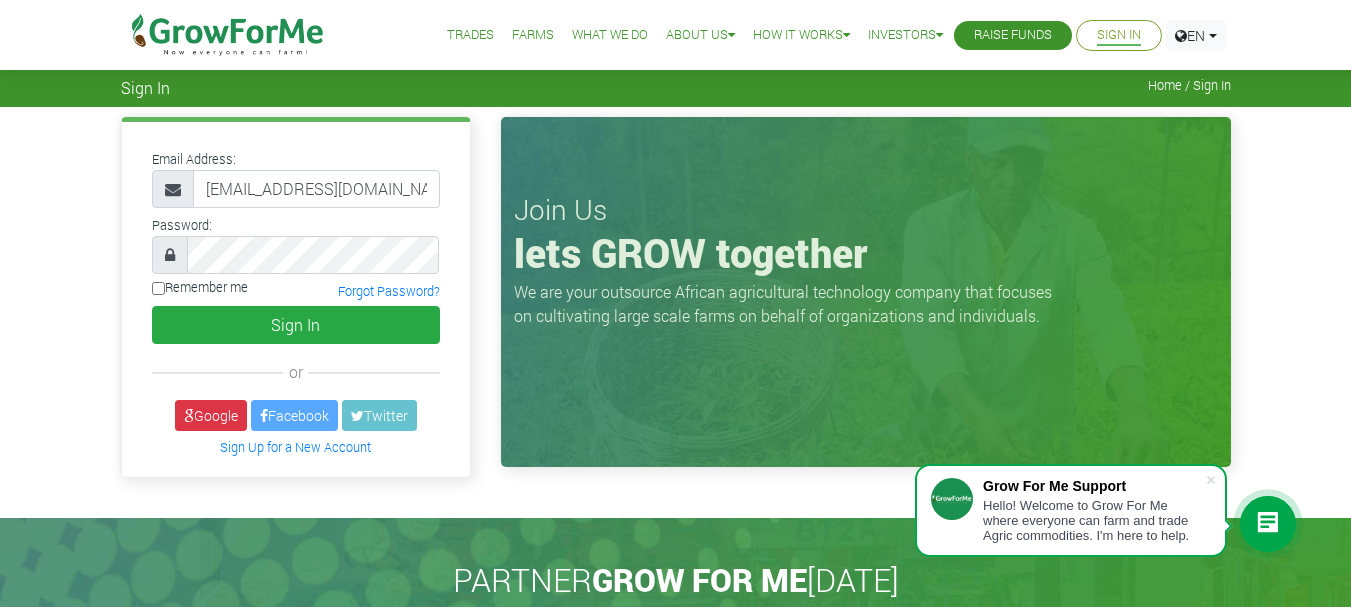 click on "Remember me" at bounding box center [158, 288] 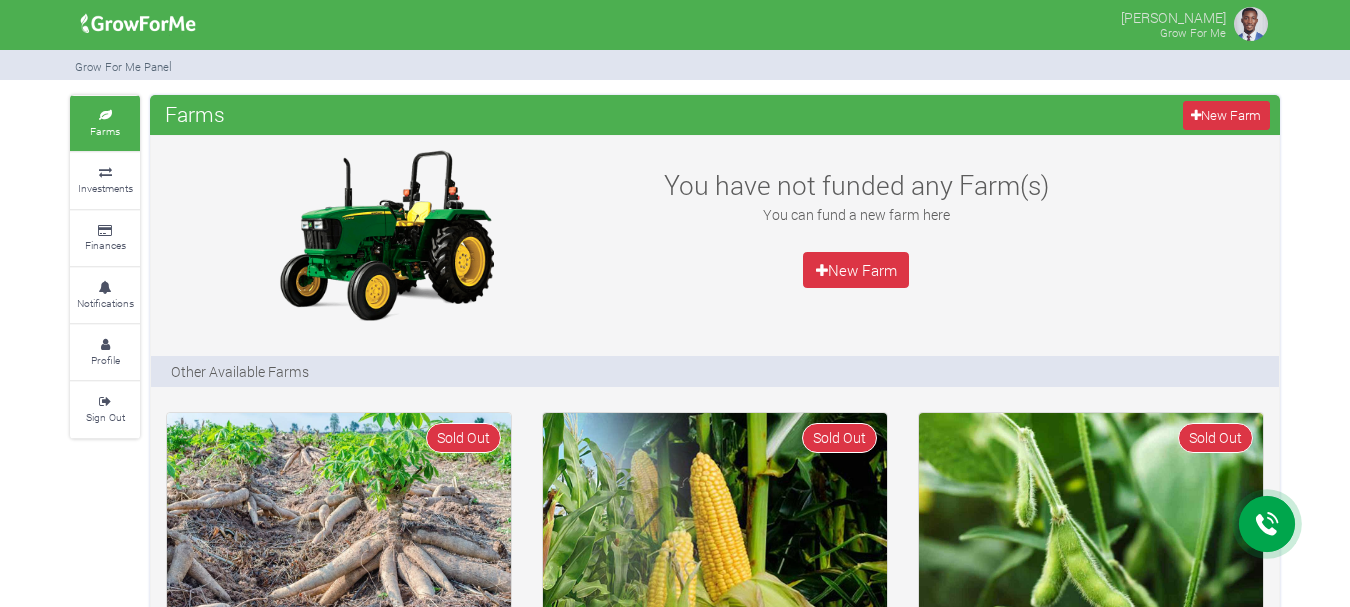 scroll, scrollTop: 0, scrollLeft: 0, axis: both 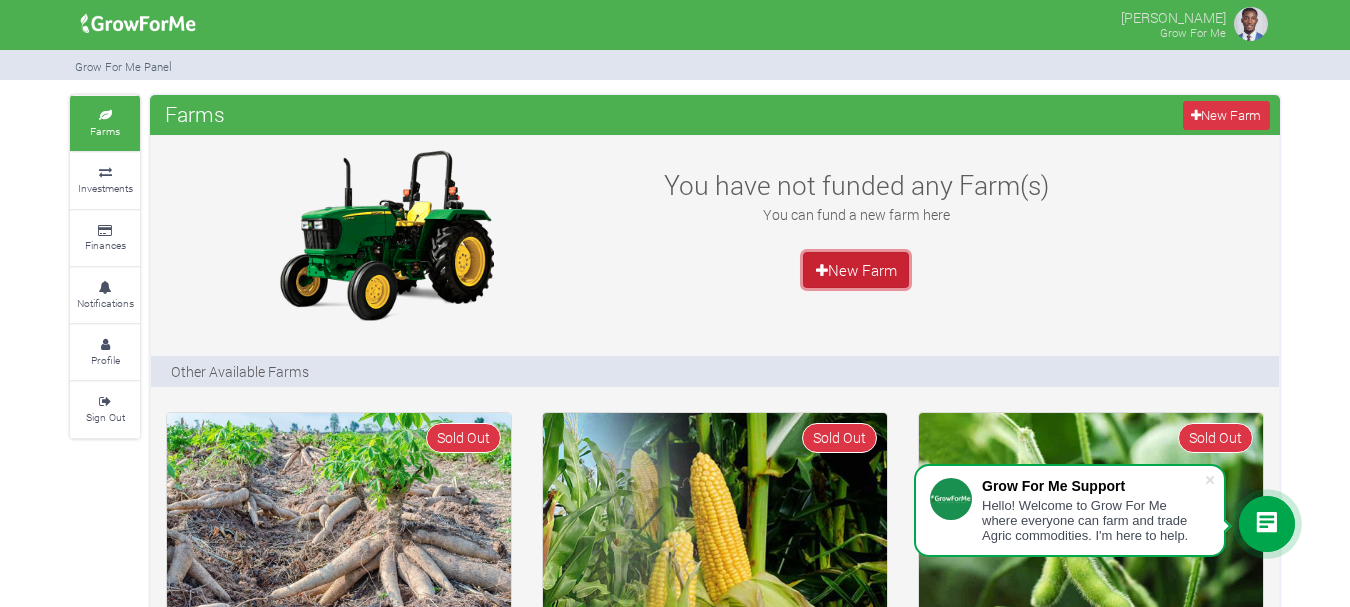 click on "New Farm" at bounding box center [856, 270] 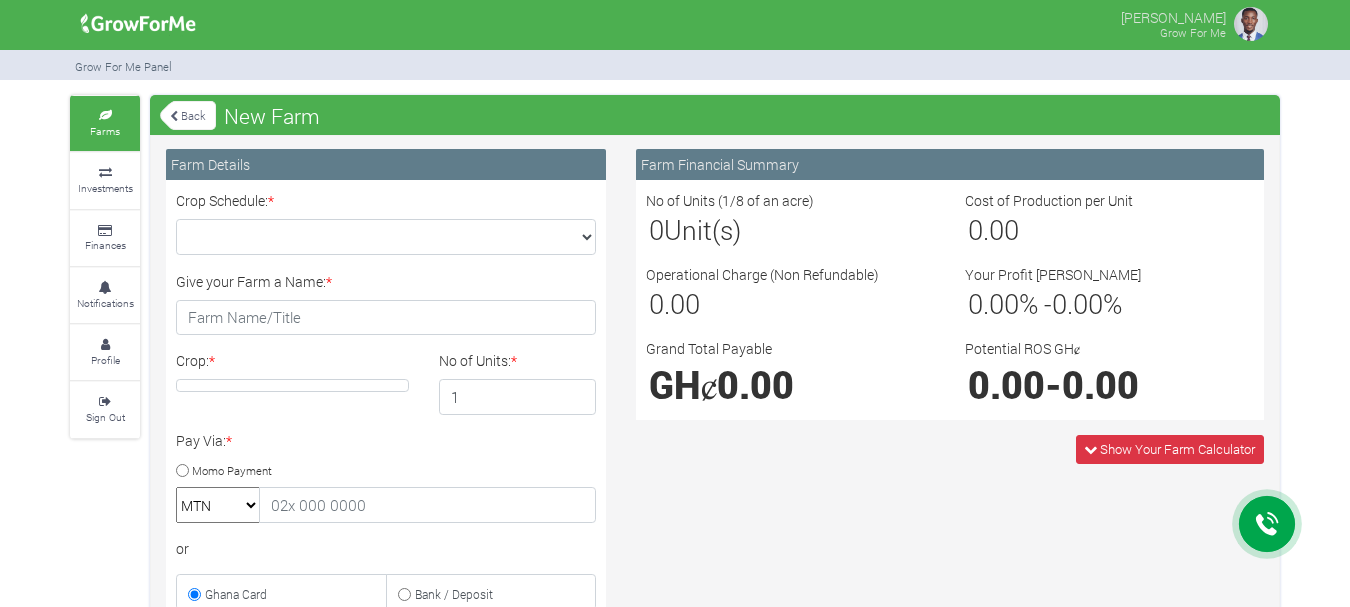 scroll, scrollTop: 0, scrollLeft: 0, axis: both 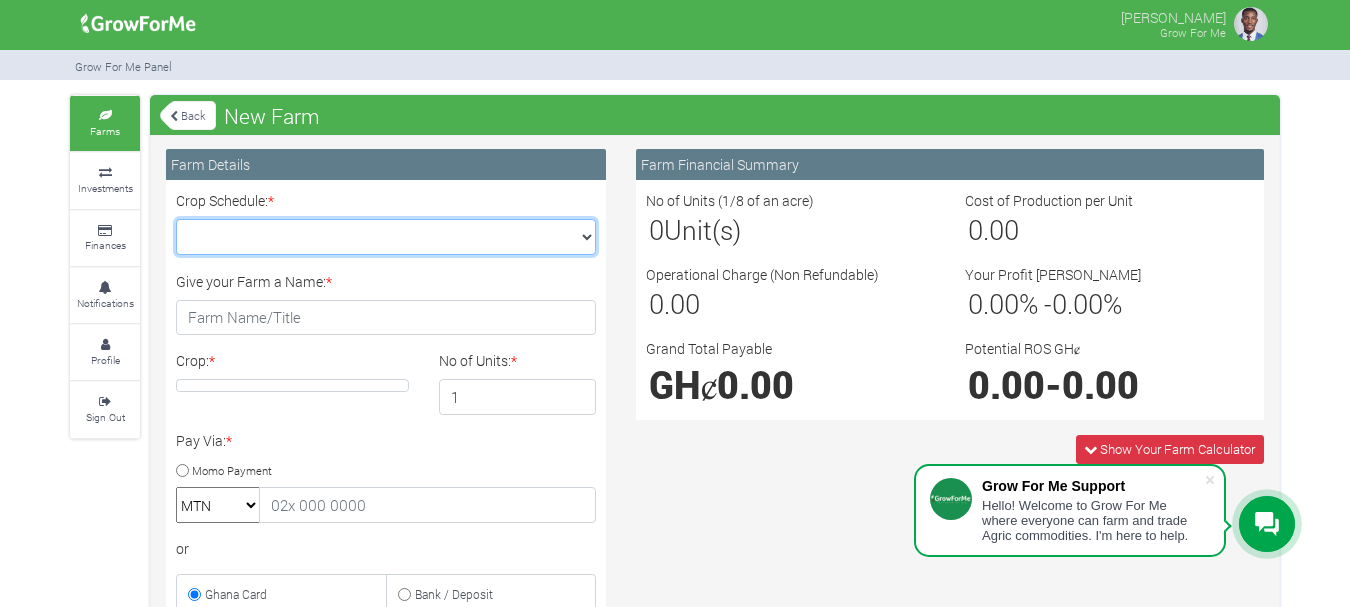 click on "Crop Schedule:  *" at bounding box center [386, 237] 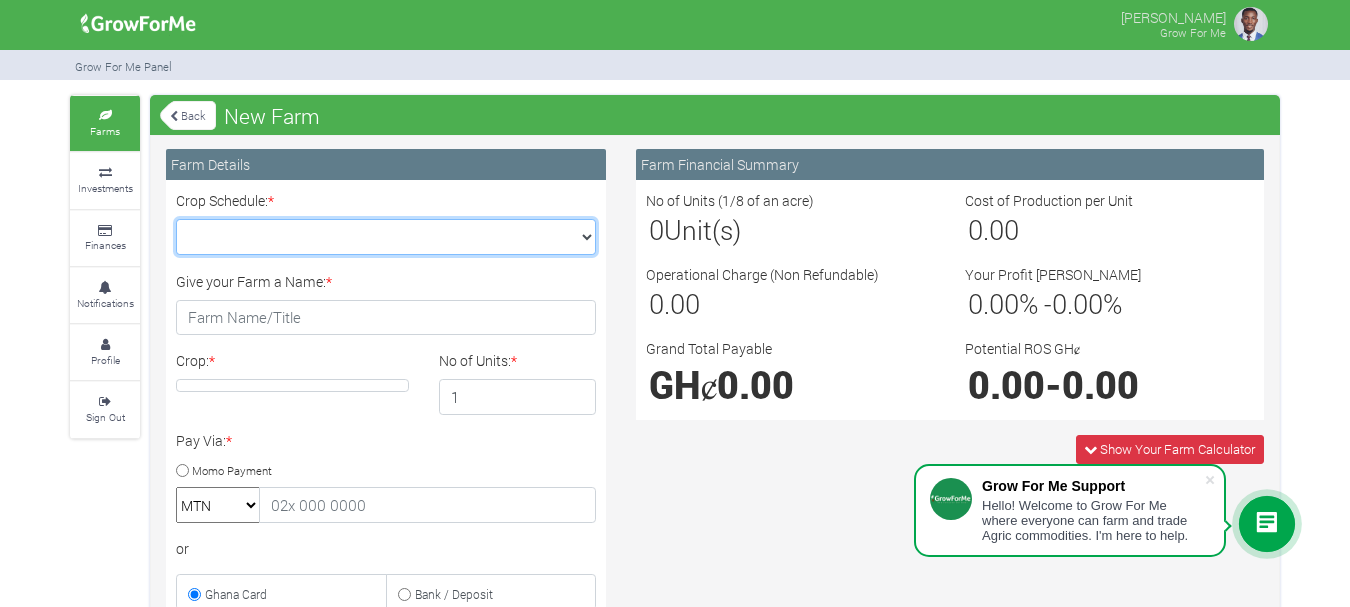 click on "Crop Schedule:  *" at bounding box center (386, 237) 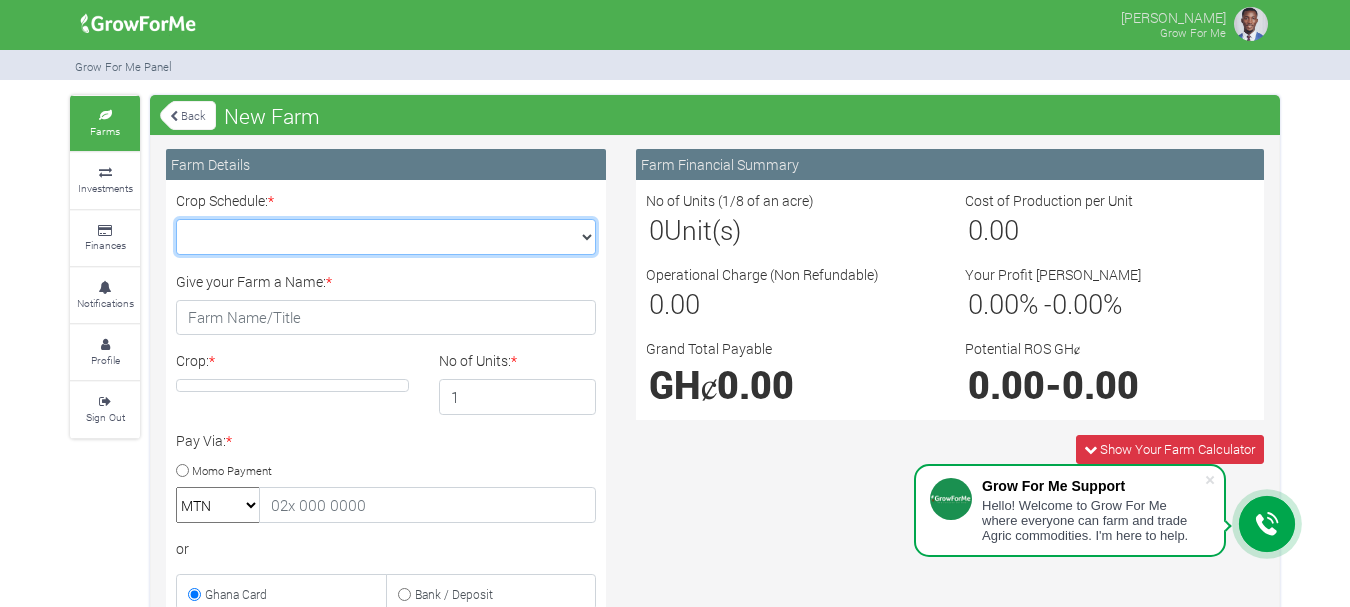 click on "Crop Schedule:  *" at bounding box center (386, 237) 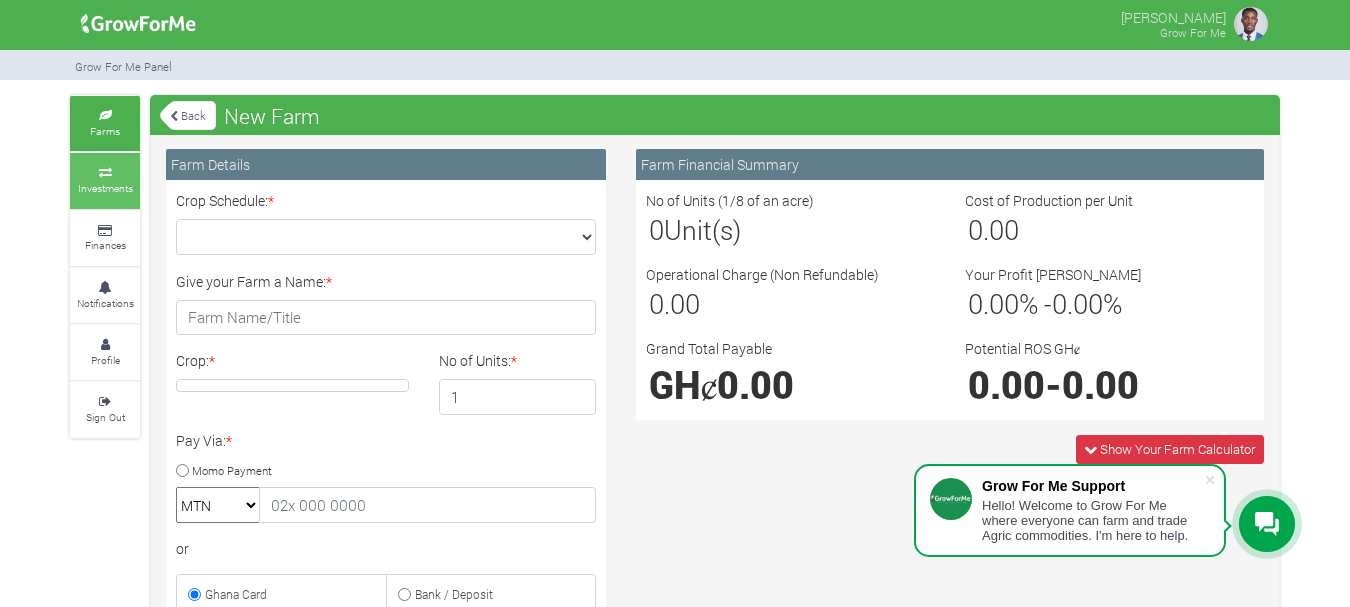 click on "Investments" at bounding box center (105, 188) 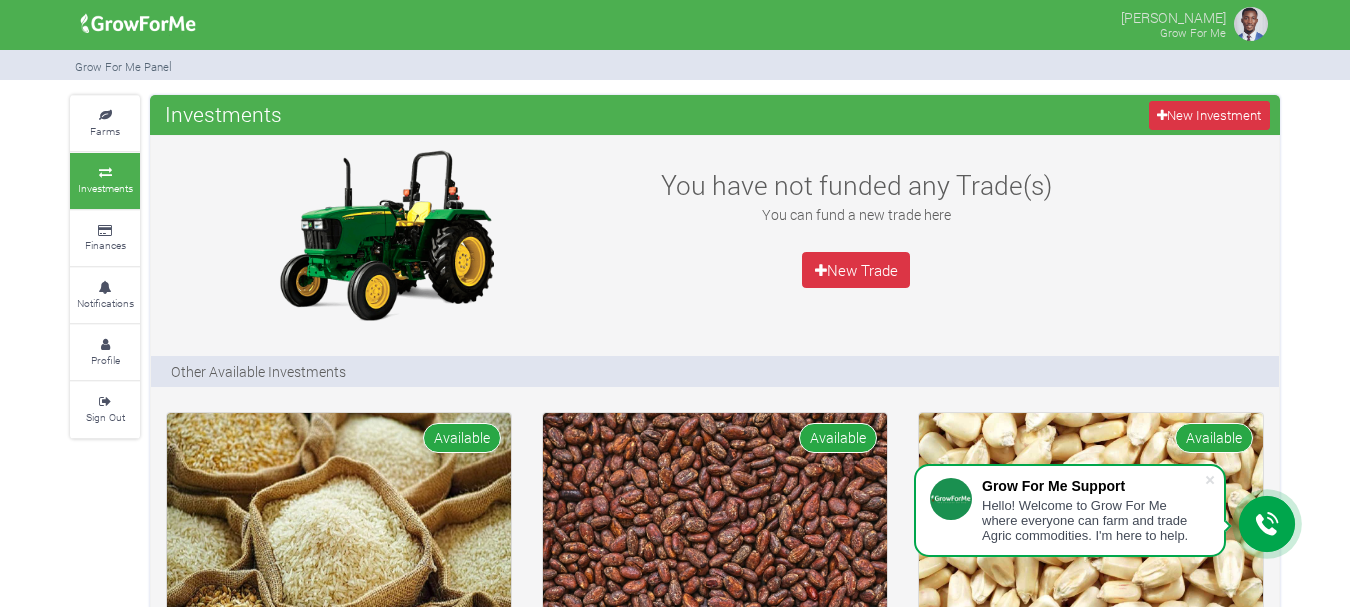 scroll, scrollTop: 0, scrollLeft: 0, axis: both 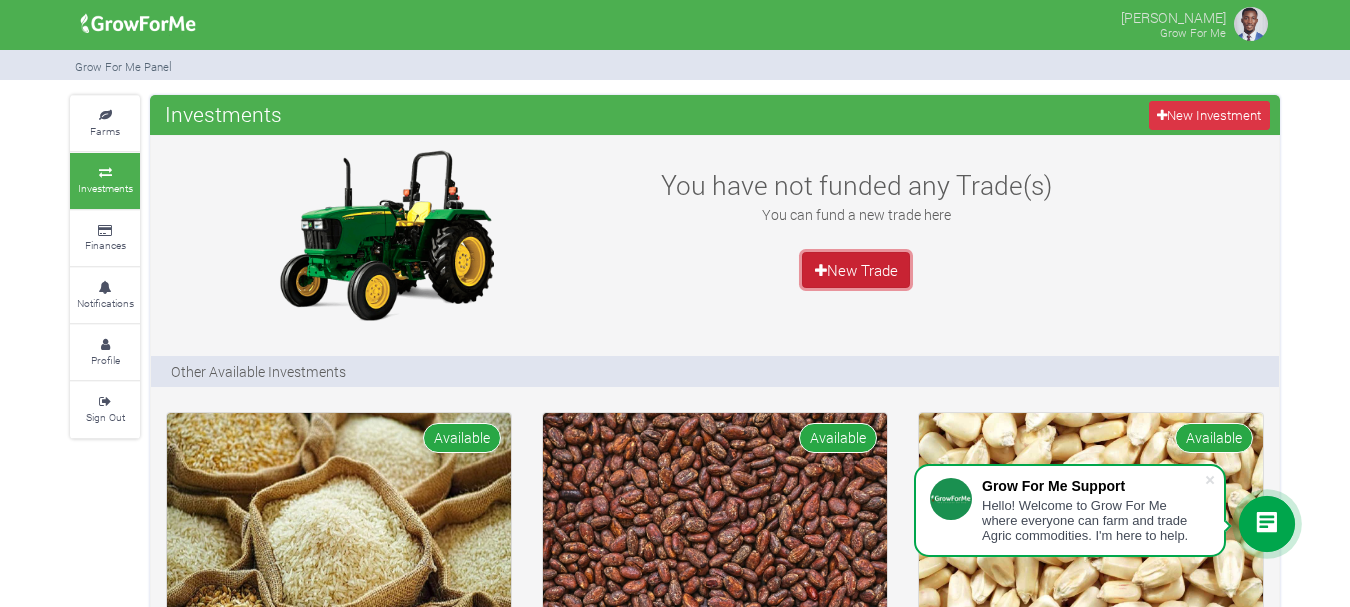 click on "New Trade" at bounding box center [856, 270] 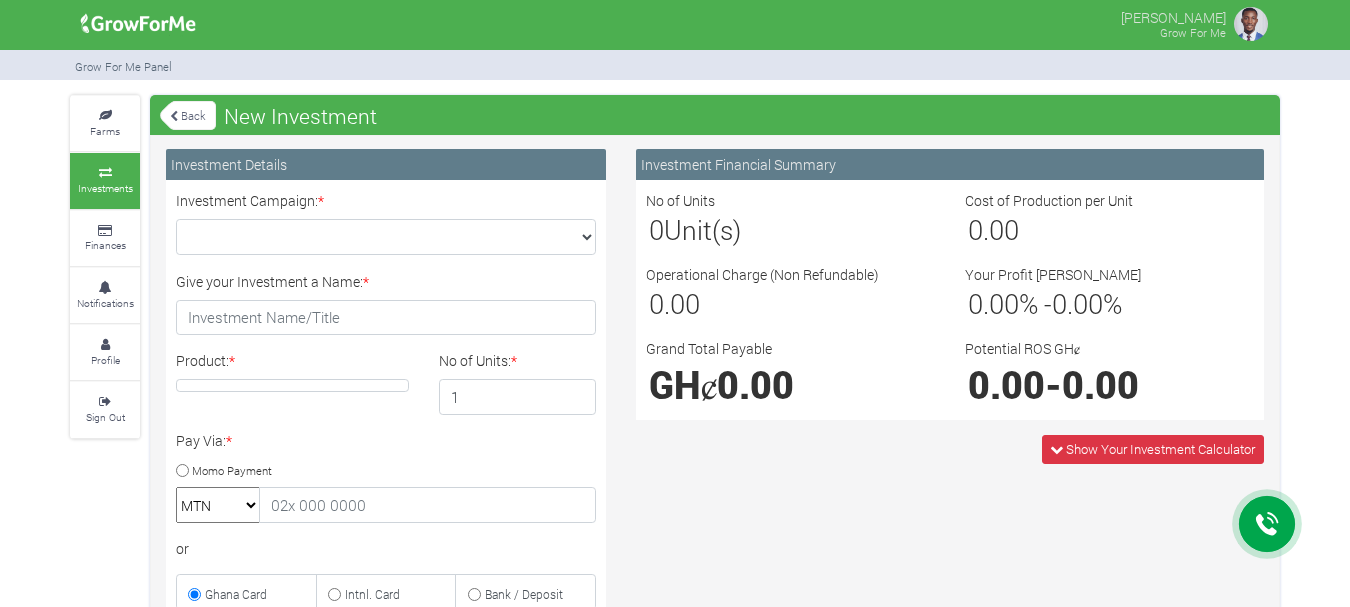 scroll, scrollTop: 0, scrollLeft: 0, axis: both 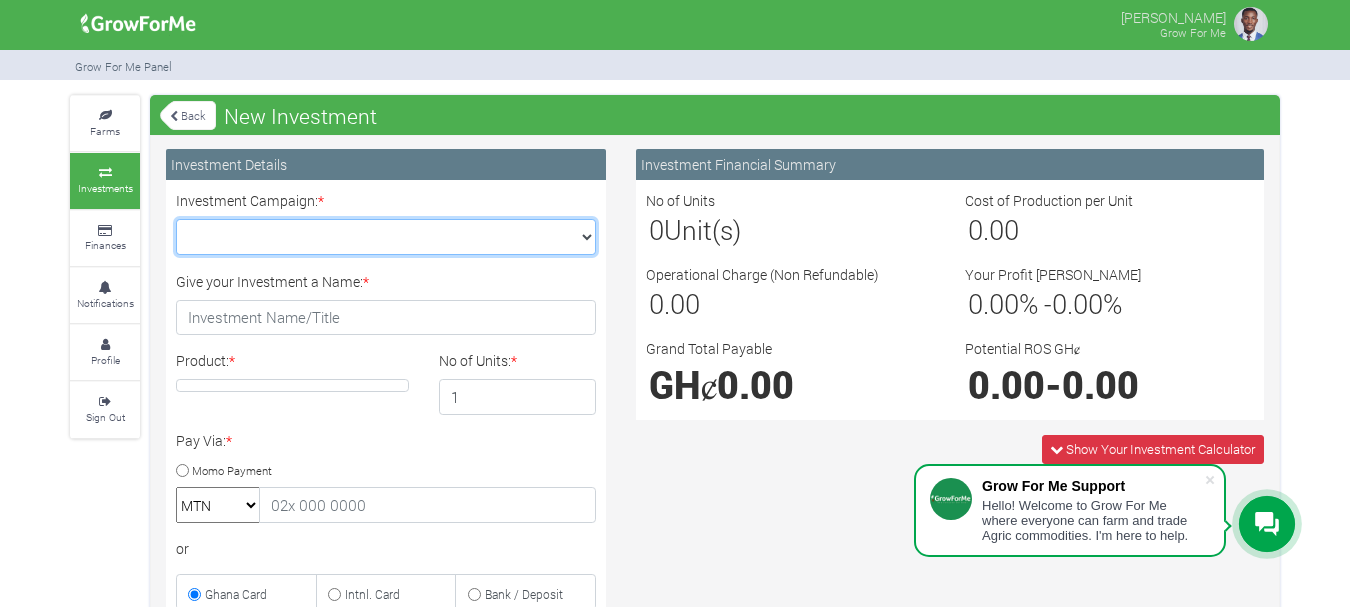 click on "Maize Trade 2025 Q4 (Maize Trade :: [DATE] - [DATE])
Cashew Trade 2025 Q4 (Cashew Trade :: [DATE] - [DATE])
Machinery Fund (10 Yrs) (Machinery :: [DATE] - [DATE])
Soybean Trade 2025 Q4 (Soybean Trade :: [DATE] - [DATE])" at bounding box center (386, 237) 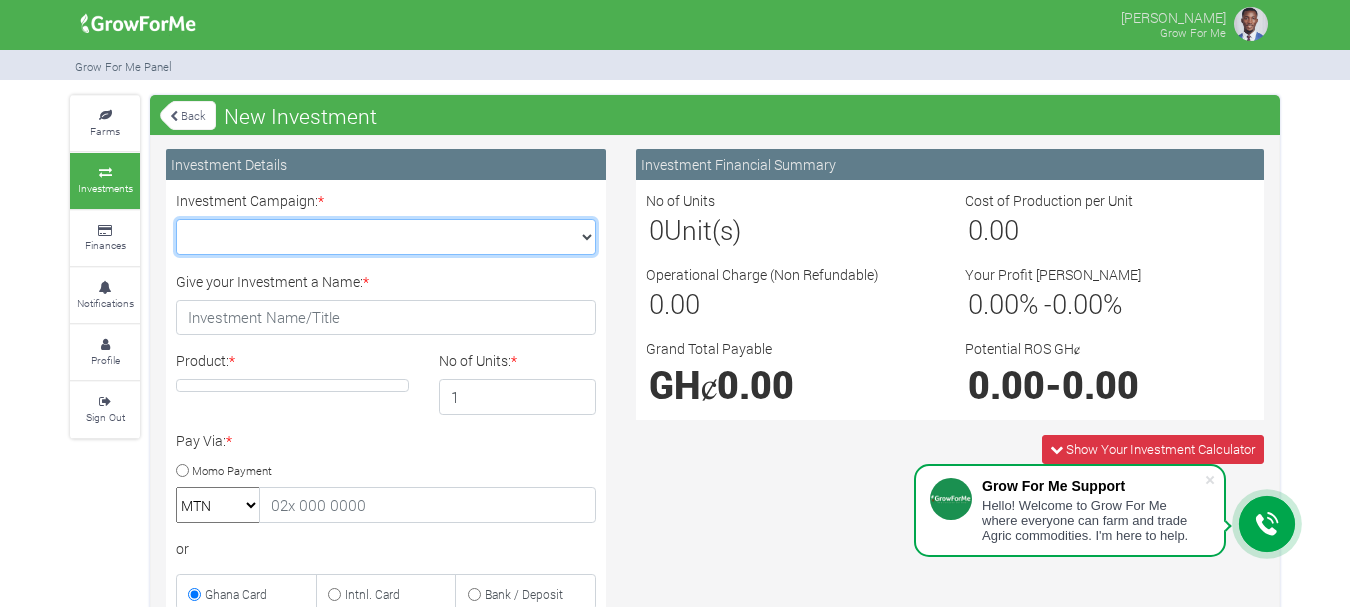 select on "45" 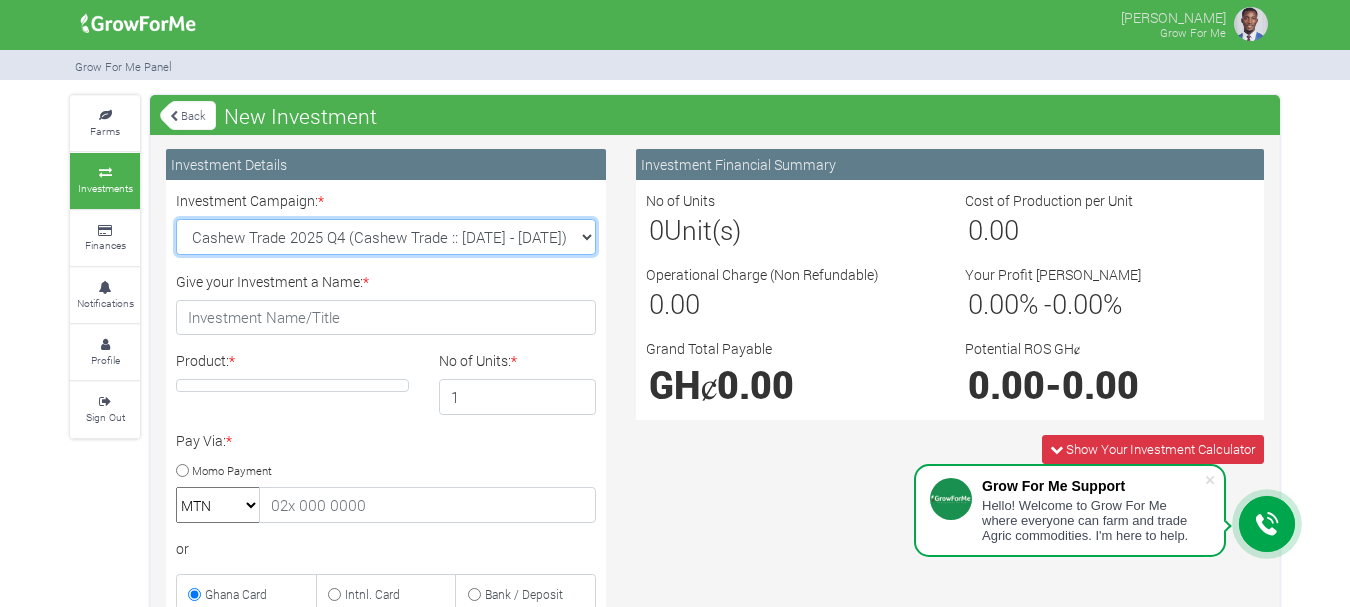 click on "Maize Trade 2025 Q4 (Maize Trade :: [DATE] - [DATE])
Cashew Trade 2025 Q4 (Cashew Trade :: [DATE] - [DATE])
Machinery Fund (10 Yrs) (Machinery :: [DATE] - [DATE])
Soybean Trade 2025 Q4 (Soybean Trade :: [DATE] - [DATE])" at bounding box center [386, 237] 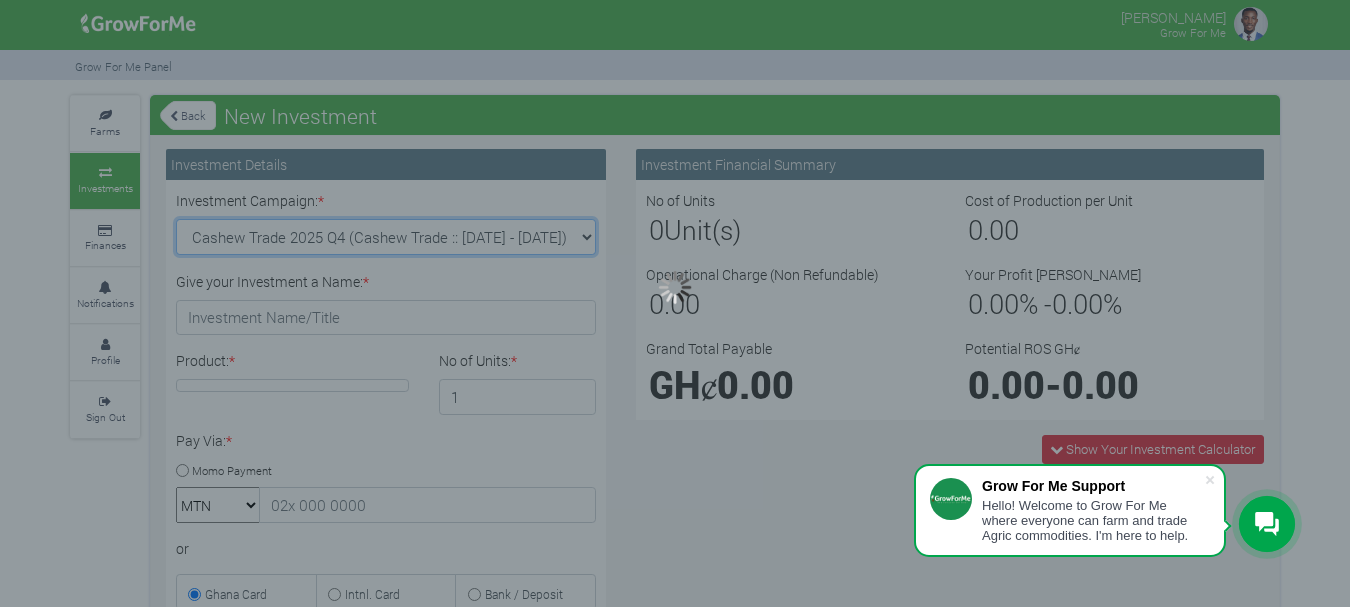 type on "1" 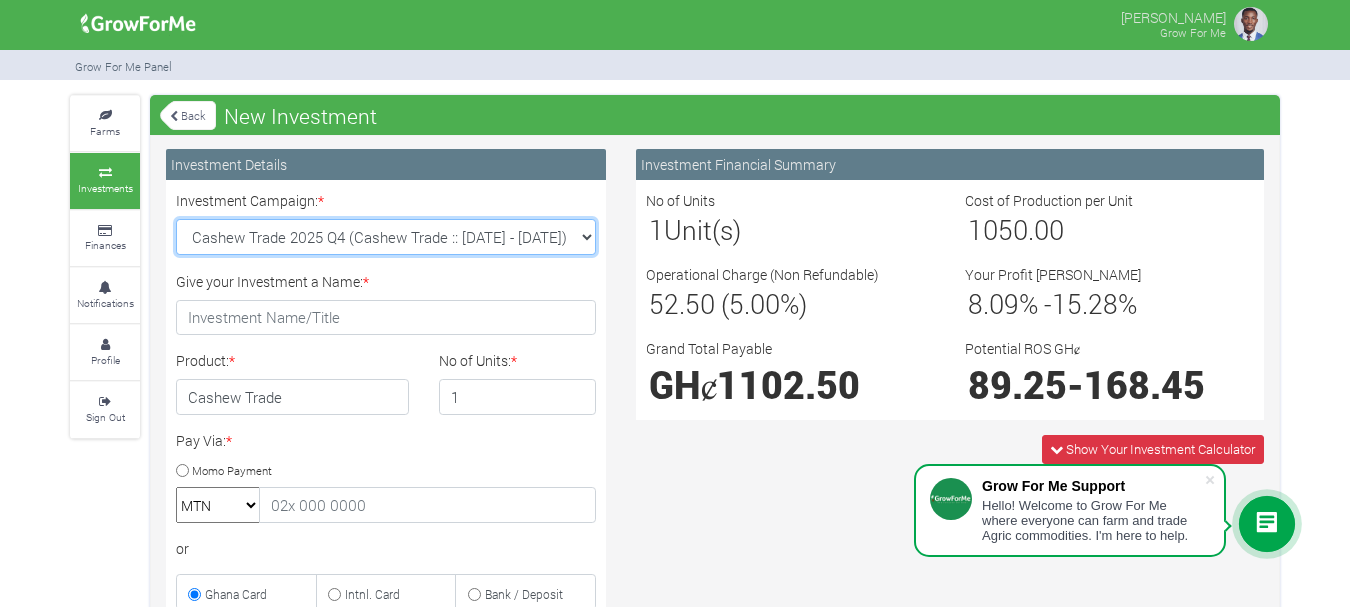 click on "Maize Trade 2025 Q4 (Maize Trade :: [DATE] - [DATE])
Cashew Trade 2025 Q4 (Cashew Trade :: [DATE] - [DATE])
Machinery Fund (10 Yrs) (Machinery :: [DATE] - [DATE])
Soybean Trade 2025 Q4 (Soybean Trade :: [DATE] - [DATE])" at bounding box center (386, 237) 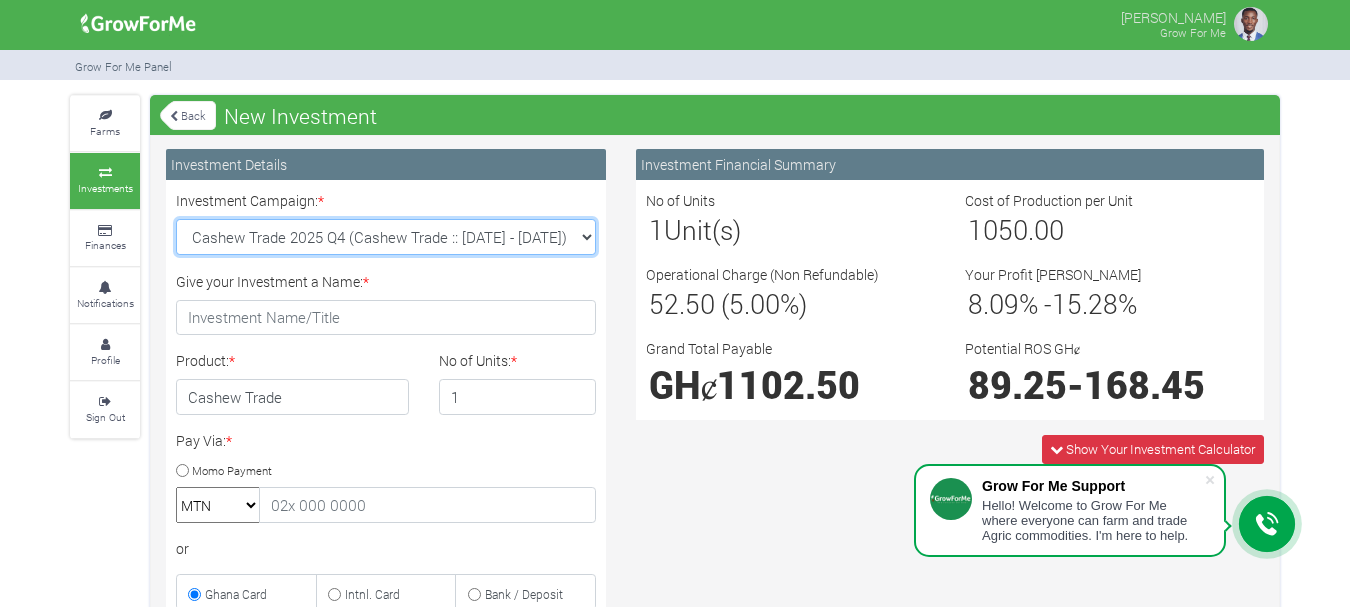 select on "43" 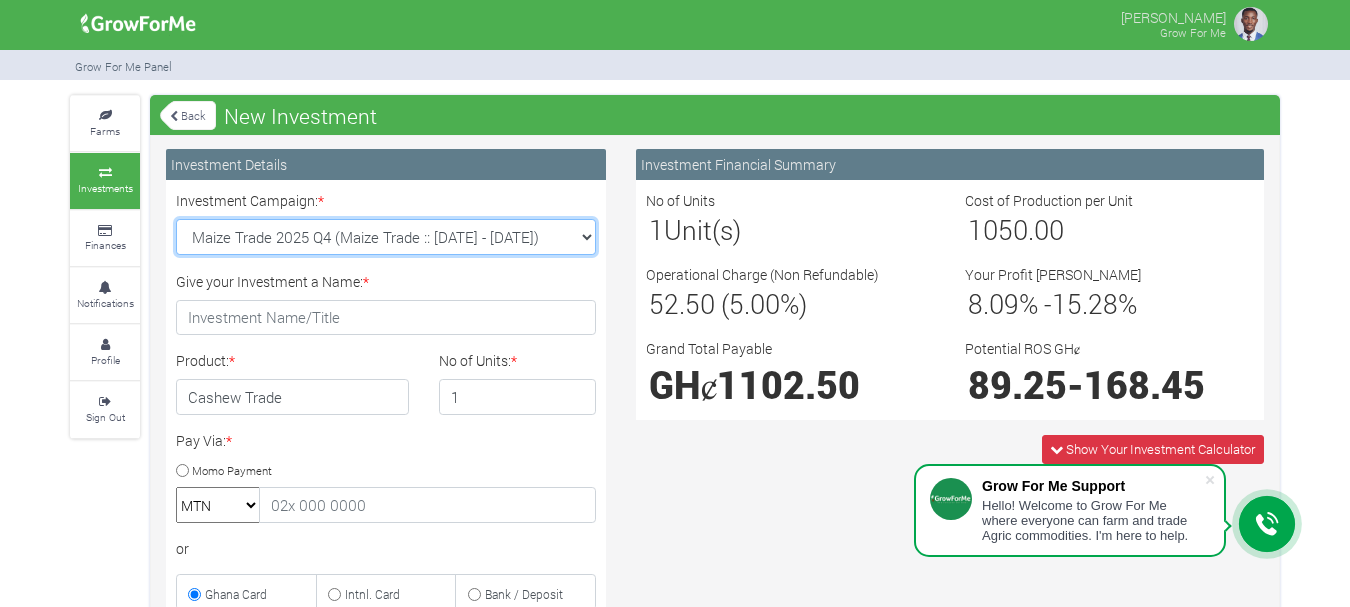click on "Maize Trade 2025 Q4 (Maize Trade :: [DATE] - [DATE])
Cashew Trade 2025 Q4 (Cashew Trade :: [DATE] - [DATE])
Machinery Fund (10 Yrs) (Machinery :: [DATE] - [DATE])
Soybean Trade 2025 Q4 (Soybean Trade :: [DATE] - [DATE])" at bounding box center (386, 237) 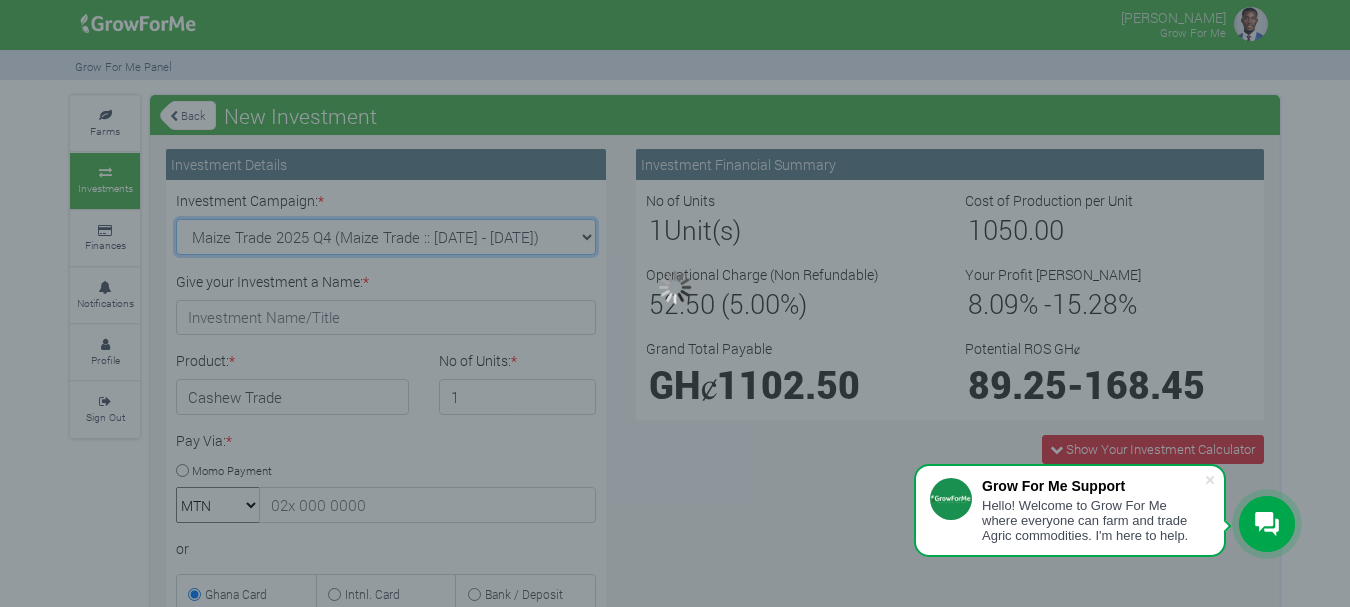 type on "1" 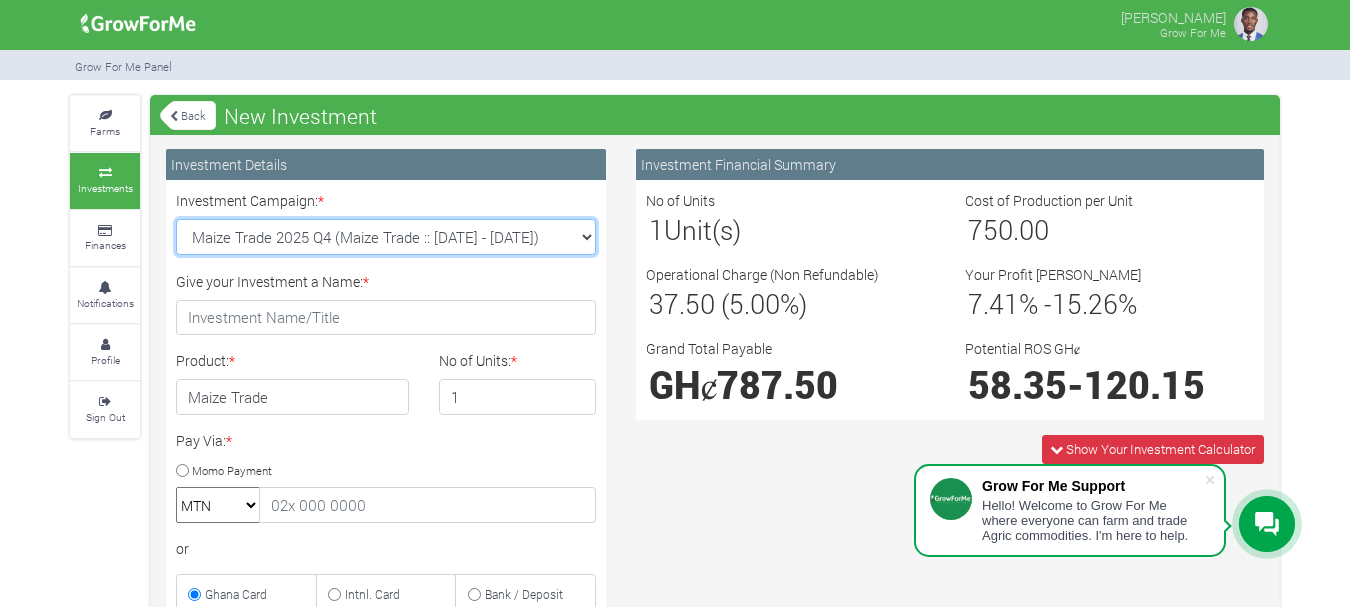 click on "Maize Trade 2025 Q4 (Maize Trade :: [DATE] - [DATE])
Cashew Trade 2025 Q4 (Cashew Trade :: [DATE] - [DATE])
Machinery Fund (10 Yrs) (Machinery :: [DATE] - [DATE])
Soybean Trade 2025 Q4 (Soybean Trade :: [DATE] - [DATE])" at bounding box center [386, 237] 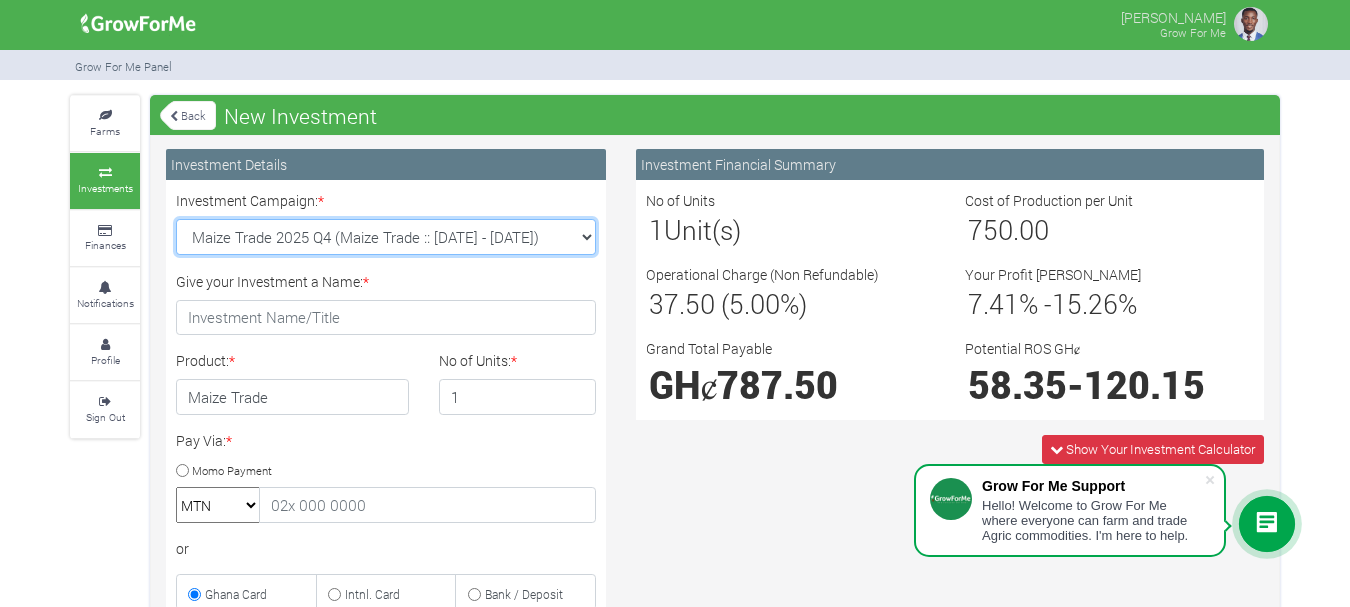 select on "45" 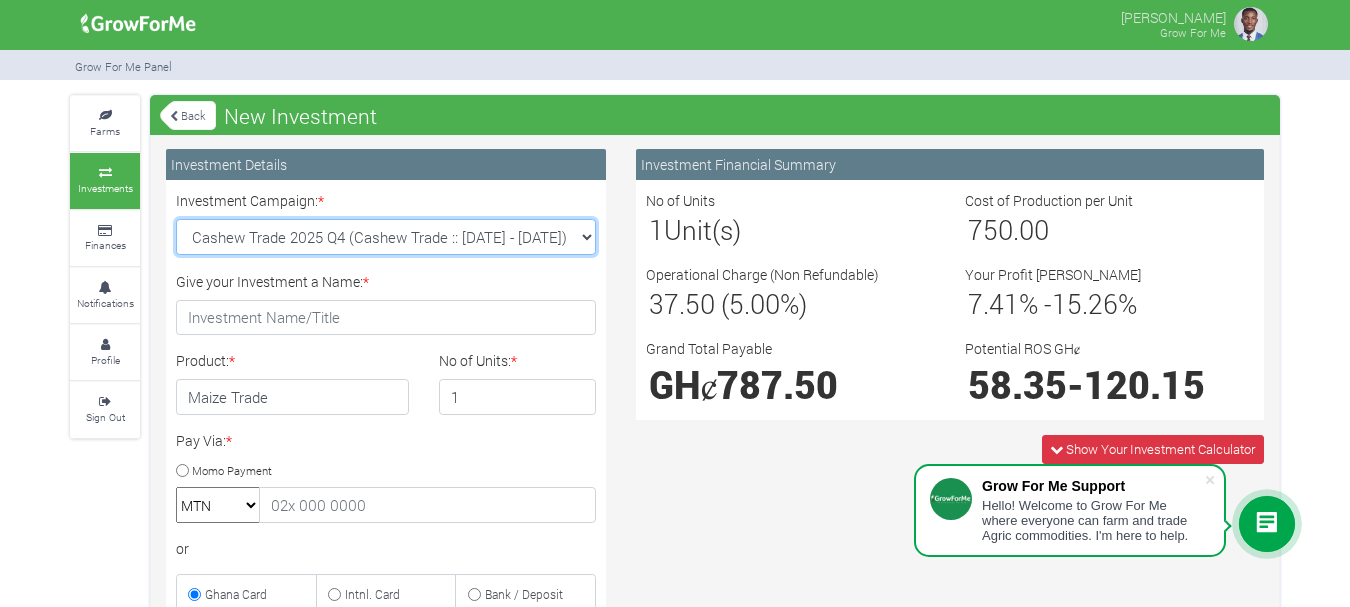 click on "Maize Trade 2025 Q4 (Maize Trade :: [DATE] - [DATE])
Cashew Trade 2025 Q4 (Cashew Trade :: [DATE] - [DATE])
Machinery Fund (10 Yrs) (Machinery :: [DATE] - [DATE])
Soybean Trade 2025 Q4 (Soybean Trade :: [DATE] - [DATE])" at bounding box center [386, 237] 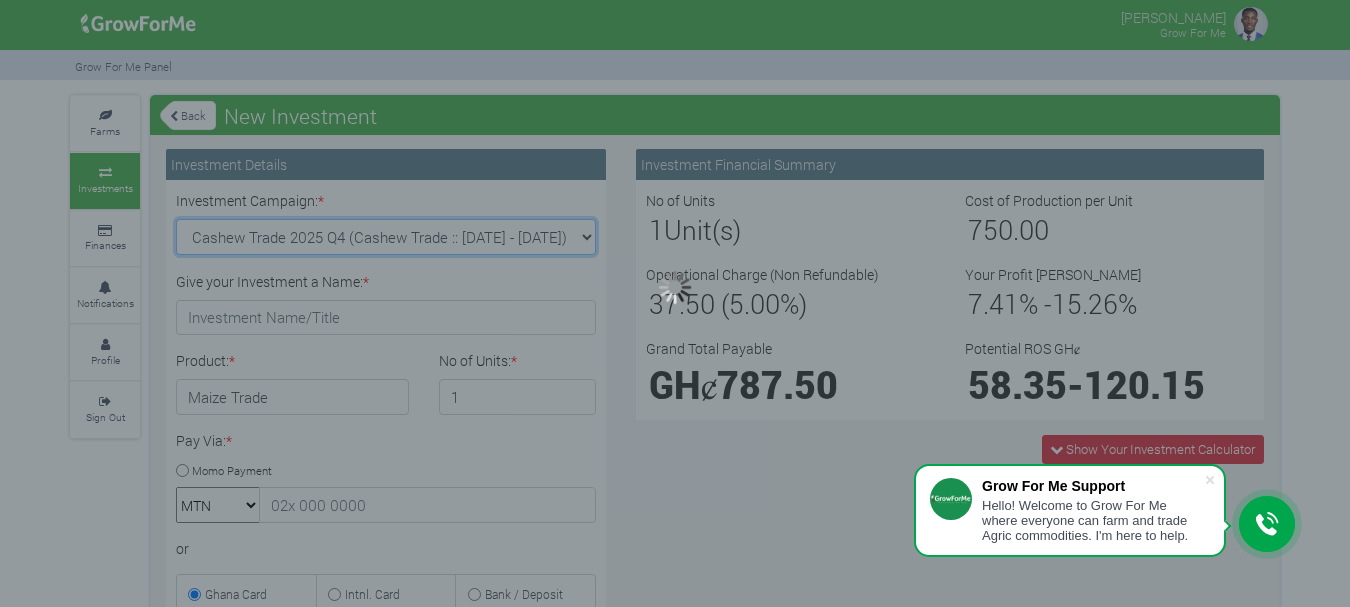 type on "1" 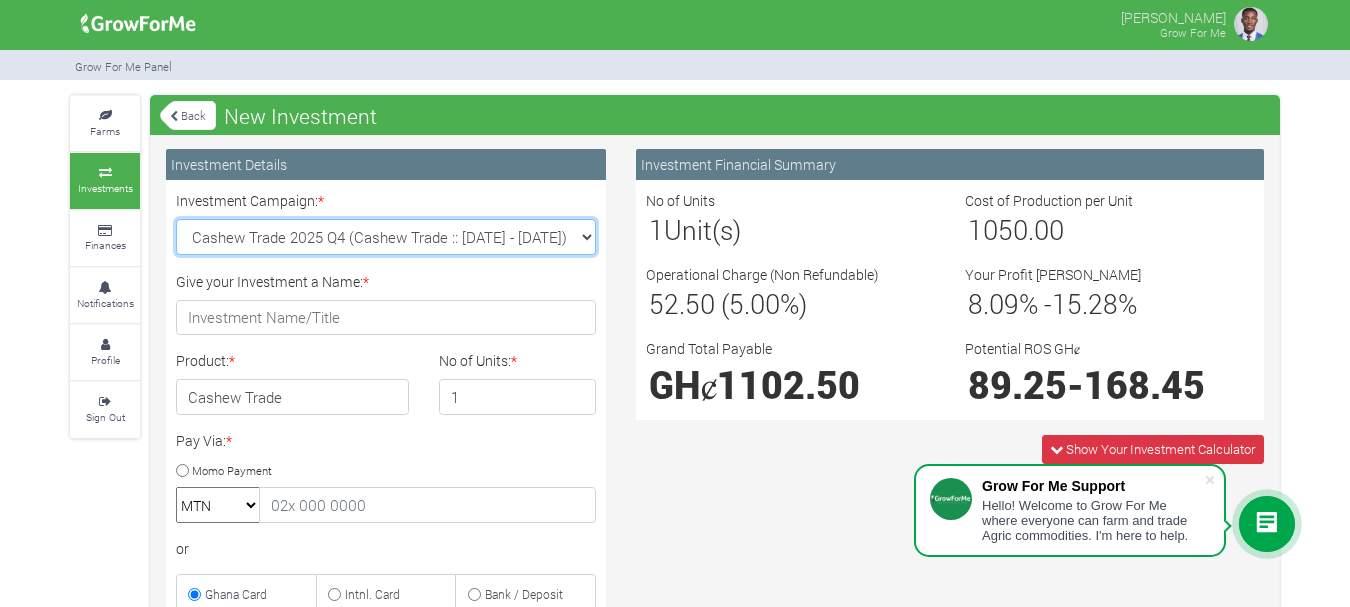 click on "Maize Trade 2025 Q4 (Maize Trade :: [DATE] - [DATE])
Cashew Trade 2025 Q4 (Cashew Trade :: [DATE] - [DATE])
Machinery Fund (10 Yrs) (Machinery :: [DATE] - [DATE])
Soybean Trade 2025 Q4 (Soybean Trade :: [DATE] - [DATE])" at bounding box center (386, 237) 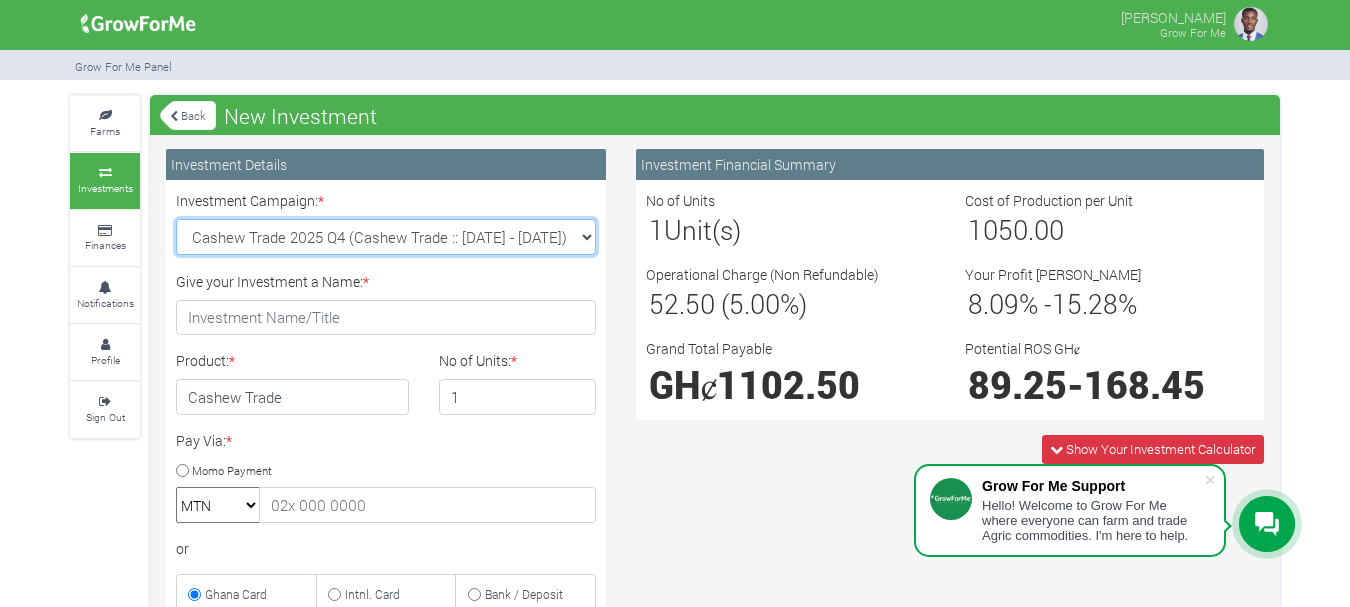 select on "44" 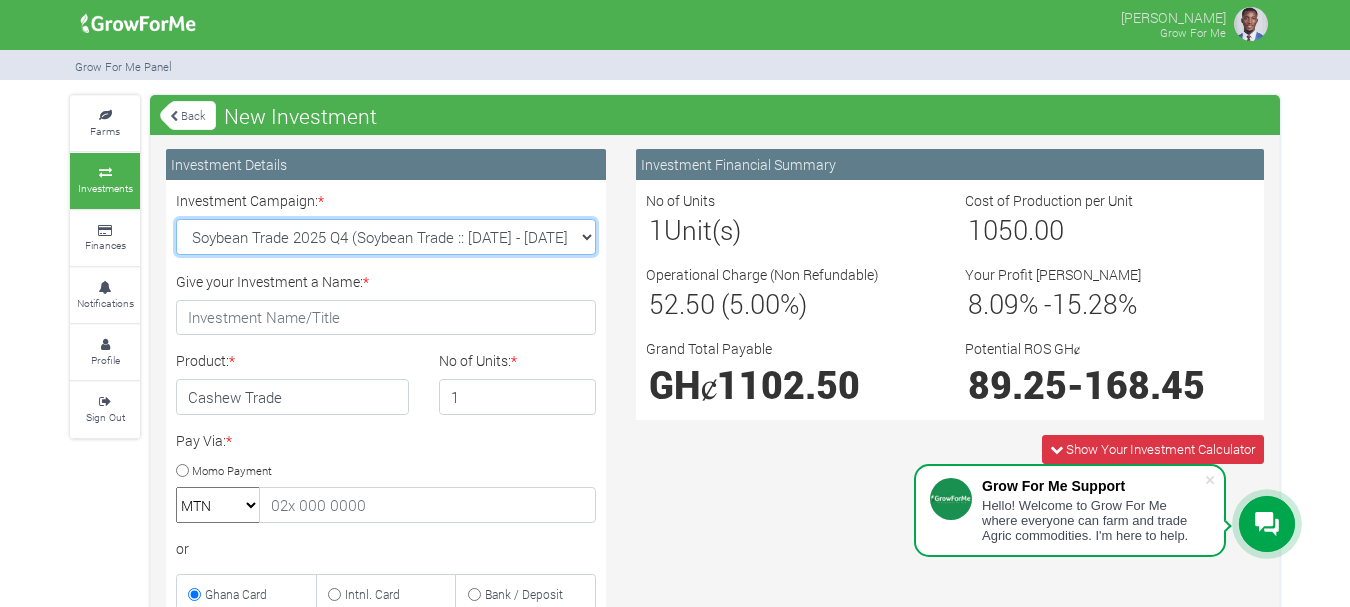 click on "Maize Trade 2025 Q4 (Maize Trade :: 01st Oct 2025 - 31st Mar 2026)
Cashew Trade 2025 Q4 (Cashew Trade :: 01st Oct 2025 - 31st Mar 2026)
Machinery Fund (10 Yrs) (Machinery :: 01st Jun 2025 - 01st Jun 2035)
Soybean Trade 2025 Q4 (Soybean Trade :: 01st Oct 2025 - 31st Mar 2026)" at bounding box center [386, 237] 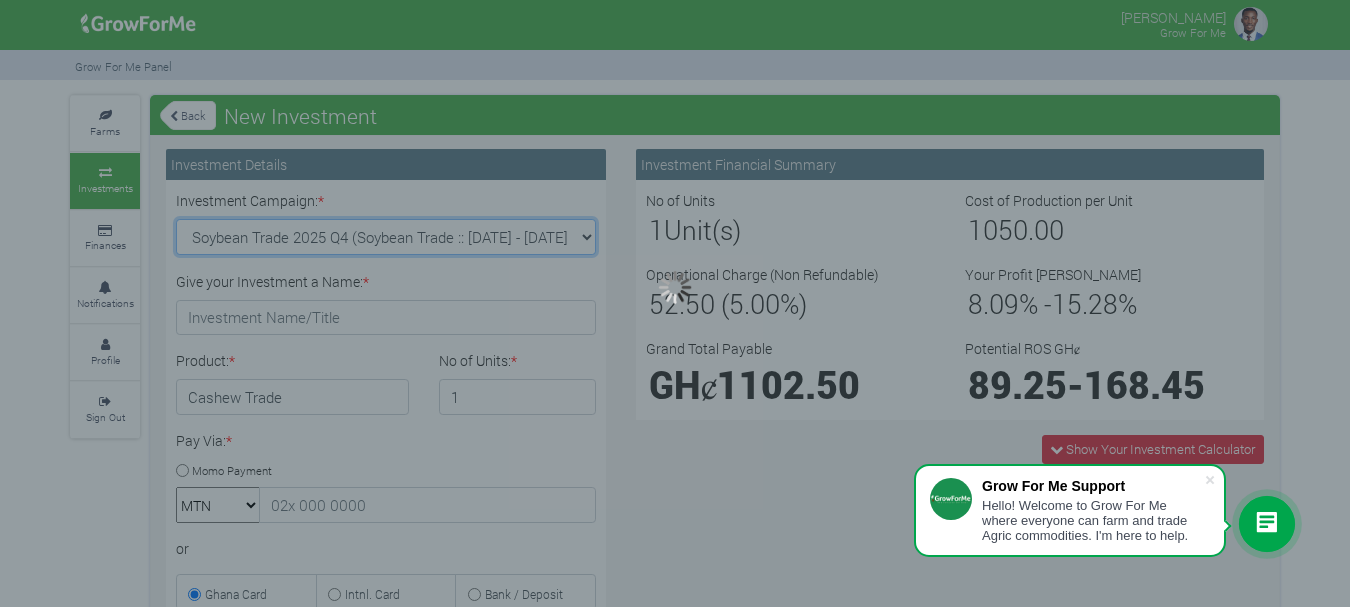 type on "1" 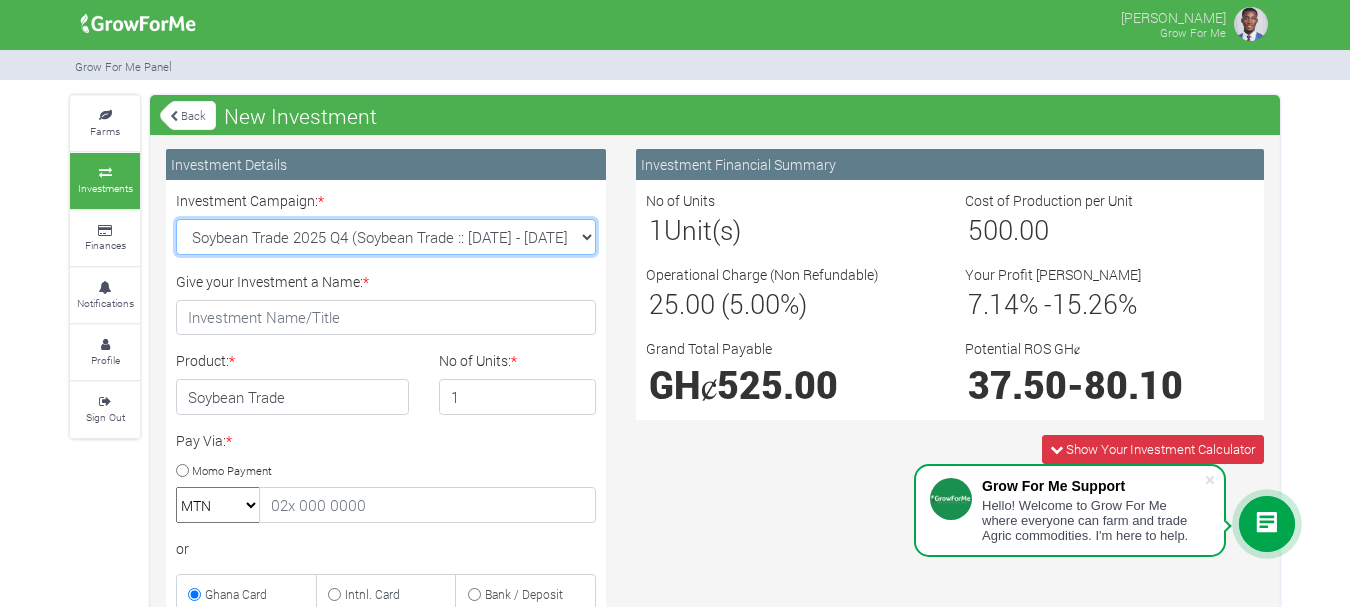 click on "Maize Trade 2025 Q4 (Maize Trade :: 01st Oct 2025 - 31st Mar 2026)
Cashew Trade 2025 Q4 (Cashew Trade :: 01st Oct 2025 - 31st Mar 2026)
Machinery Fund (10 Yrs) (Machinery :: 01st Jun 2025 - 01st Jun 2035)
Soybean Trade 2025 Q4 (Soybean Trade :: 01st Oct 2025 - 31st Mar 2026)" at bounding box center [386, 237] 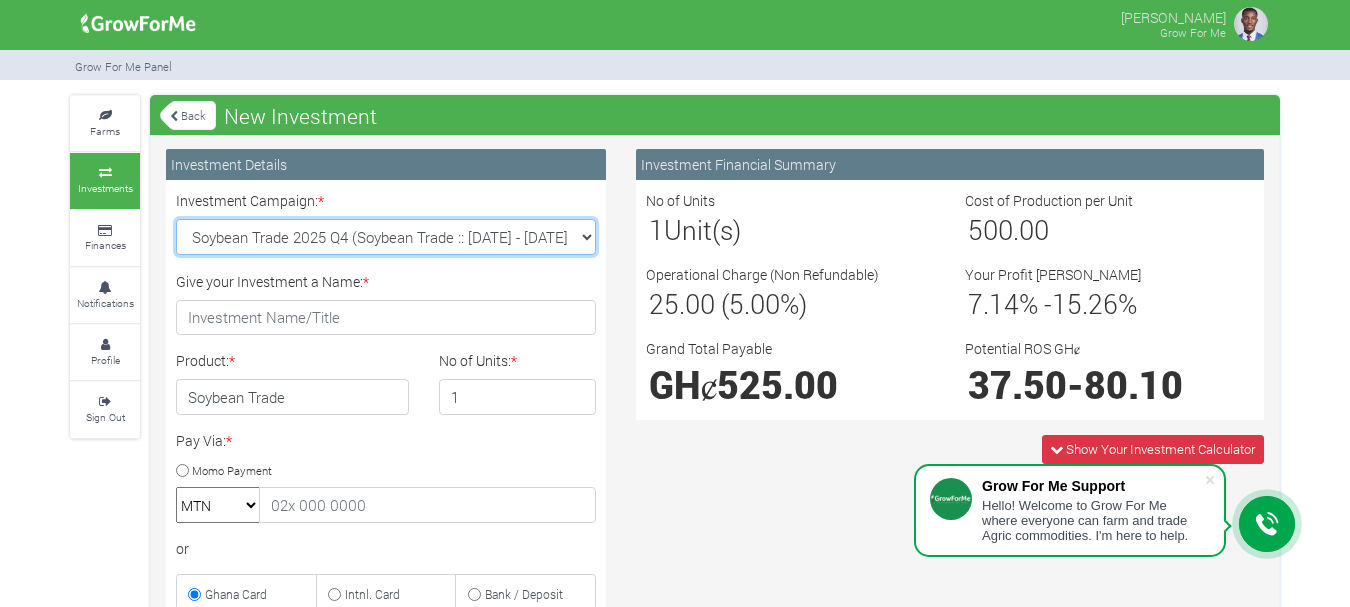 select on "42" 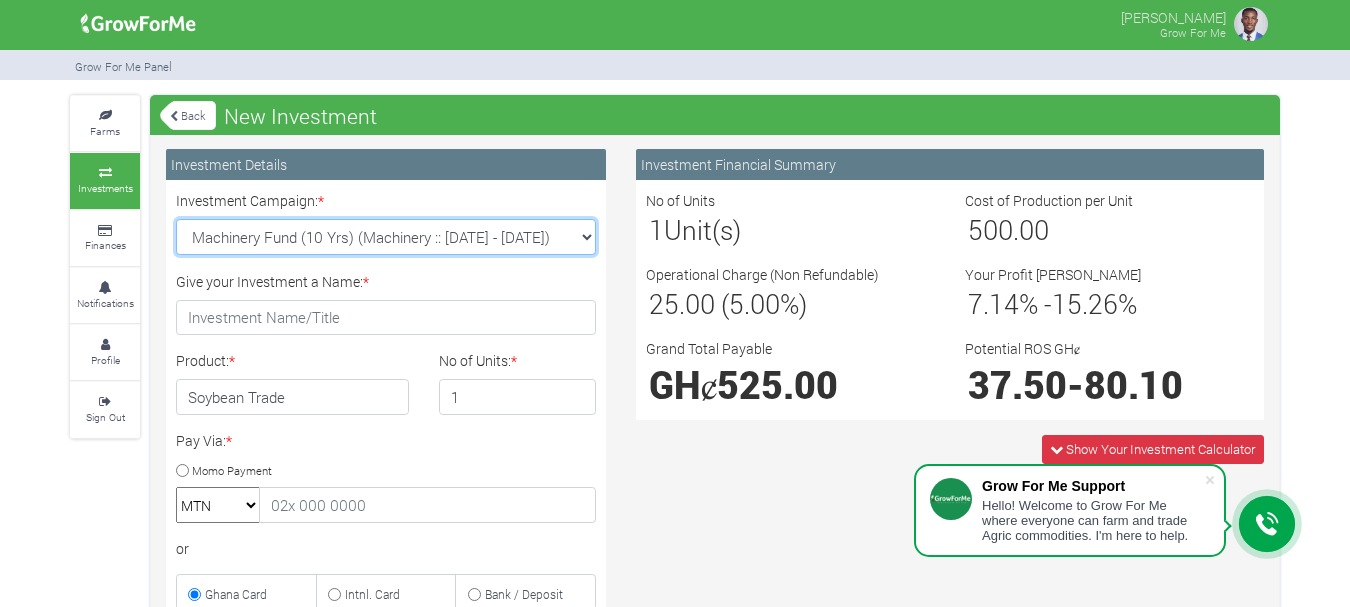 click on "Maize Trade 2025 Q4 (Maize Trade :: 01st Oct 2025 - 31st Mar 2026)
Cashew Trade 2025 Q4 (Cashew Trade :: 01st Oct 2025 - 31st Mar 2026)
Machinery Fund (10 Yrs) (Machinery :: 01st Jun 2025 - 01st Jun 2035)
Soybean Trade 2025 Q4 (Soybean Trade :: 01st Oct 2025 - 31st Mar 2026)" at bounding box center (386, 237) 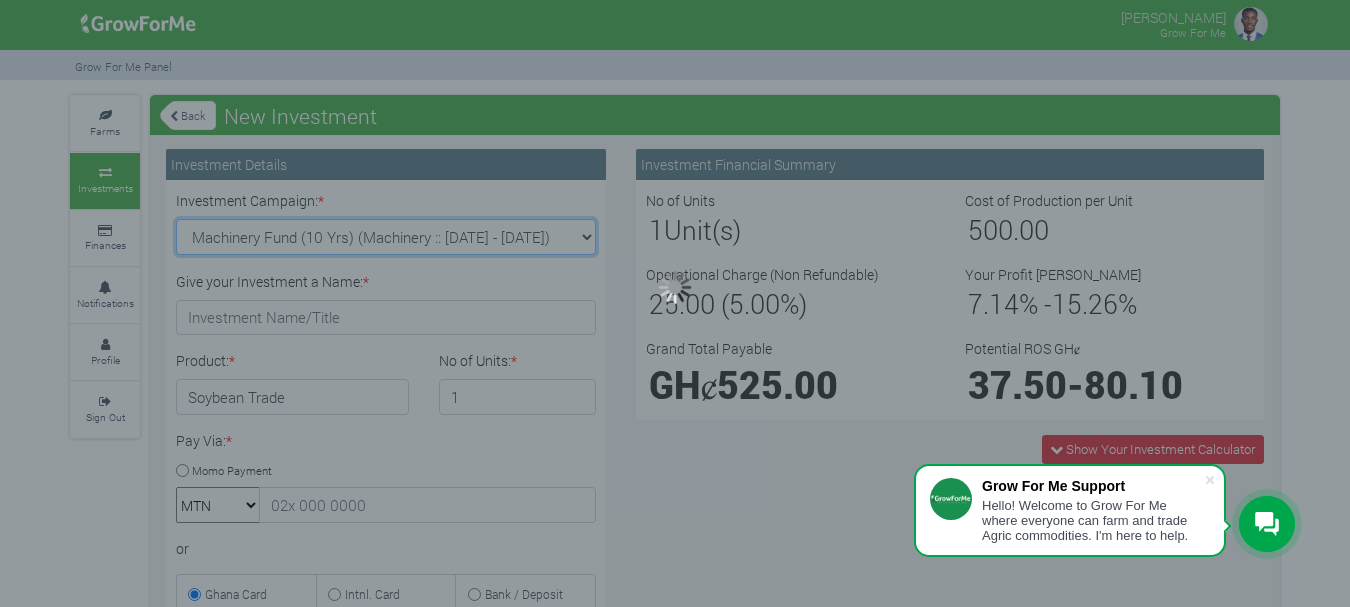 type on "1" 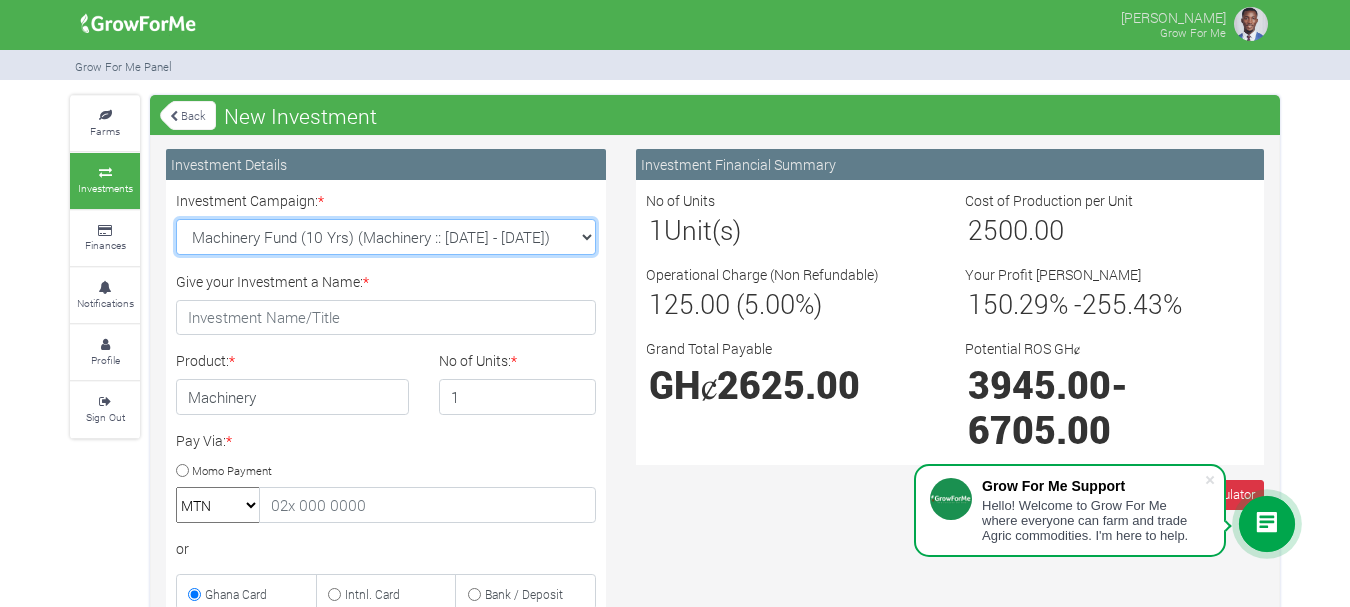 click on "Maize Trade 2025 Q4 (Maize Trade :: 01st Oct 2025 - 31st Mar 2026)
Cashew Trade 2025 Q4 (Cashew Trade :: 01st Oct 2025 - 31st Mar 2026)
Machinery Fund (10 Yrs) (Machinery :: 01st Jun 2025 - 01st Jun 2035)
Soybean Trade 2025 Q4 (Soybean Trade :: 01st Oct 2025 - 31st Mar 2026)" at bounding box center (386, 237) 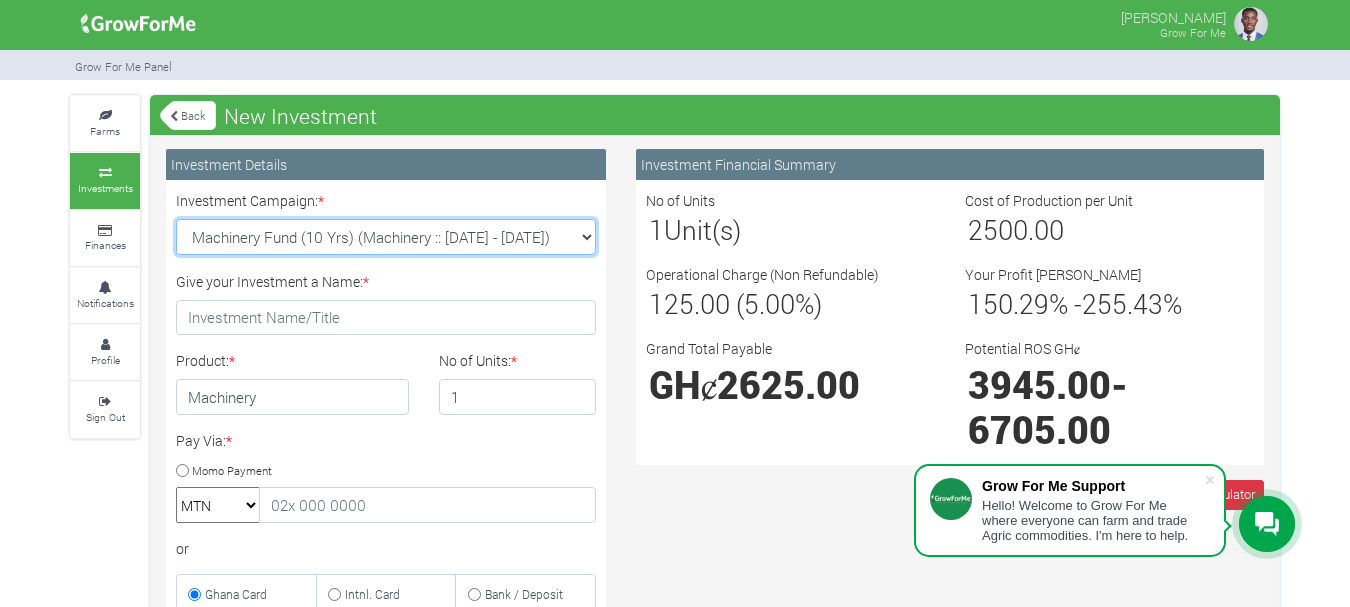 select on "47" 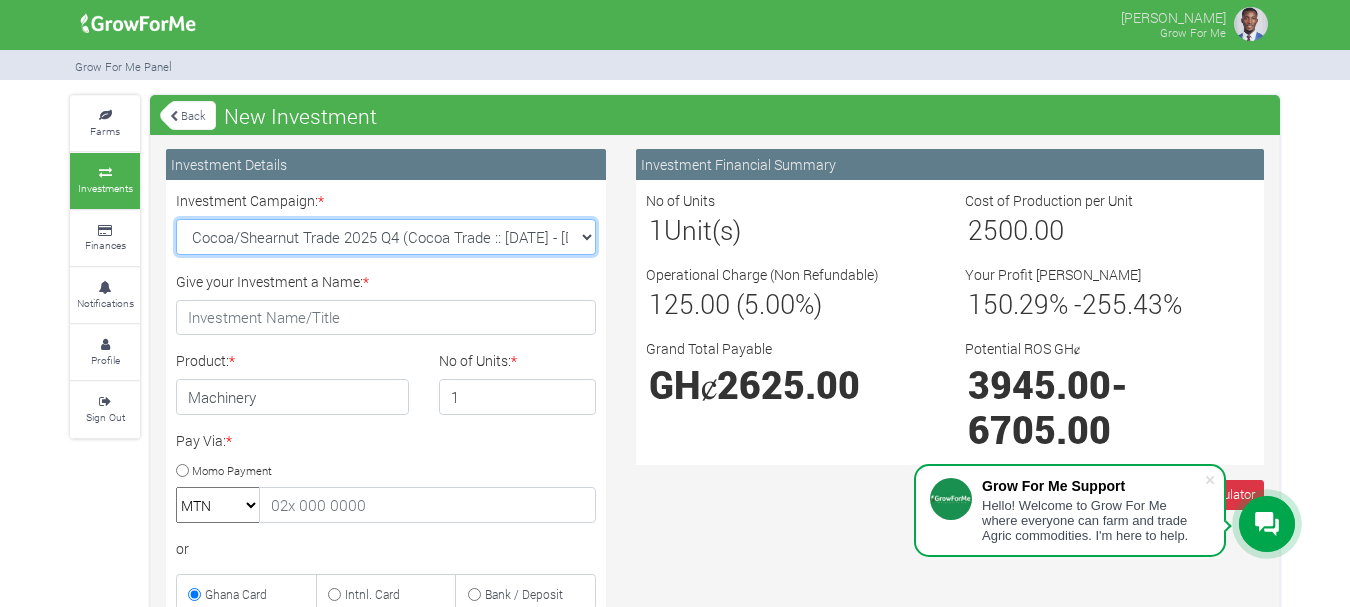 click on "Maize Trade 2025 Q4 (Maize Trade :: 01st Oct 2025 - 31st Mar 2026)
Cashew Trade 2025 Q4 (Cashew Trade :: 01st Oct 2025 - 31st Mar 2026)
Machinery Fund (10 Yrs) (Machinery :: 01st Jun 2025 - 01st Jun 2035)
Soybean Trade 2025 Q4 (Soybean Trade :: 01st Oct 2025 - 31st Mar 2026)" at bounding box center (386, 237) 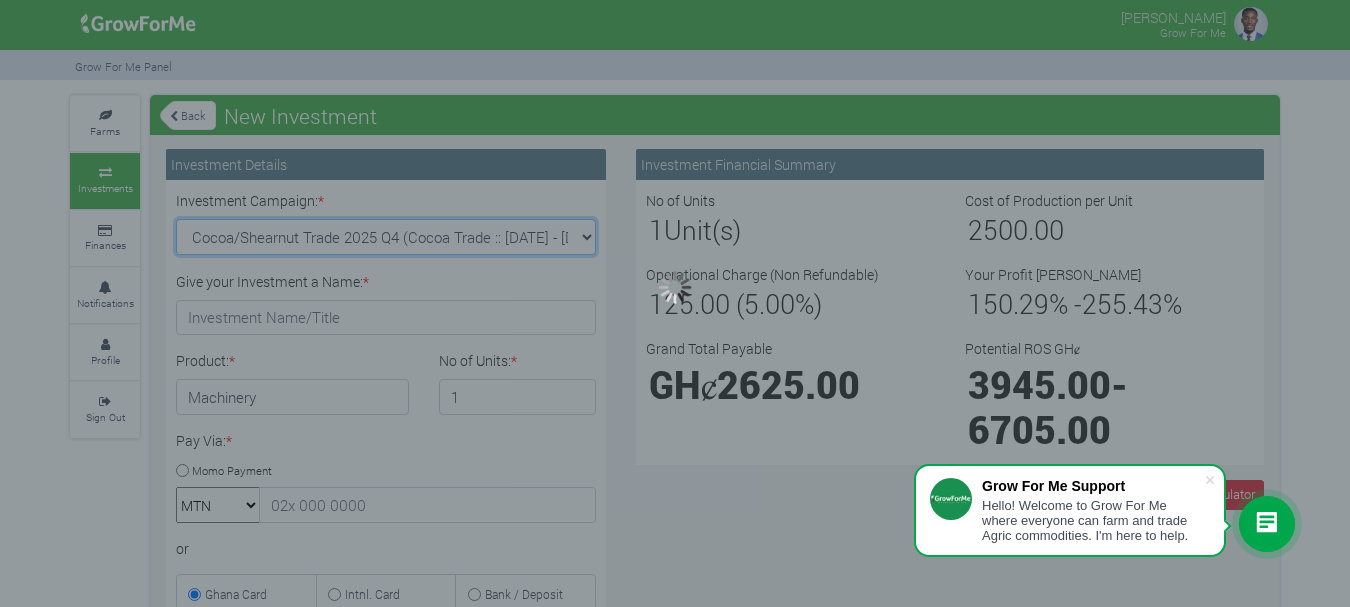 type on "1" 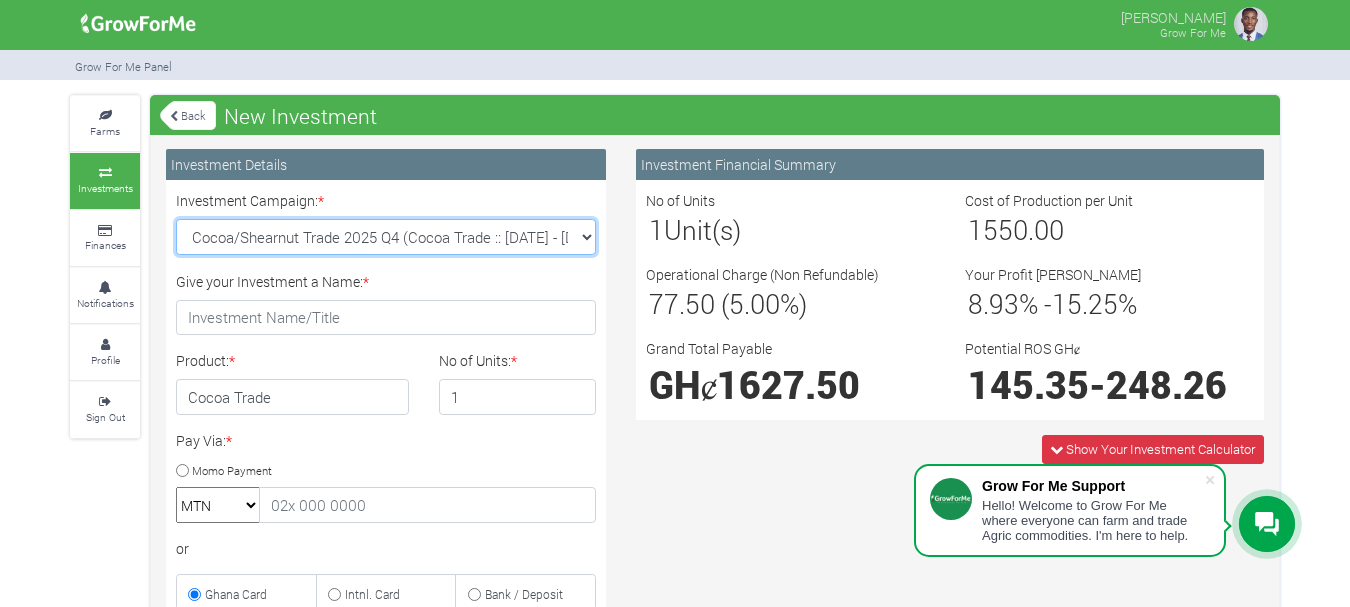 click on "Maize Trade 2025 Q4 (Maize Trade :: 01st Oct 2025 - 31st Mar 2026)
Cashew Trade 2025 Q4 (Cashew Trade :: 01st Oct 2025 - 31st Mar 2026)
Machinery Fund (10 Yrs) (Machinery :: 01st Jun 2025 - 01st Jun 2035)
Soybean Trade 2025 Q4 (Soybean Trade :: 01st Oct 2025 - 31st Mar 2026)" at bounding box center [386, 237] 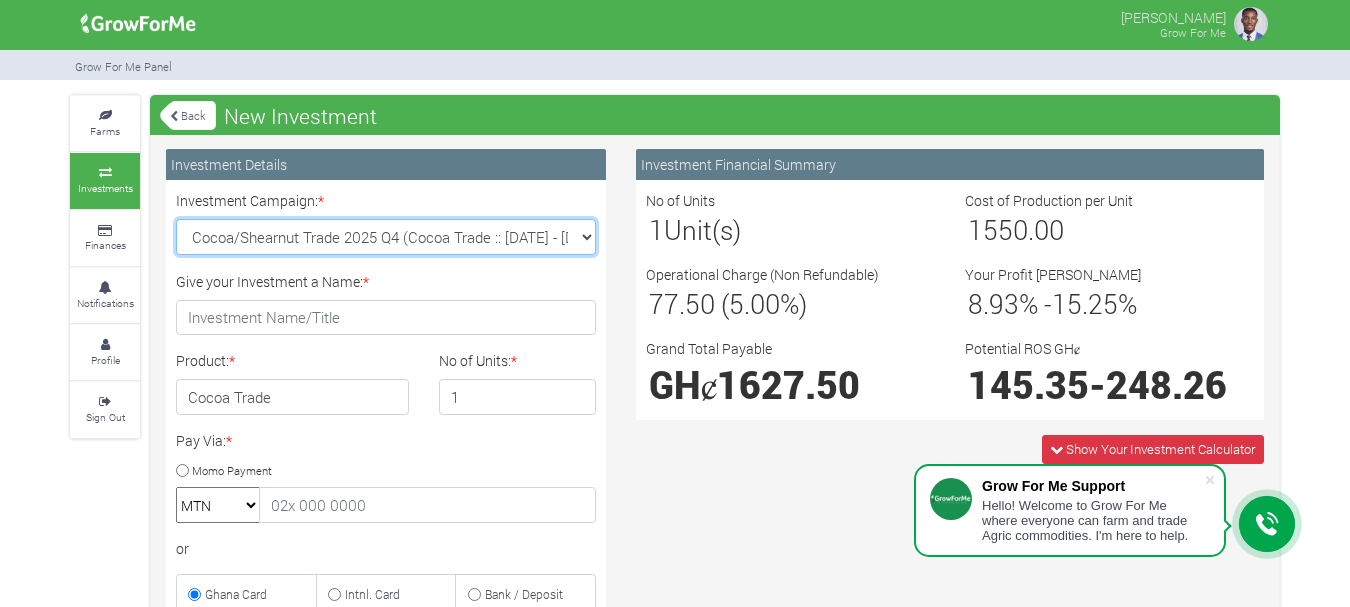 select on "42" 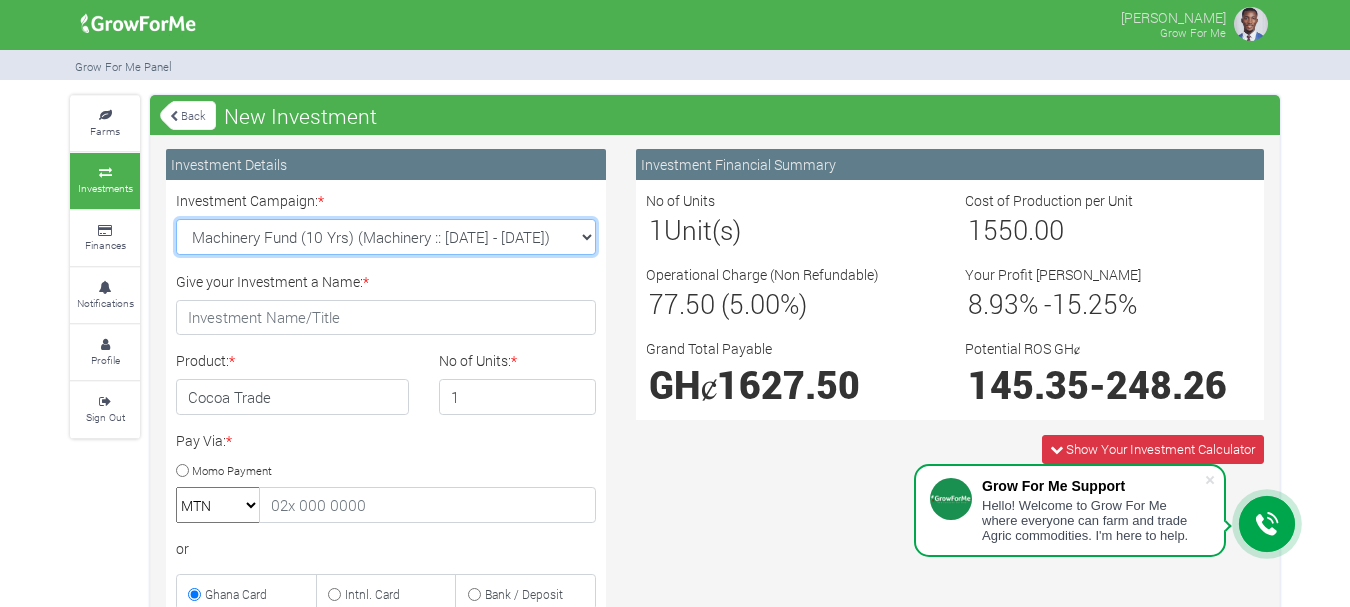 click on "Maize Trade 2025 Q4 (Maize Trade :: 01st Oct 2025 - 31st Mar 2026)
Cashew Trade 2025 Q4 (Cashew Trade :: 01st Oct 2025 - 31st Mar 2026)
Machinery Fund (10 Yrs) (Machinery :: 01st Jun 2025 - 01st Jun 2035)
Soybean Trade 2025 Q4 (Soybean Trade :: 01st Oct 2025 - 31st Mar 2026)" at bounding box center (386, 237) 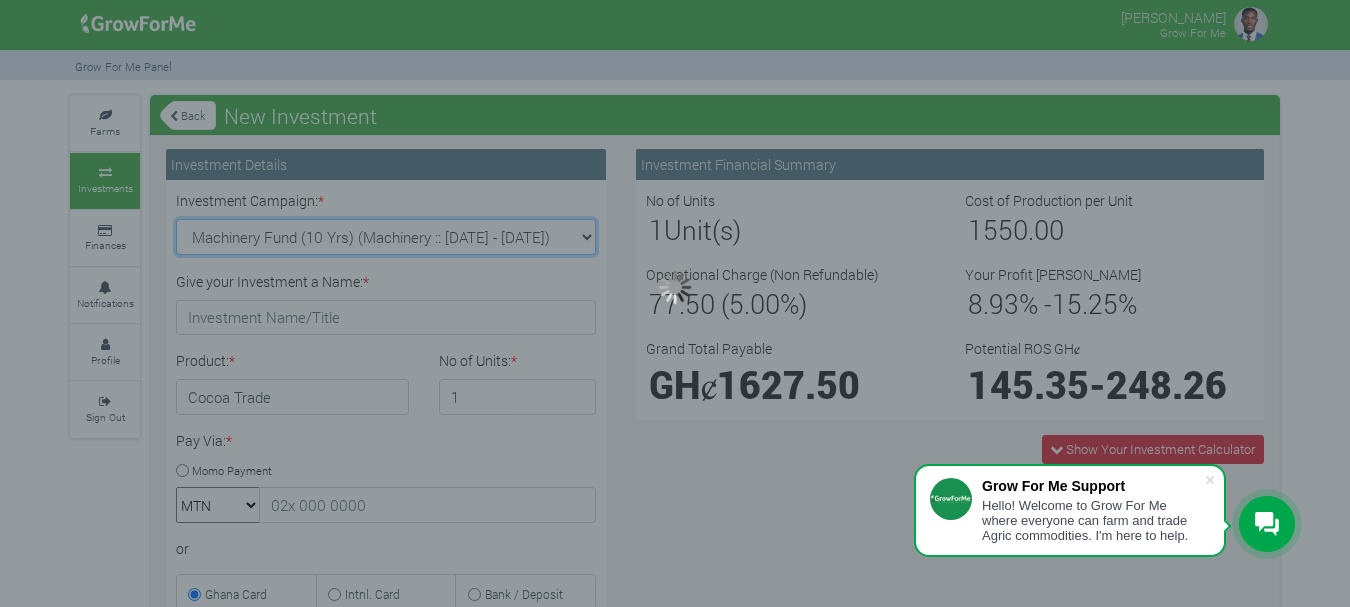 type on "1" 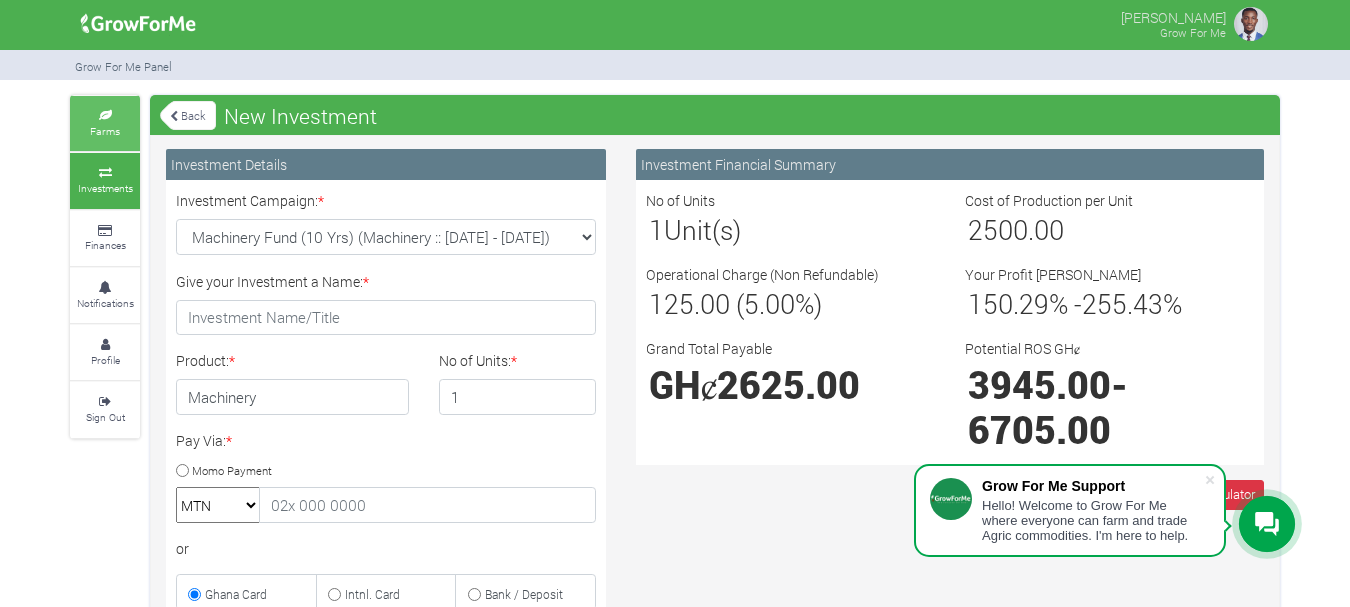 click on "Farms" at bounding box center (105, 123) 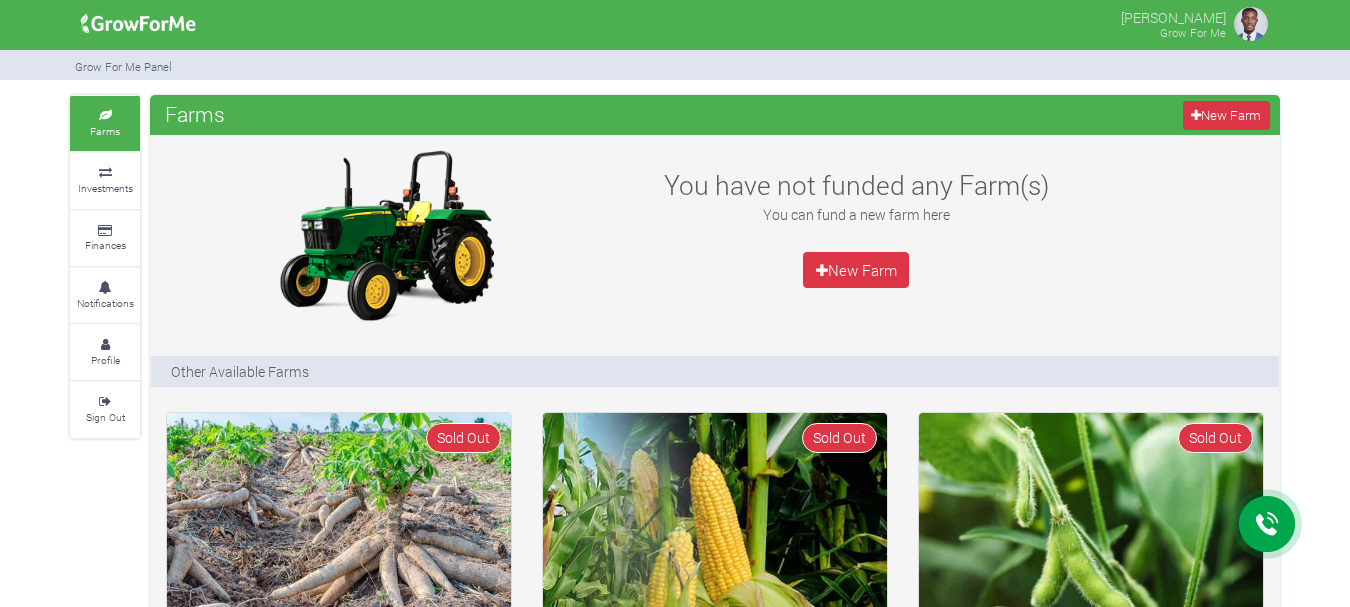 scroll, scrollTop: 0, scrollLeft: 0, axis: both 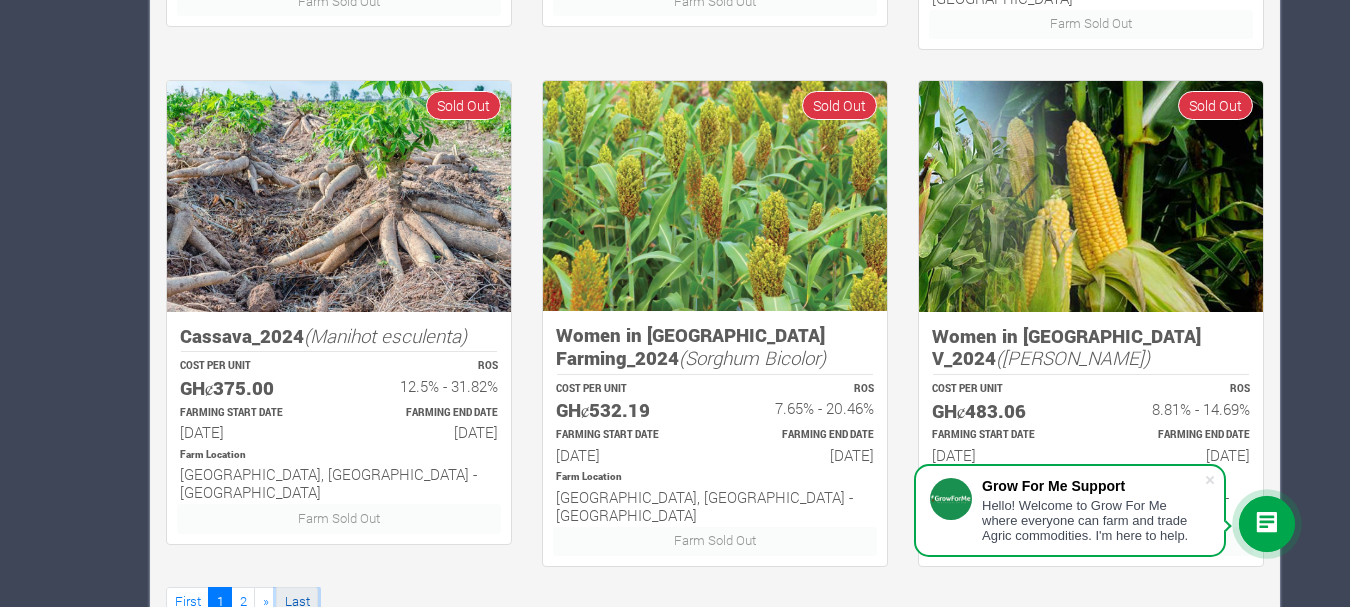 click on "Last" at bounding box center (297, 601) 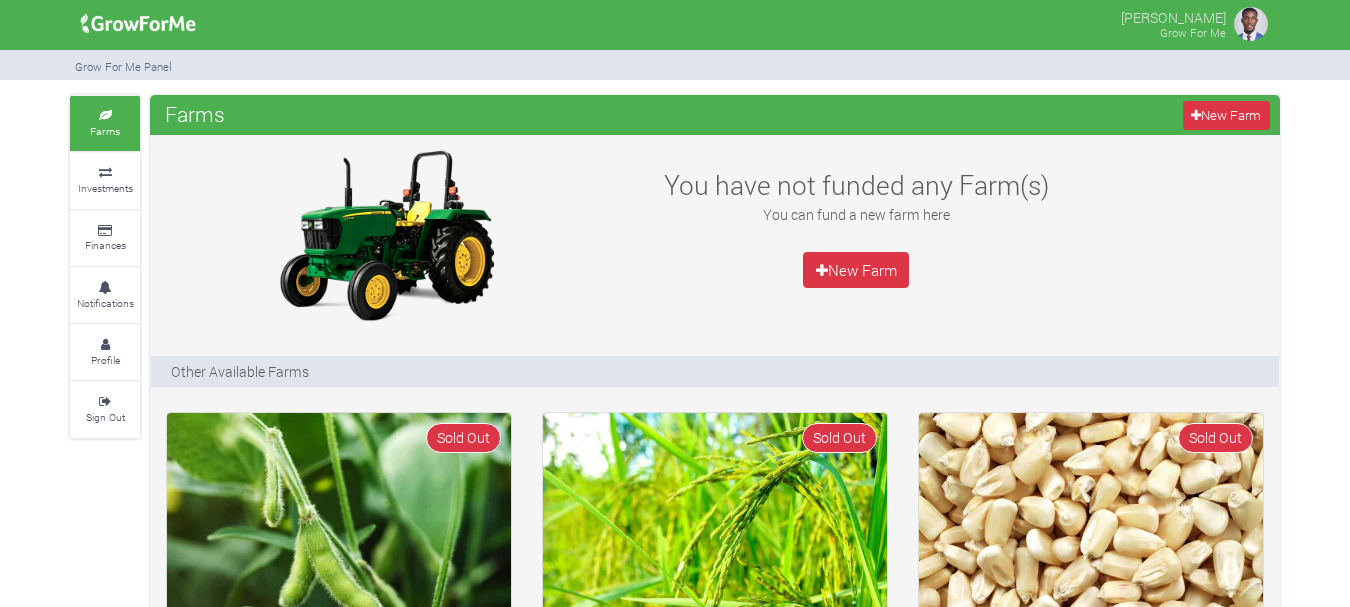 scroll, scrollTop: 0, scrollLeft: 0, axis: both 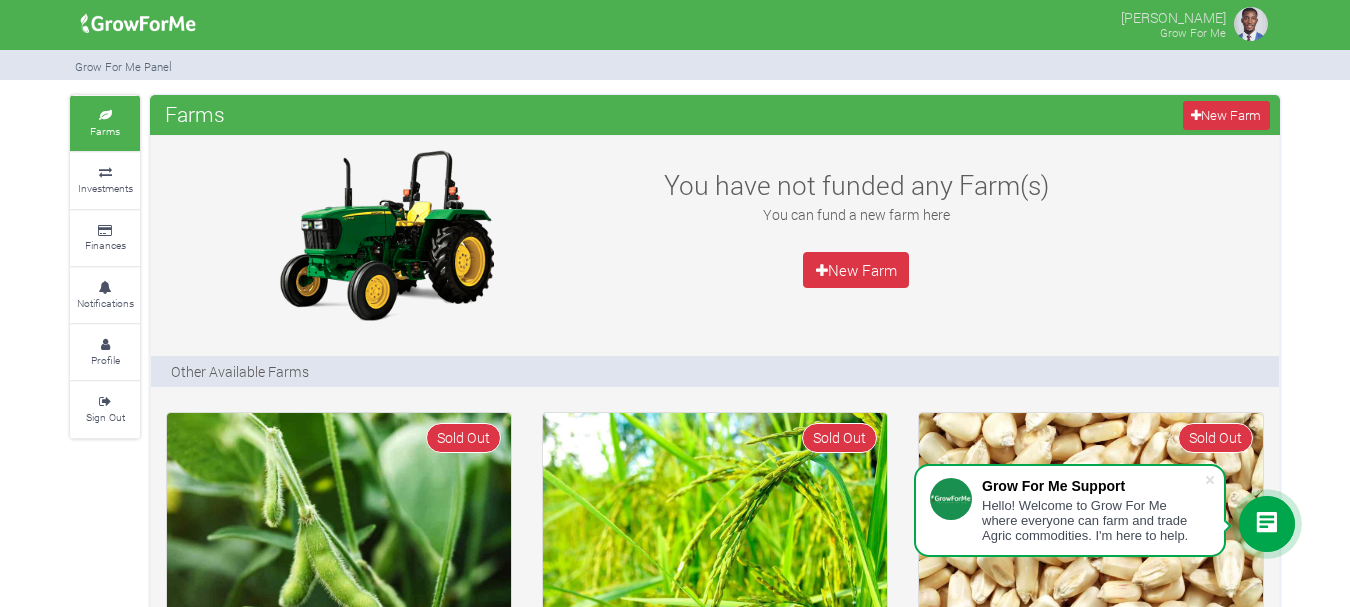 click at bounding box center (1251, 24) 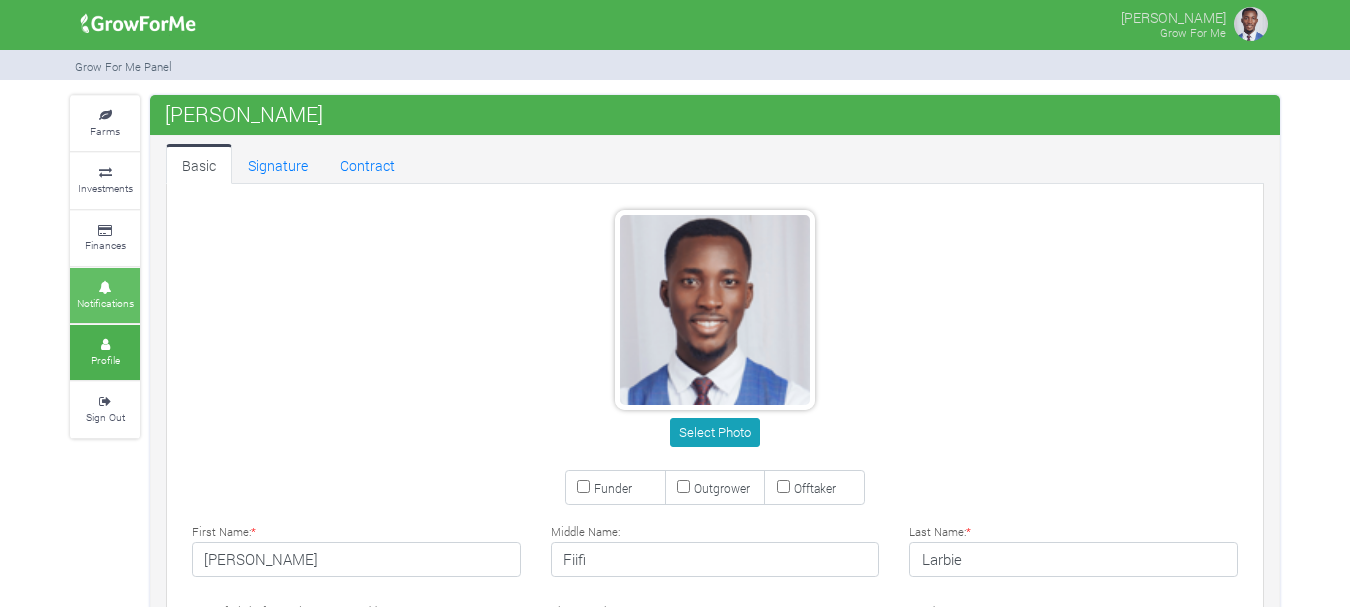 scroll, scrollTop: 0, scrollLeft: 0, axis: both 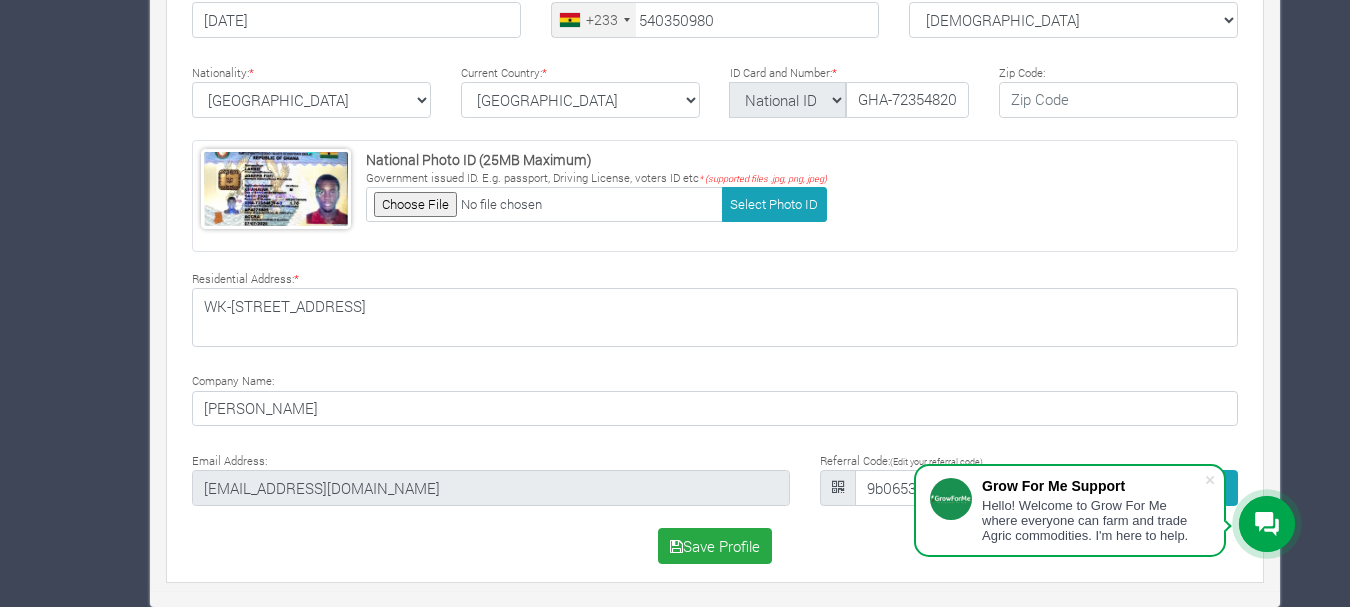 type on "54 035 0980" 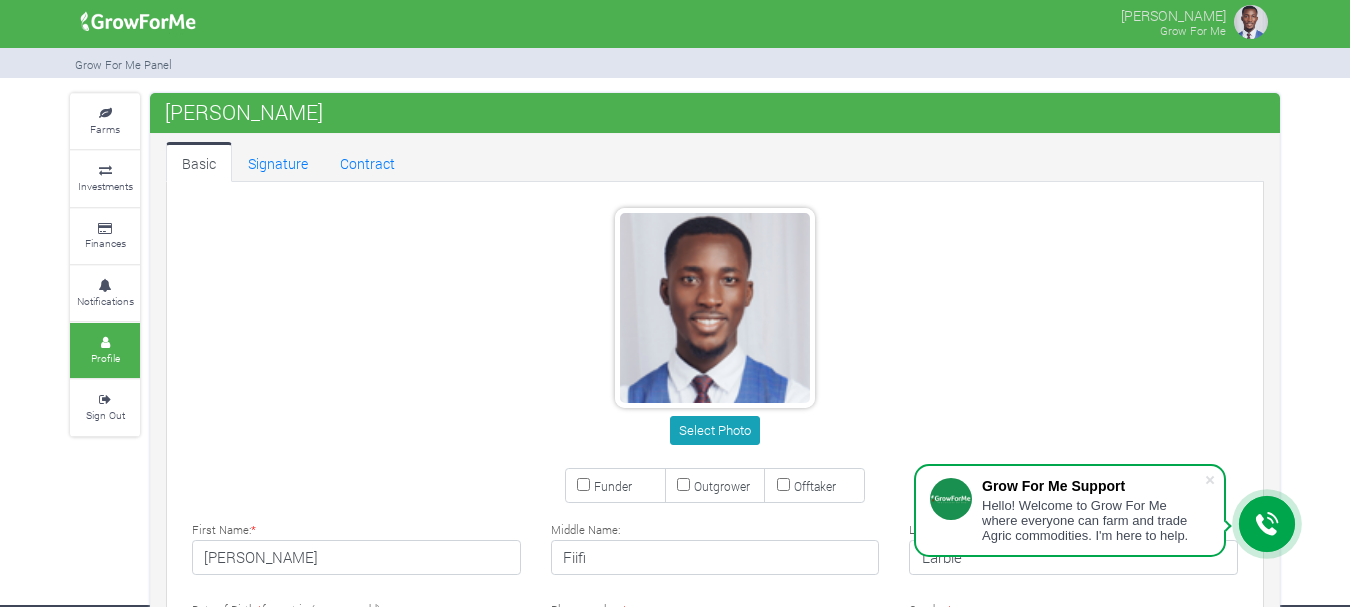 scroll, scrollTop: 0, scrollLeft: 0, axis: both 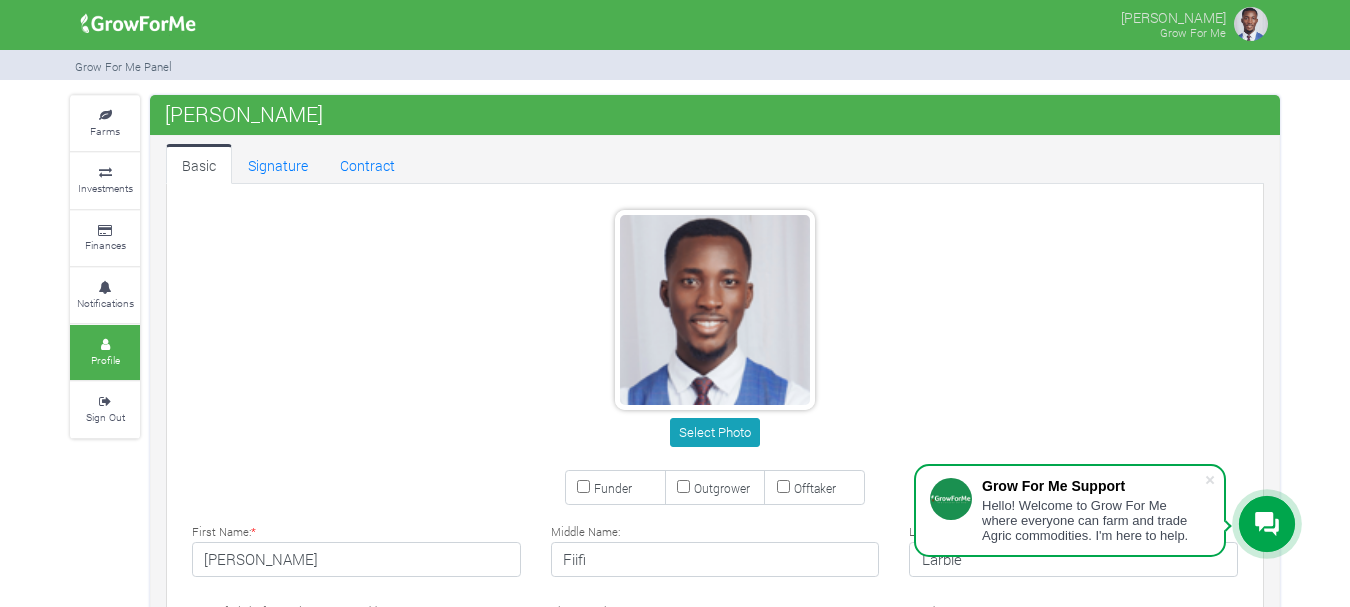 click at bounding box center [138, 24] 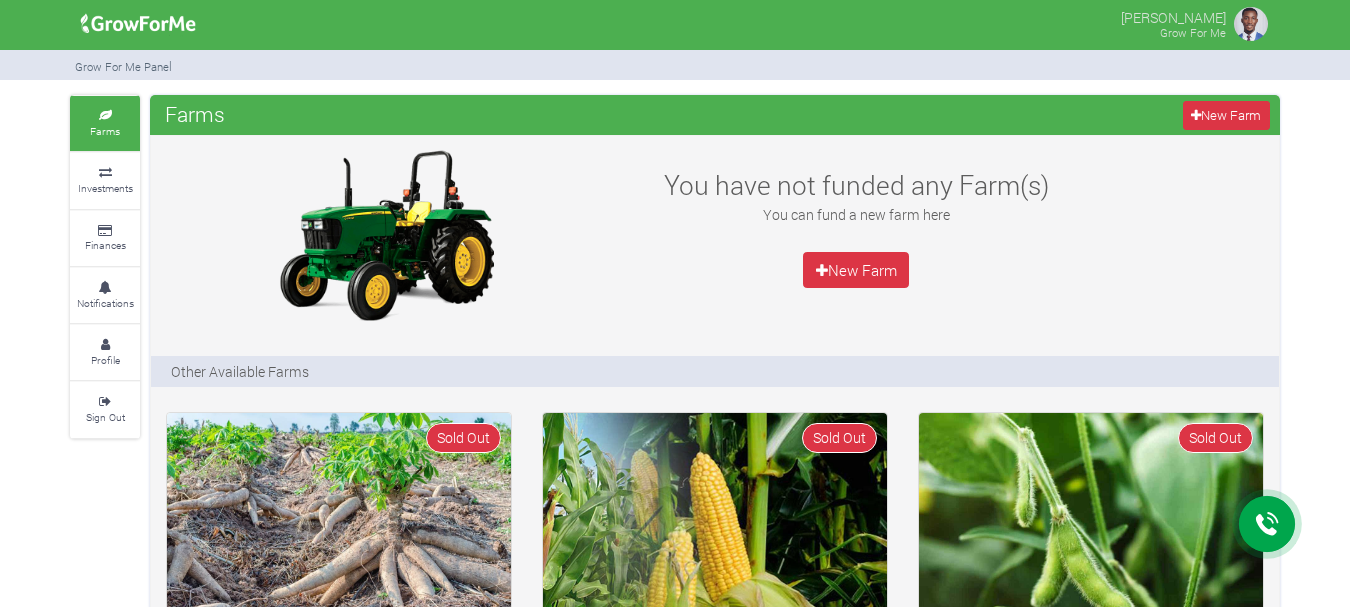 scroll, scrollTop: 0, scrollLeft: 0, axis: both 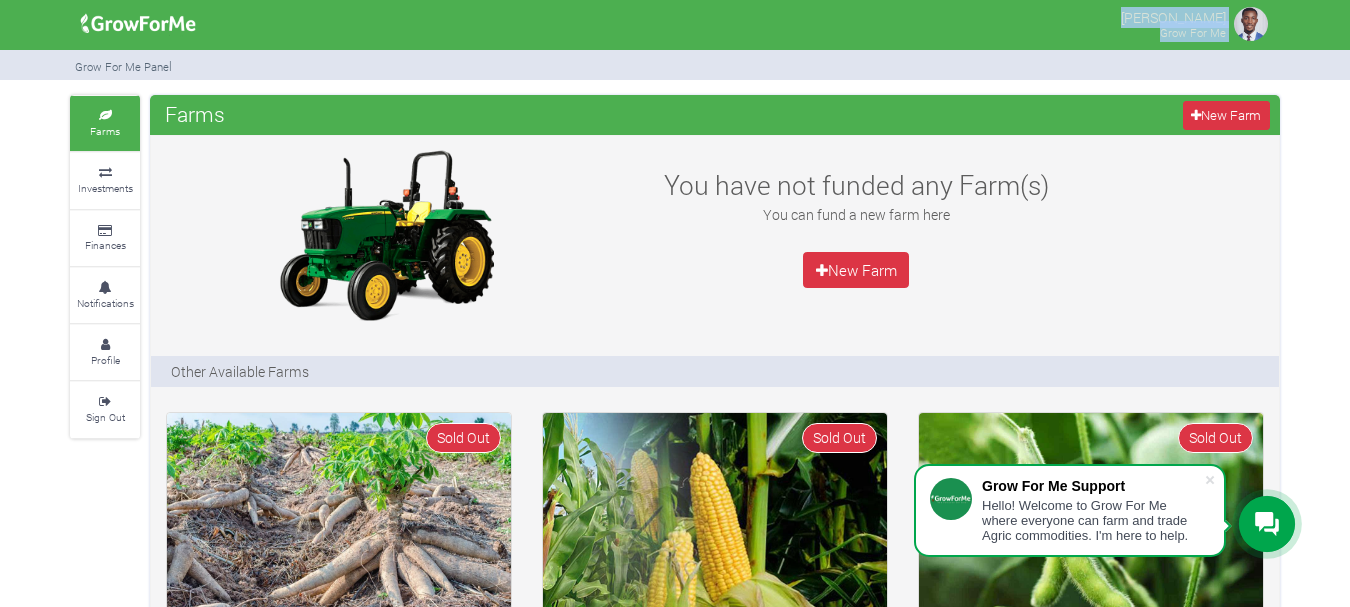 click on "Joseph Larbie
Grow For Me" at bounding box center [1198, 24] 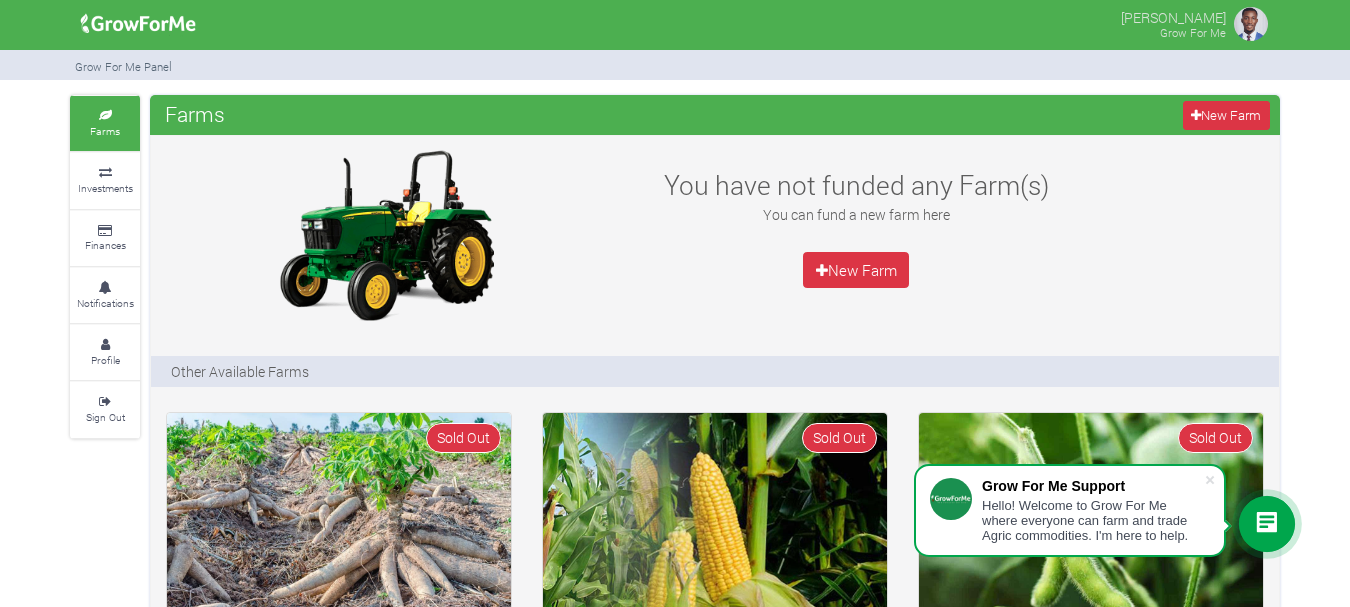 click on "Grow For Me Panel" at bounding box center (675, 65) 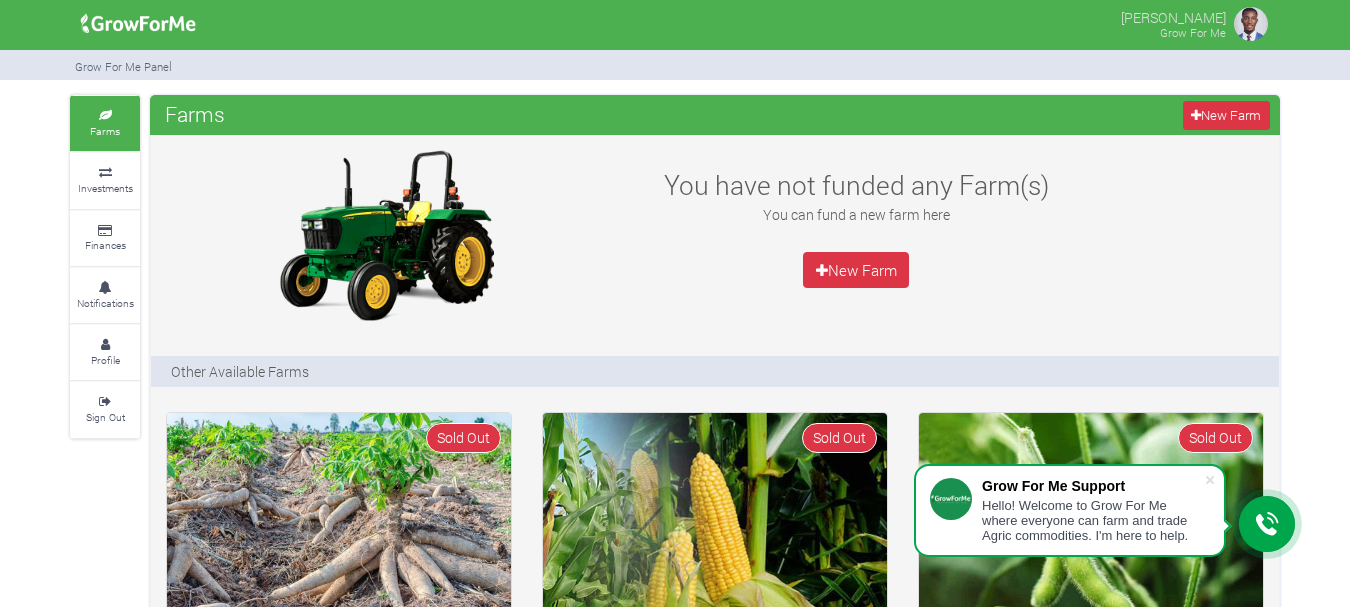 click at bounding box center [1251, 24] 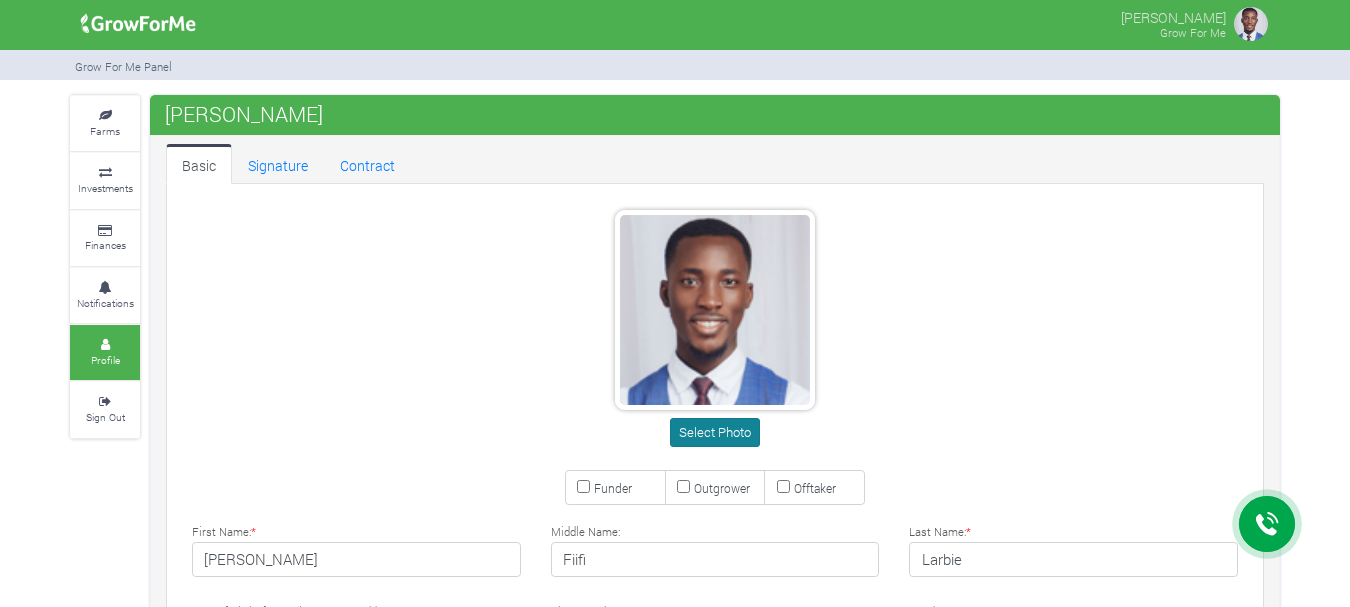 scroll, scrollTop: 0, scrollLeft: 0, axis: both 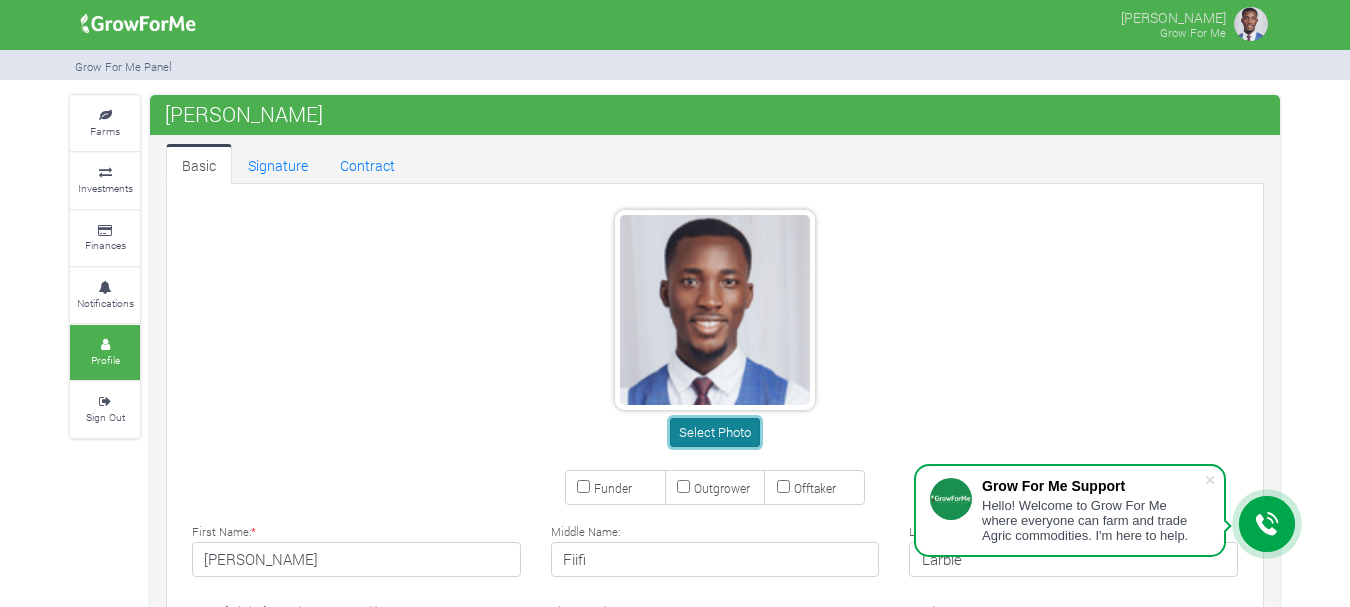 click on "Select Photo" at bounding box center [714, 432] 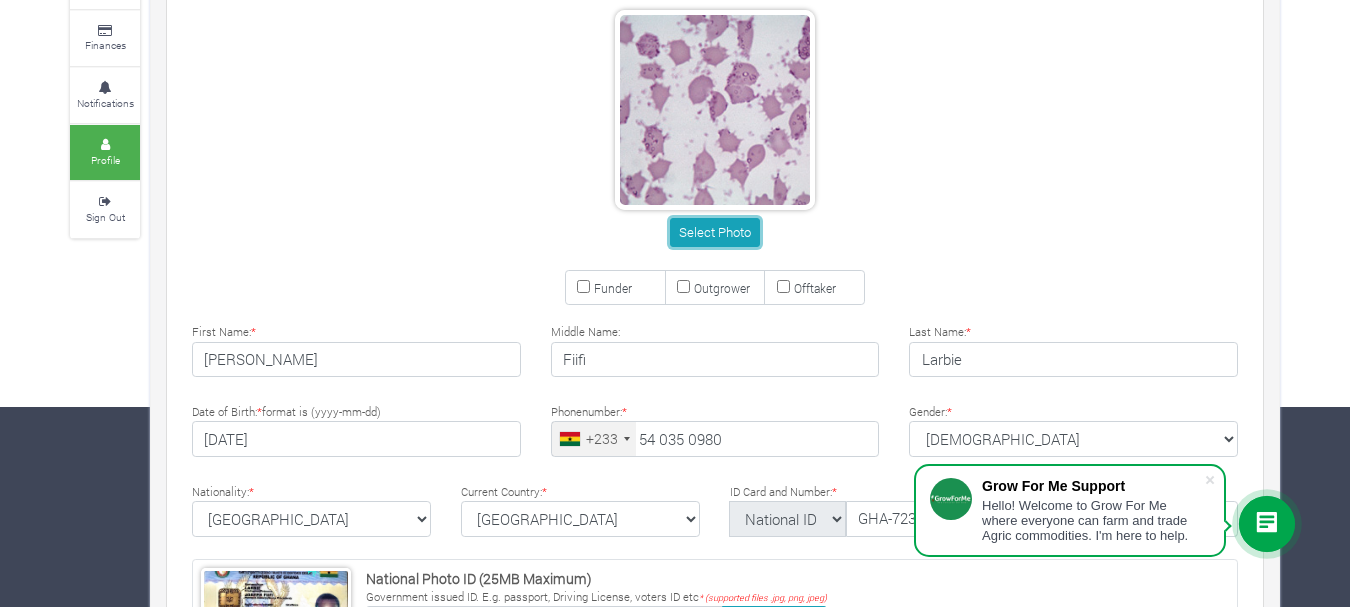 scroll, scrollTop: 300, scrollLeft: 0, axis: vertical 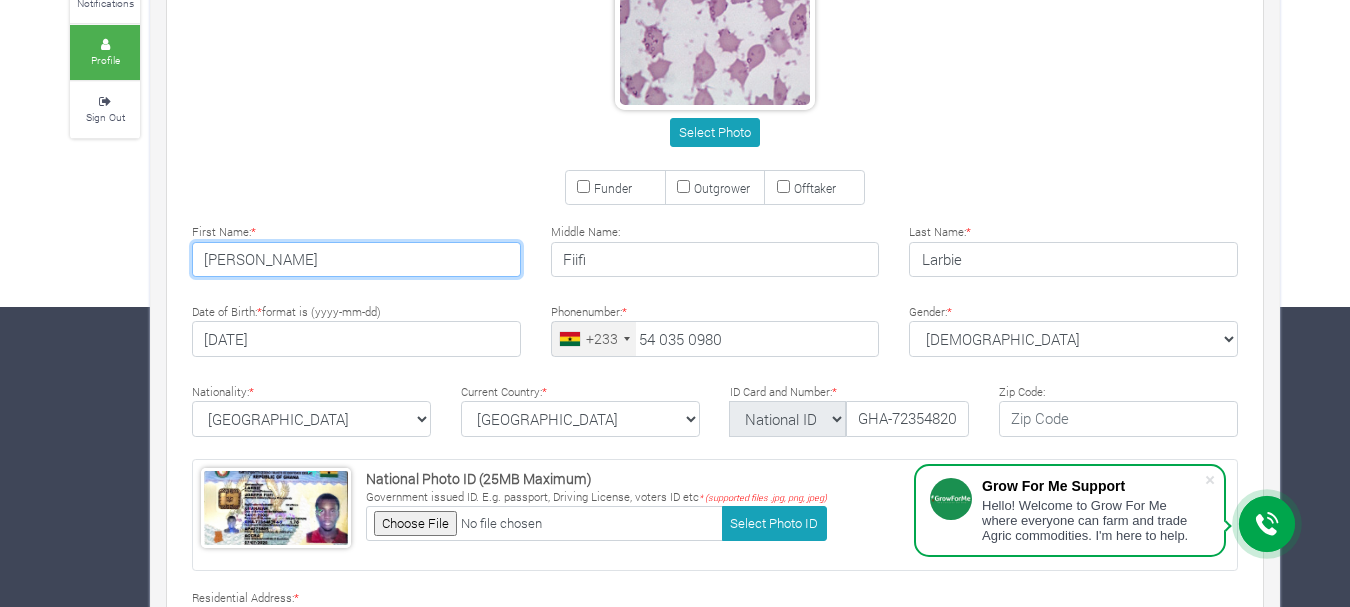 click on "[PERSON_NAME]" at bounding box center (356, 260) 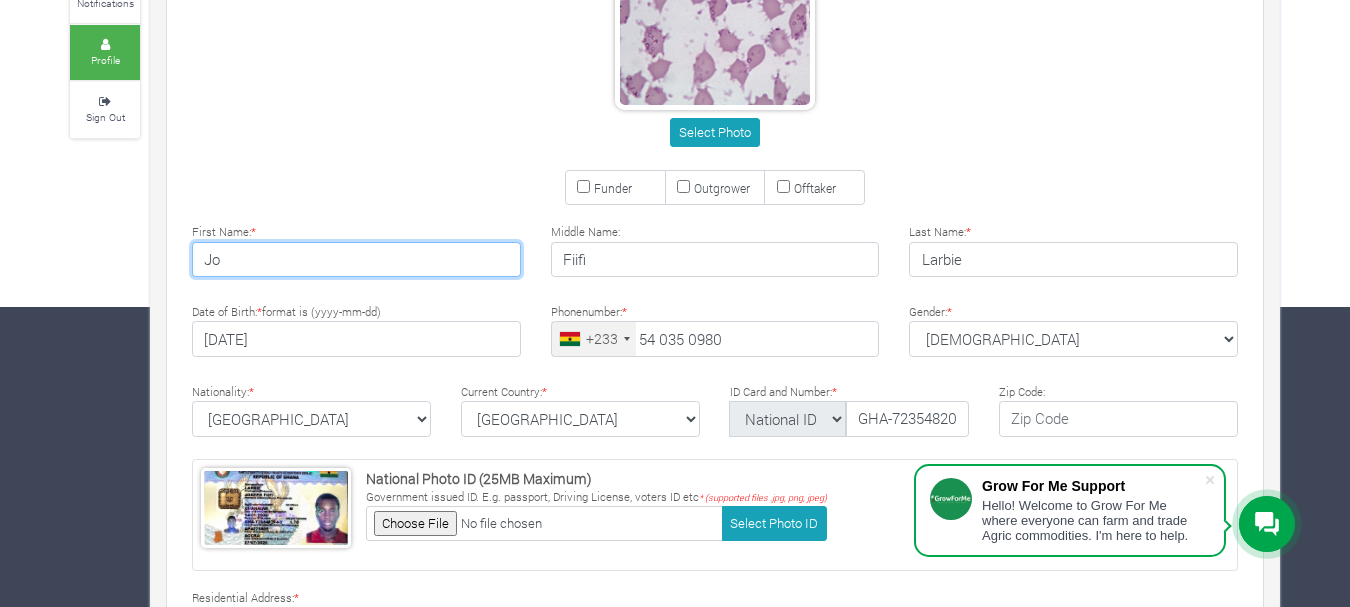 type on "J" 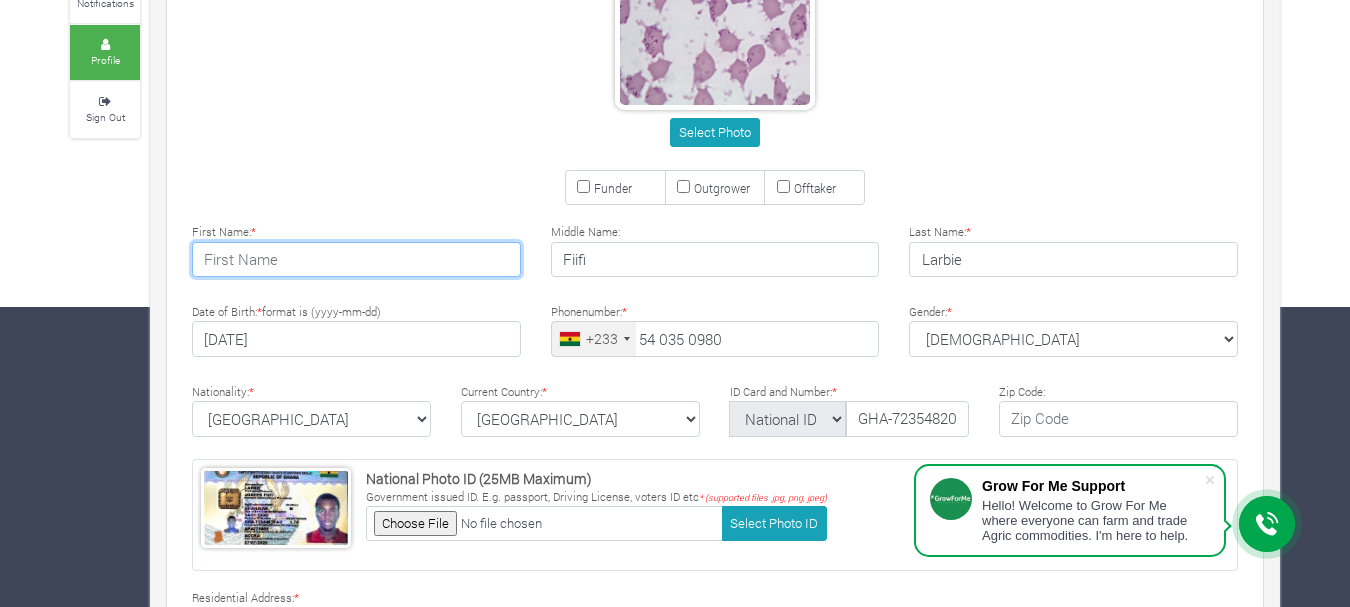 type 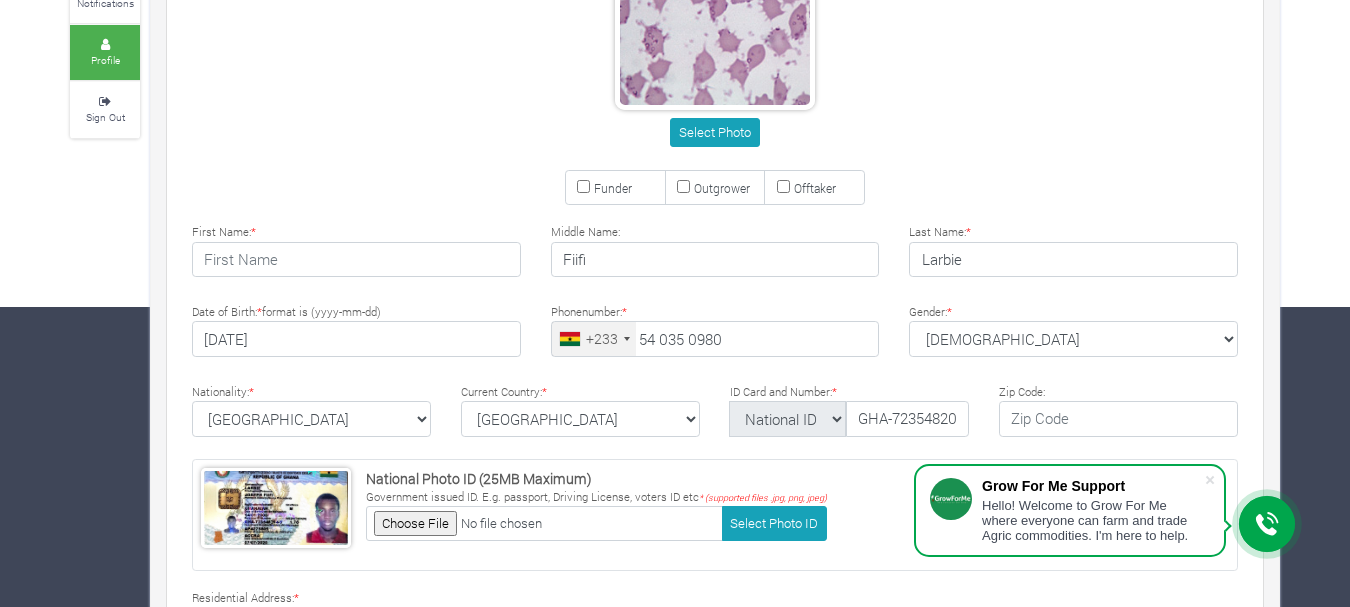 drag, startPoint x: 674, startPoint y: 278, endPoint x: 667, endPoint y: 258, distance: 21.189621 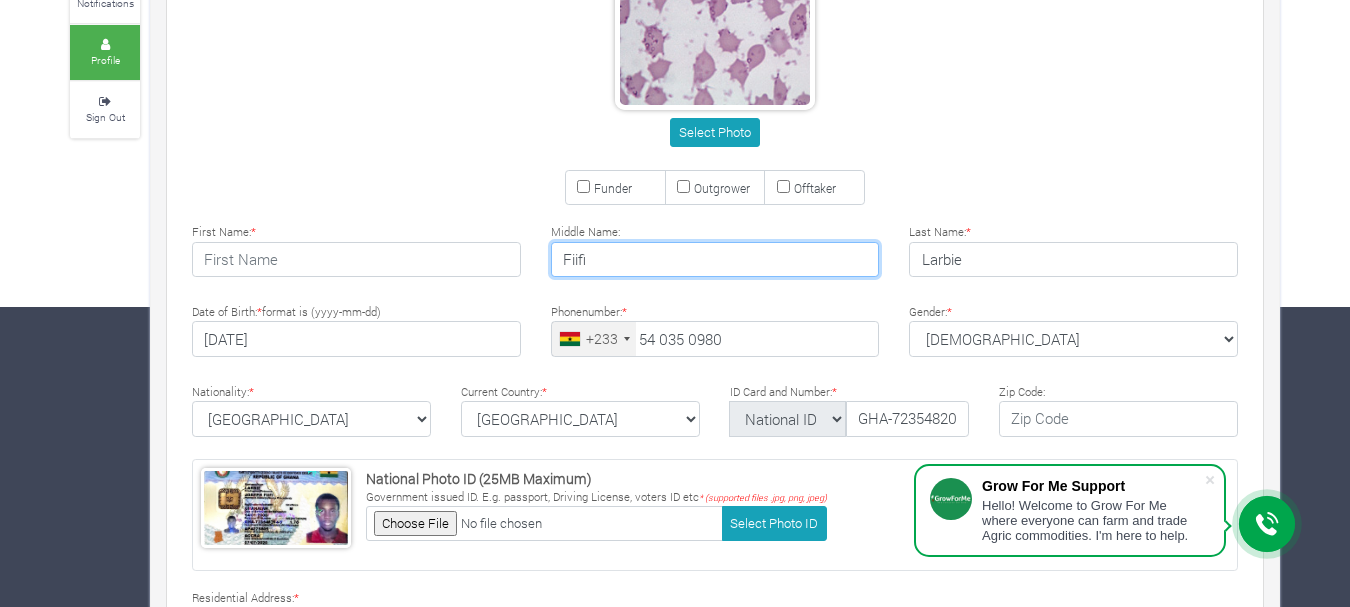 click on "Fiifi" at bounding box center [715, 260] 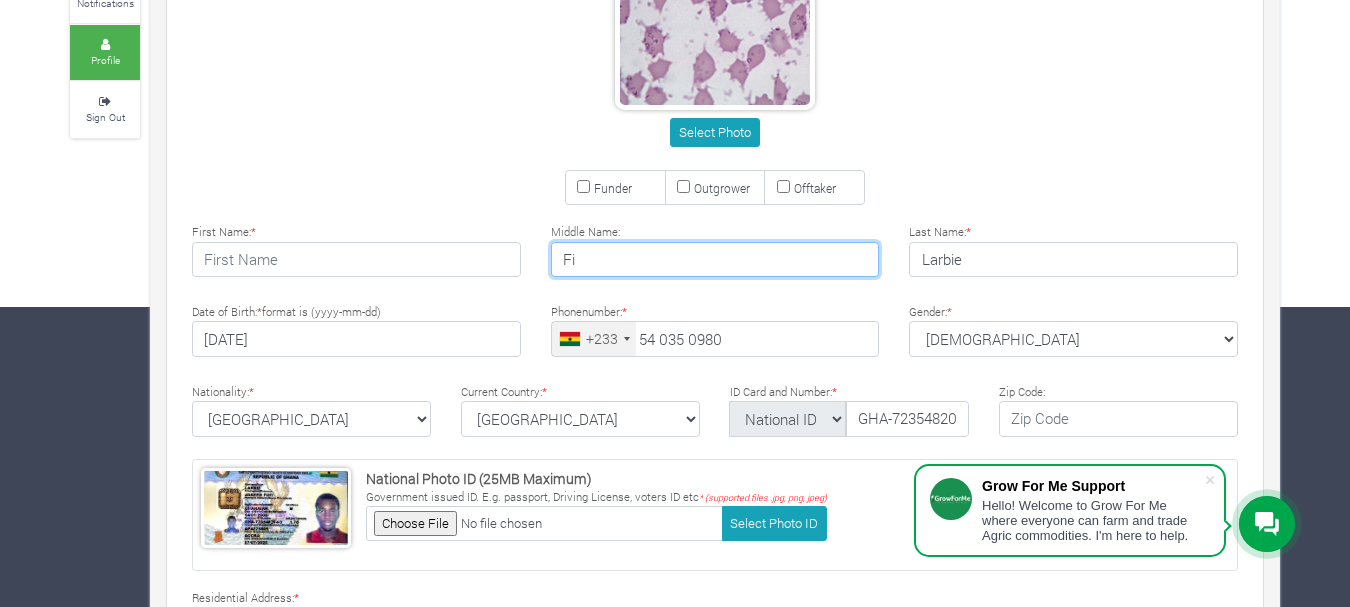 type on "F" 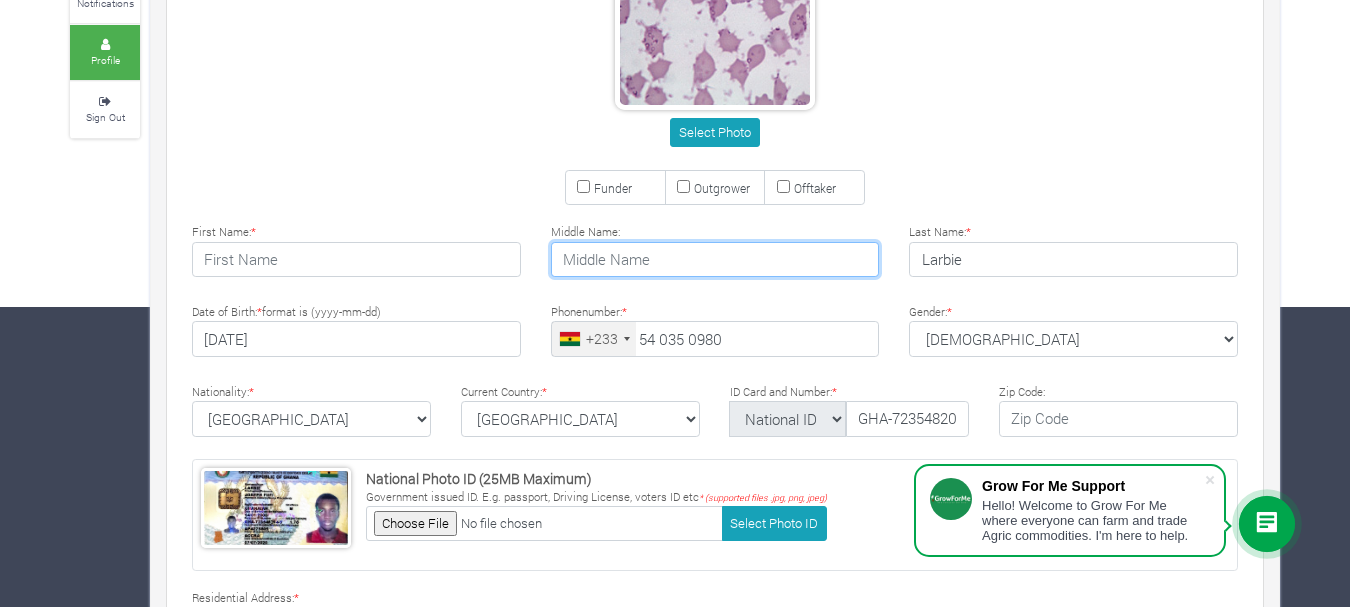 type 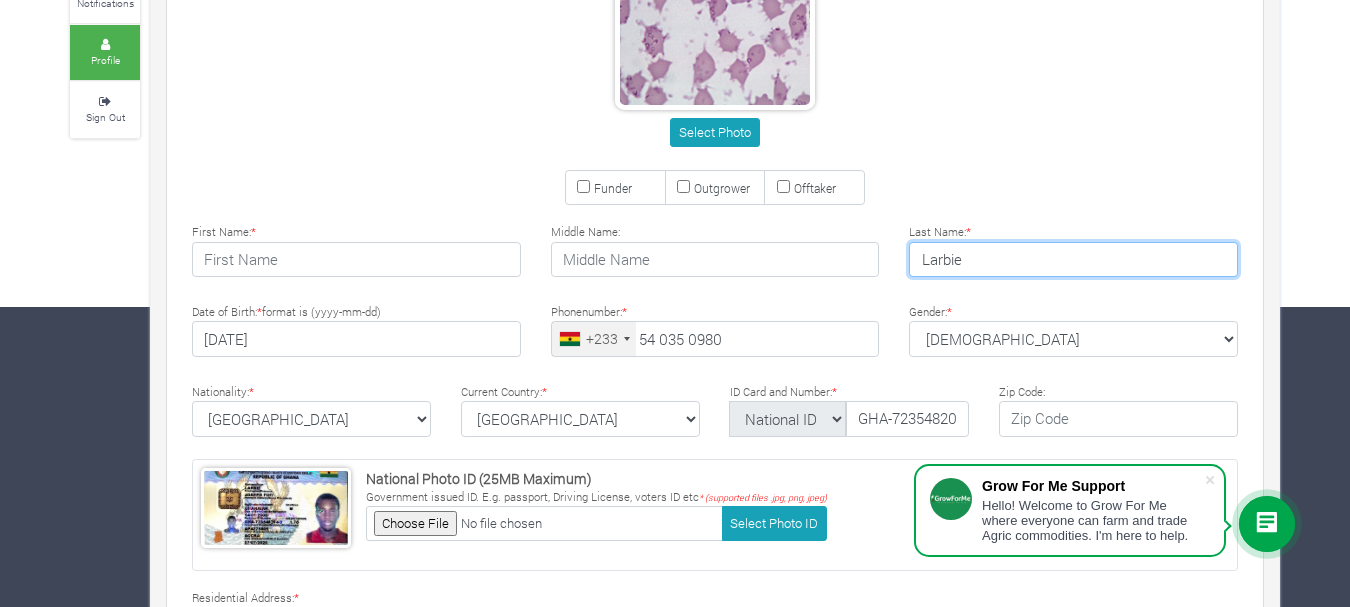 click on "Larbie" at bounding box center (1073, 260) 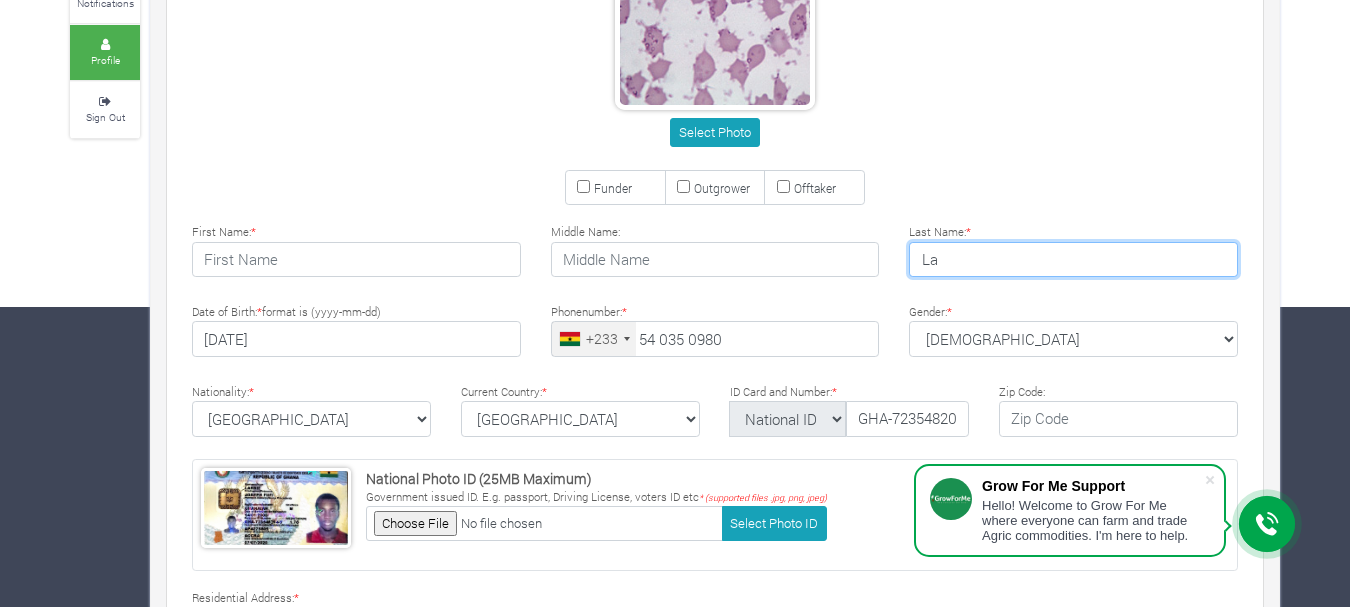type on "L" 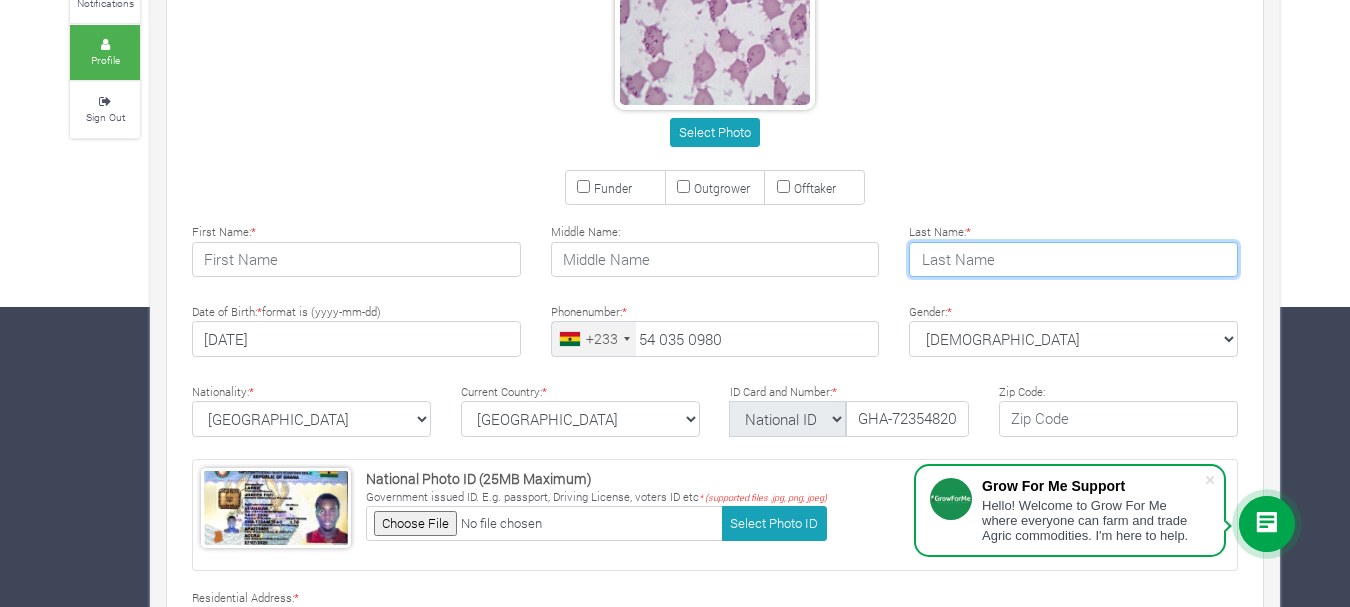type 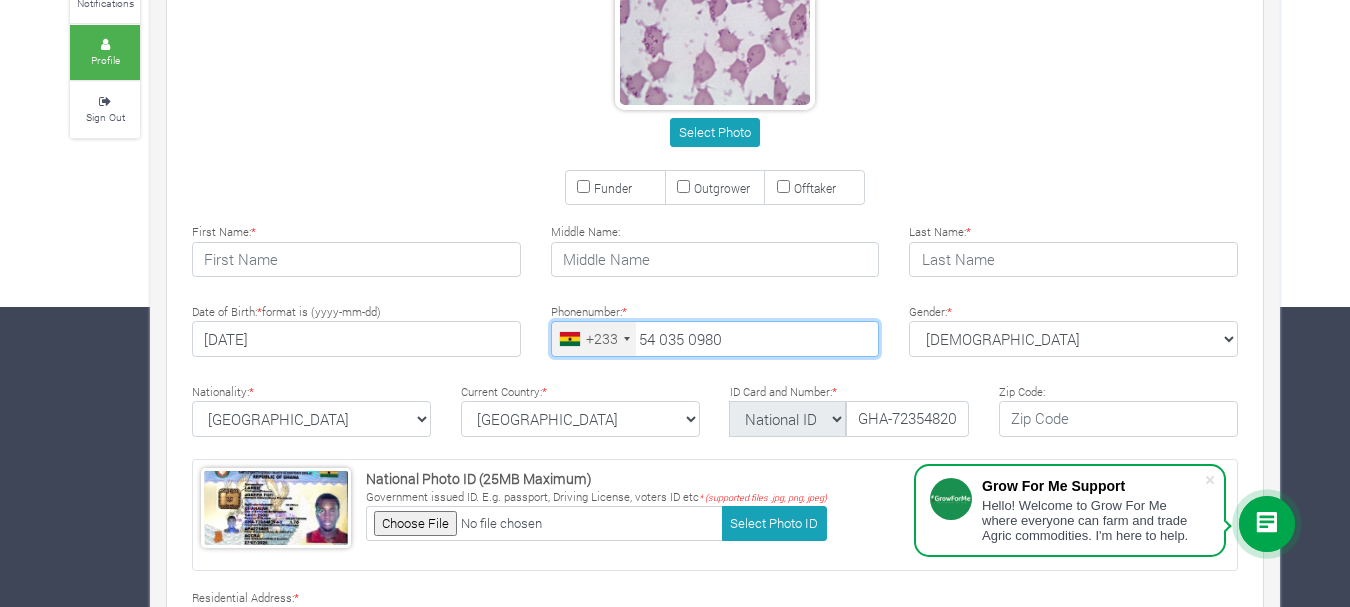 click on "54 035 0980" at bounding box center (715, 339) 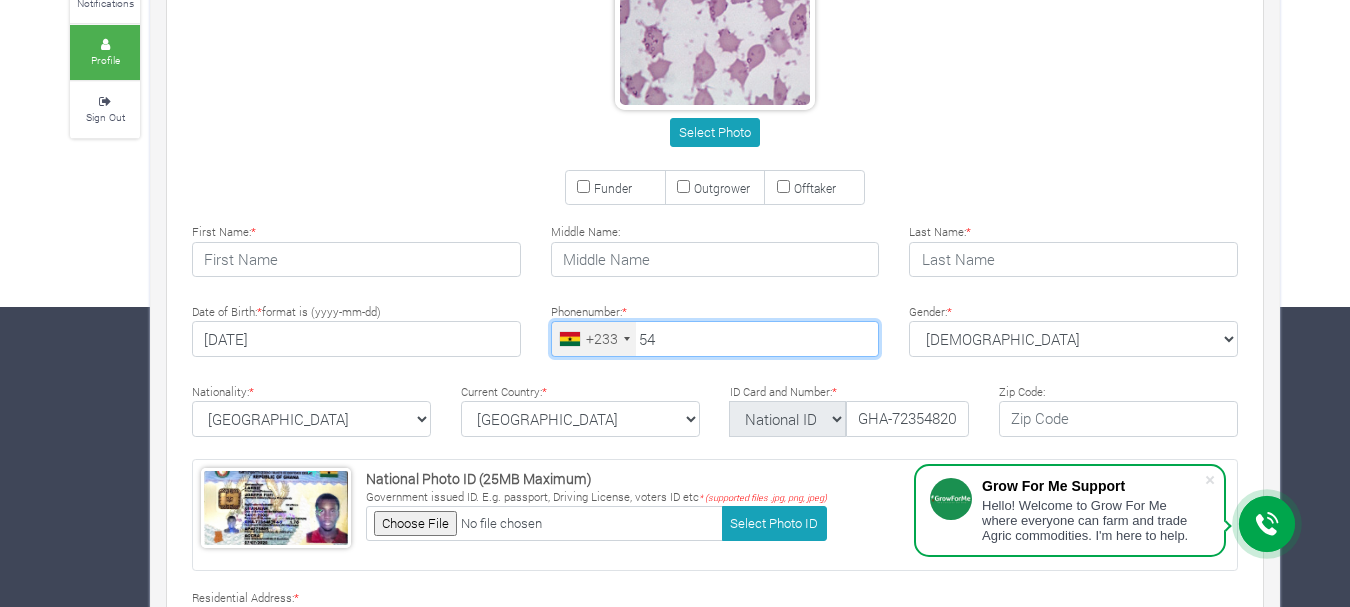 type on "5" 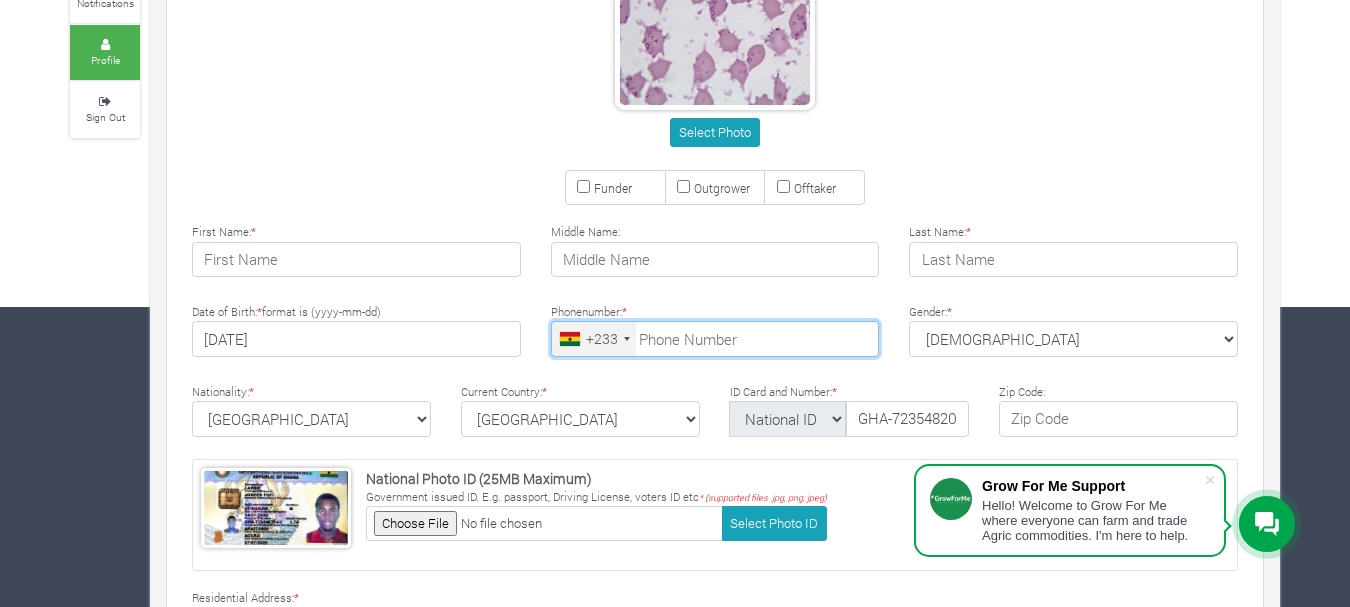 type 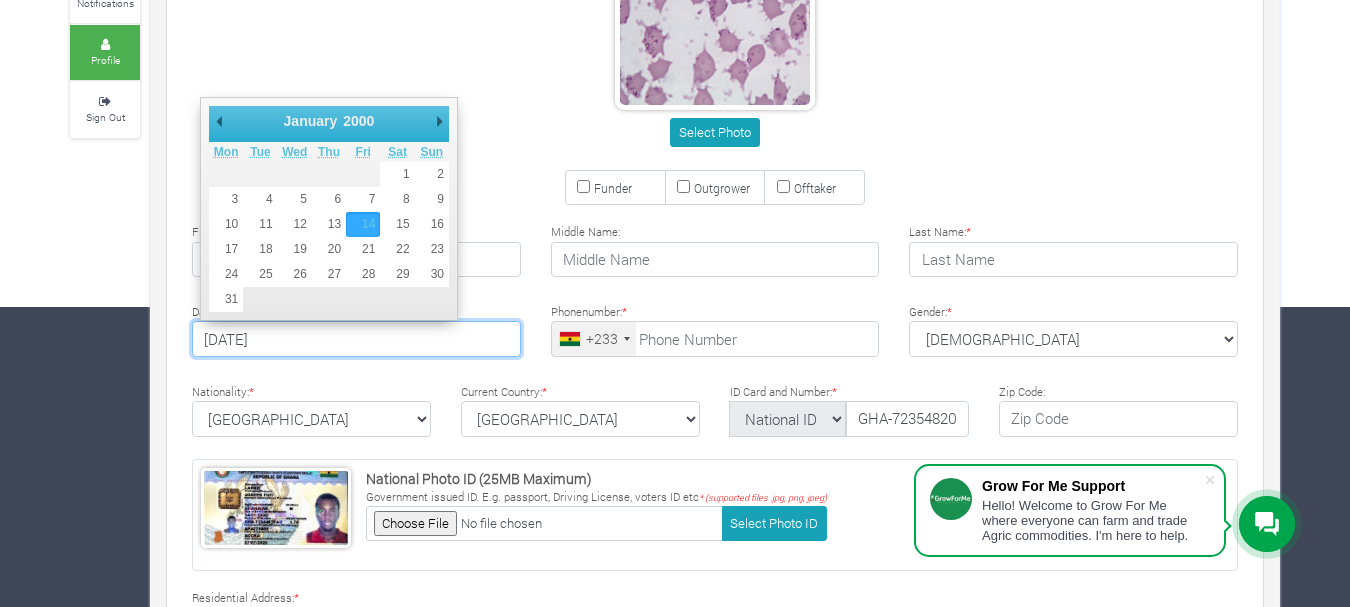 click on "[DATE]" at bounding box center [356, 339] 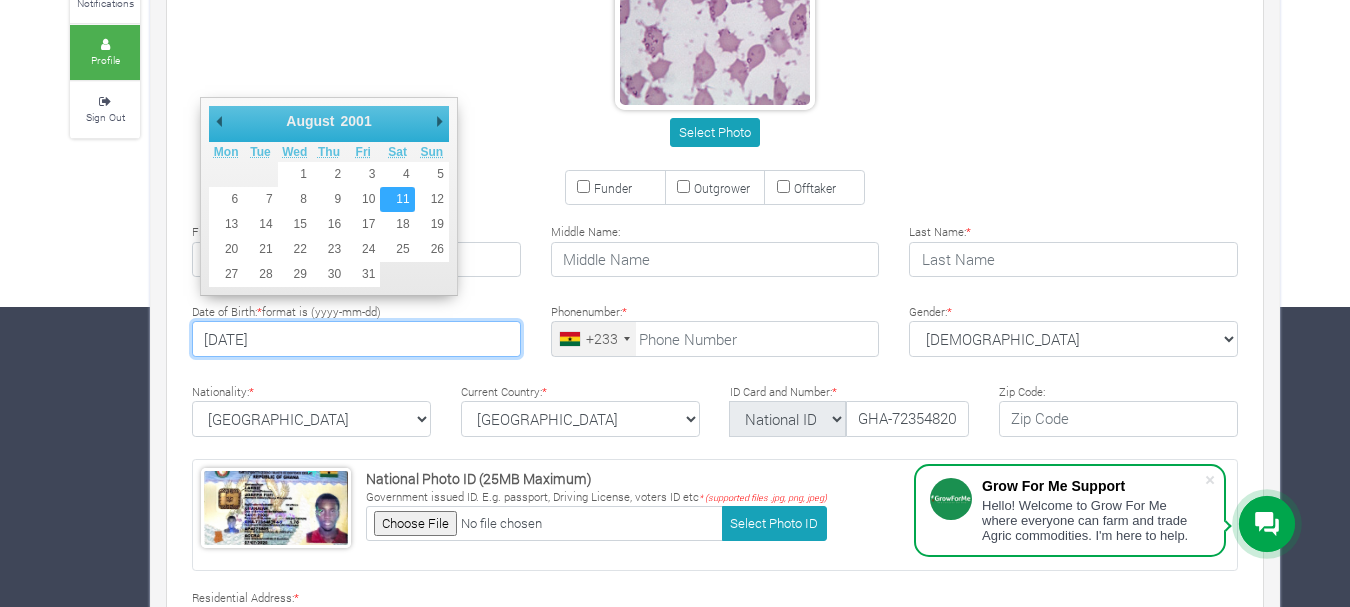 type on "2001-08-11" 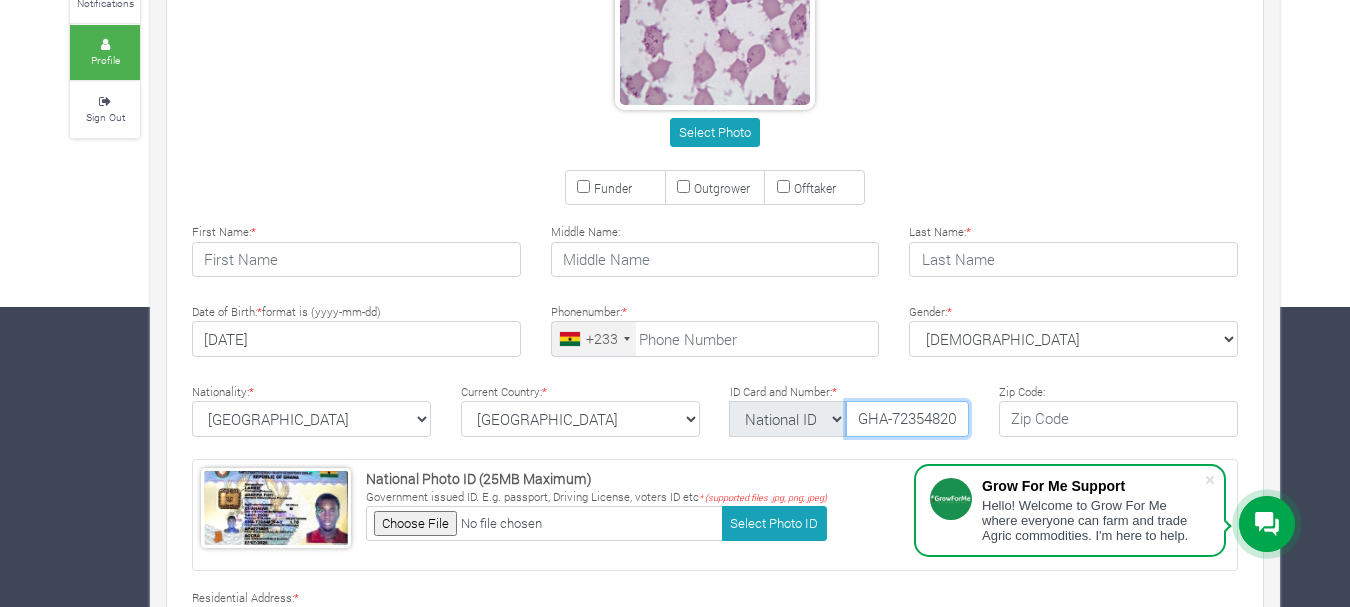 click on "GHA-723548204-5" at bounding box center [907, 419] 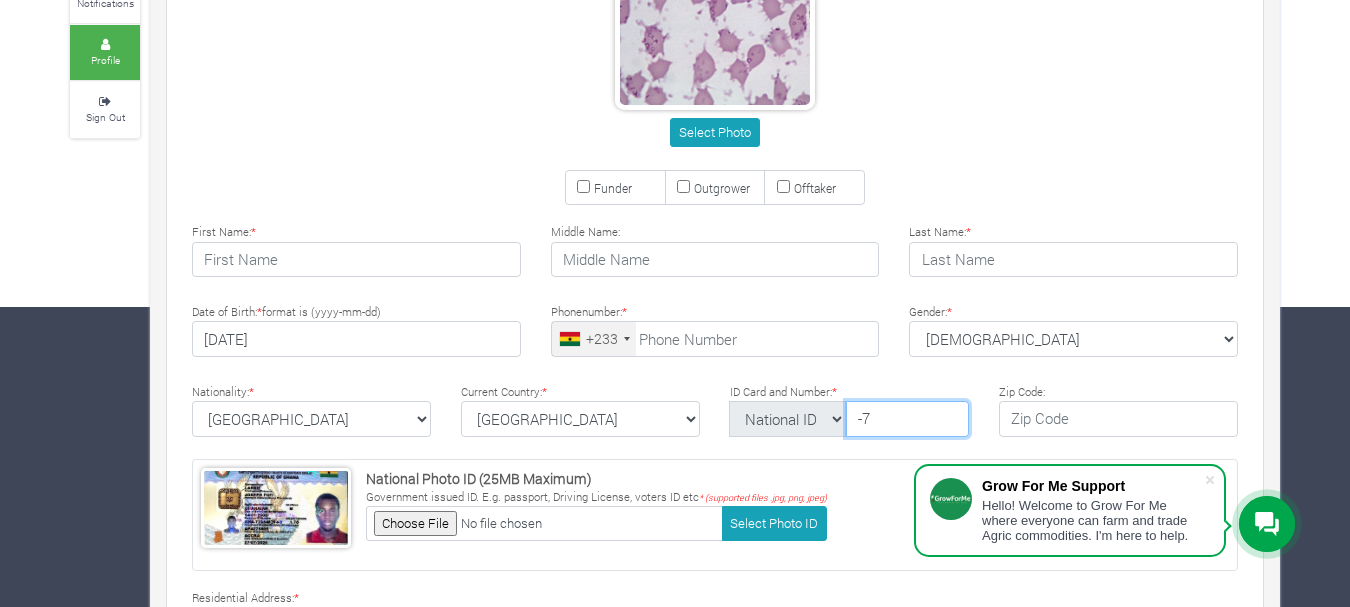 type on "-" 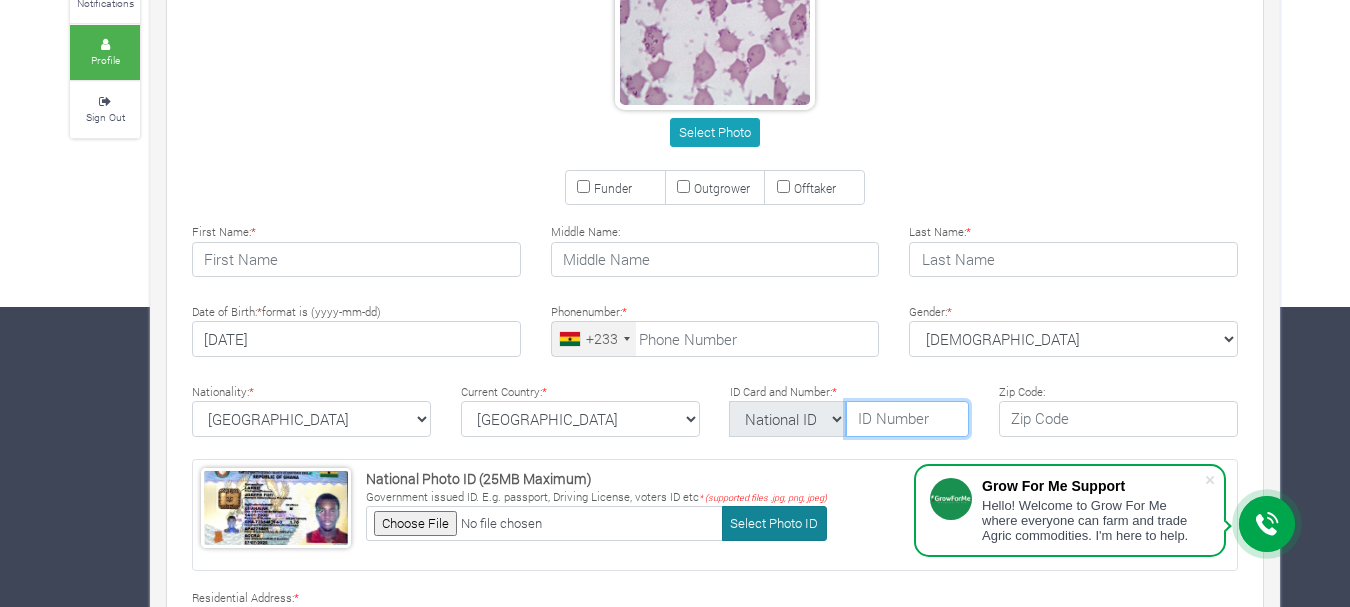 type 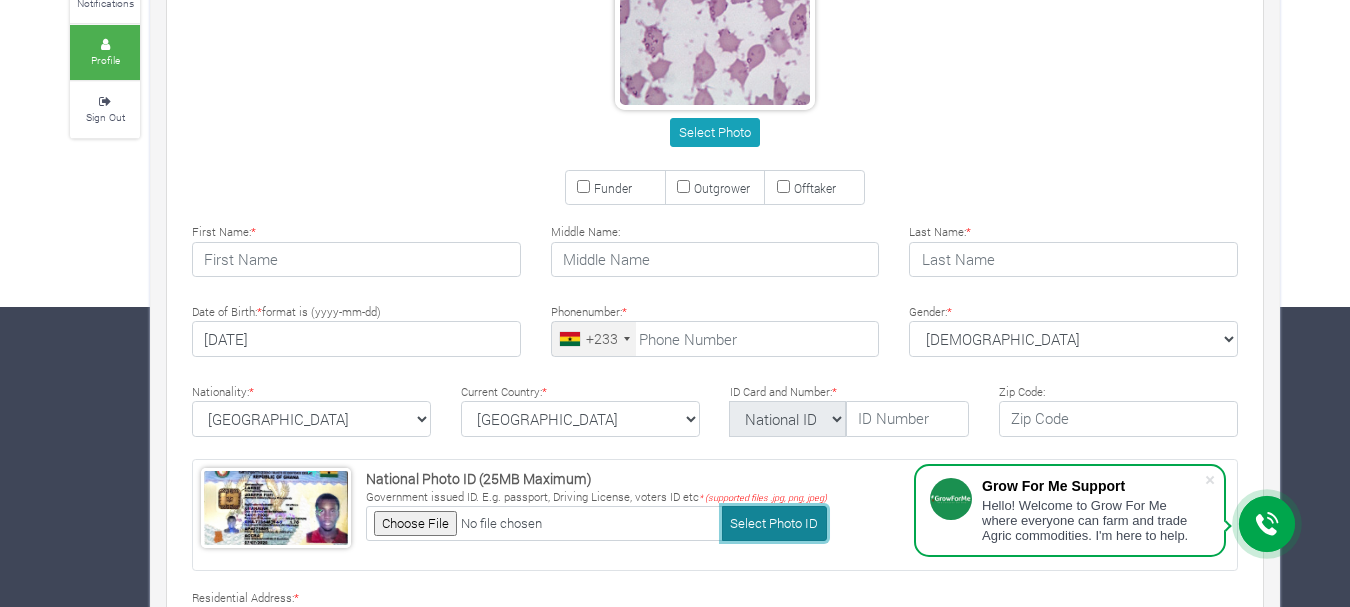 click on "Select Photo ID" at bounding box center (774, 523) 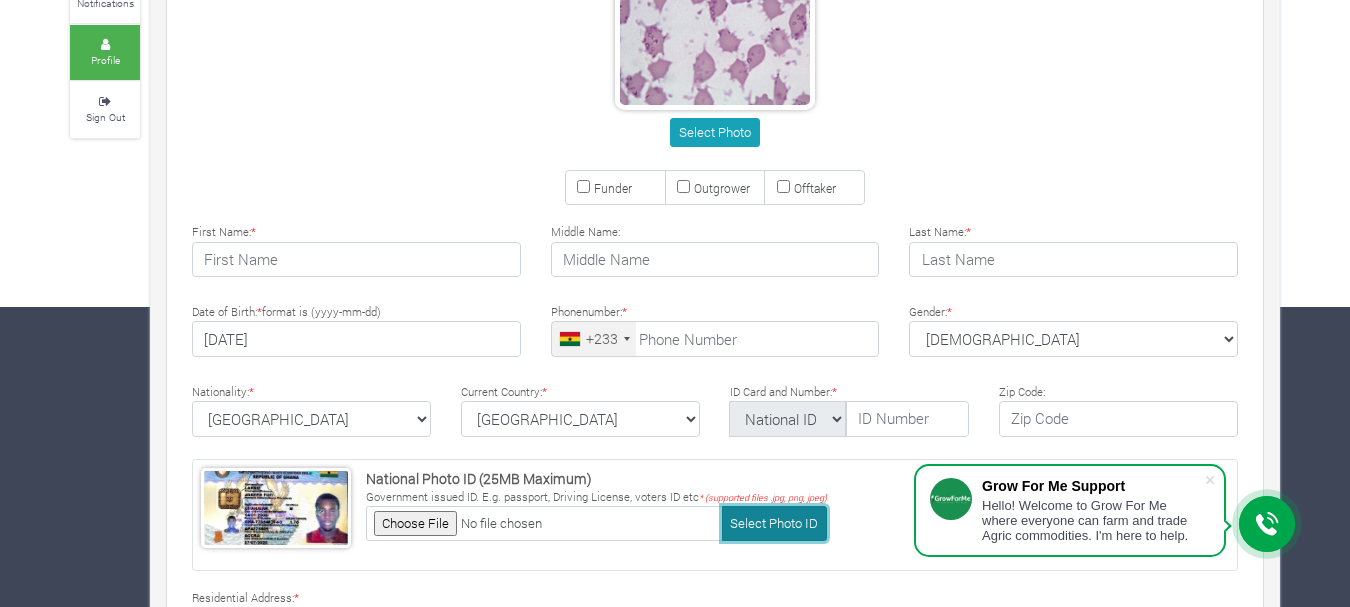 type on "C:\fakepath\WhatsApp Image [DATE] at 18.22.43_3db4bd5a.jpg" 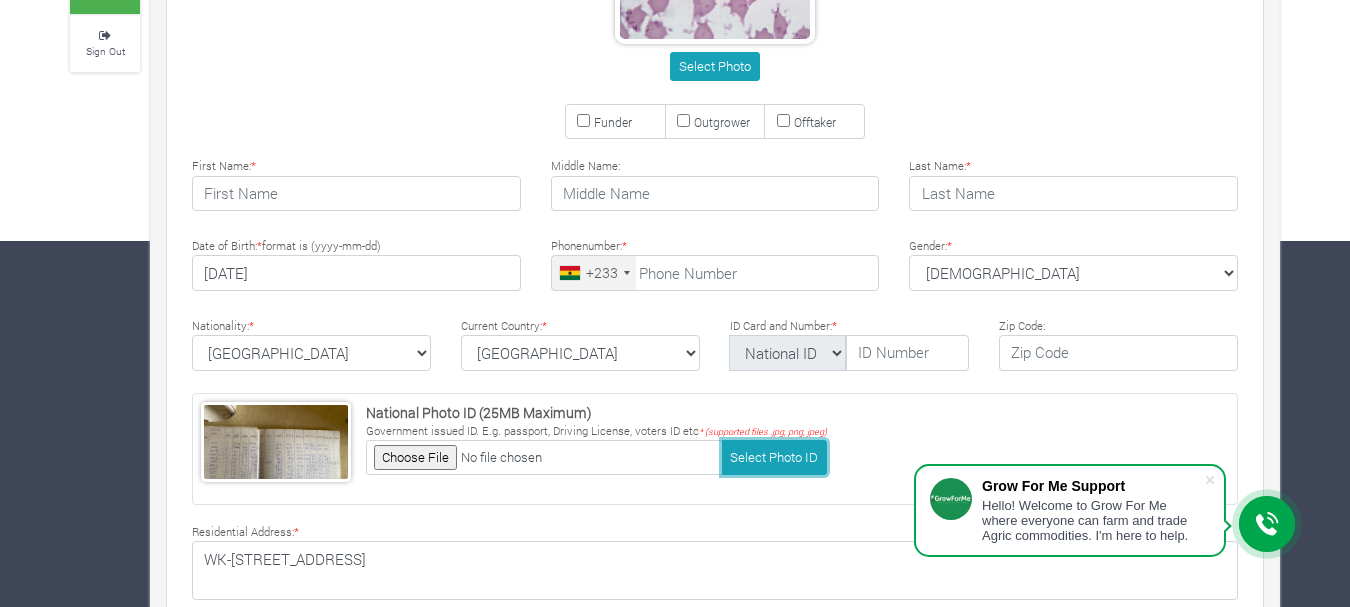 scroll, scrollTop: 400, scrollLeft: 0, axis: vertical 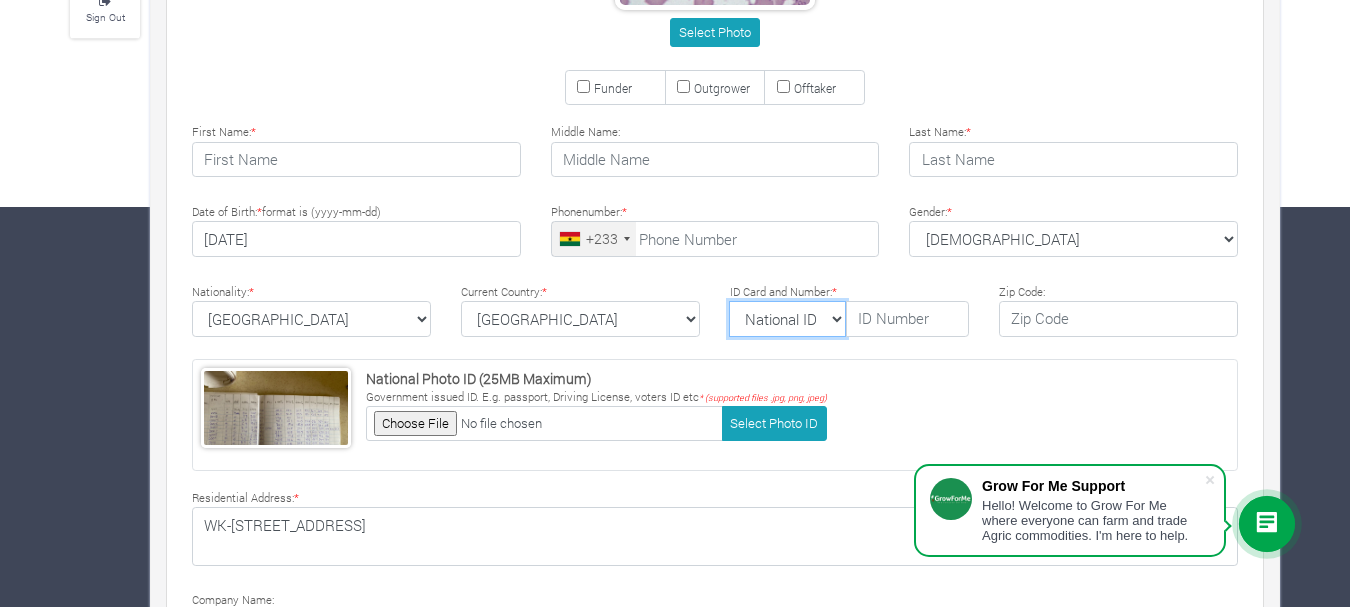 click on "National ID
[GEOGRAPHIC_DATA] ID
Passport
Drivers" at bounding box center [787, 319] 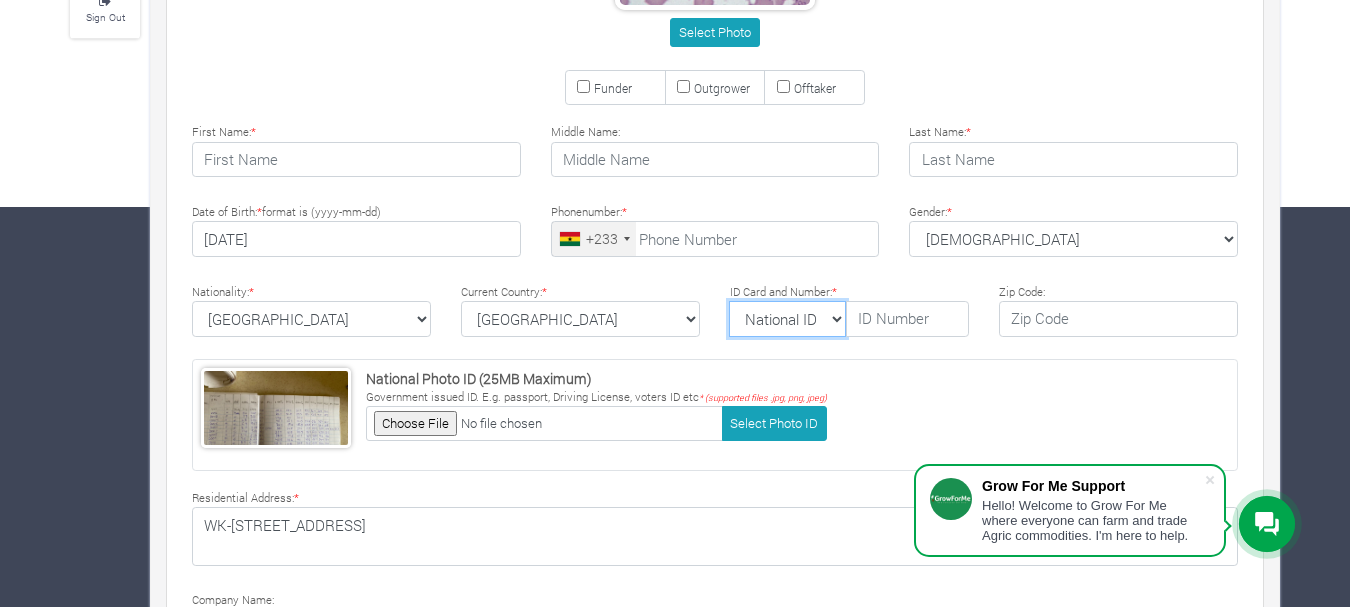 select on "Drivers" 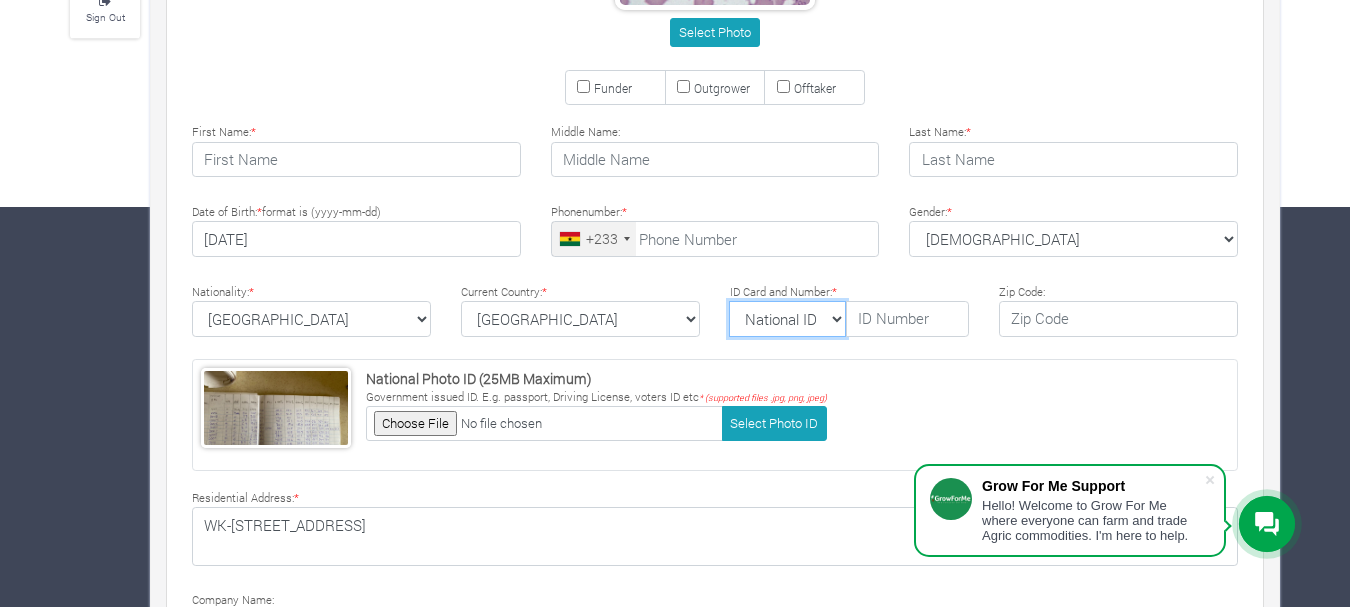 click on "National ID
[GEOGRAPHIC_DATA] ID
Passport
Drivers" at bounding box center (787, 319) 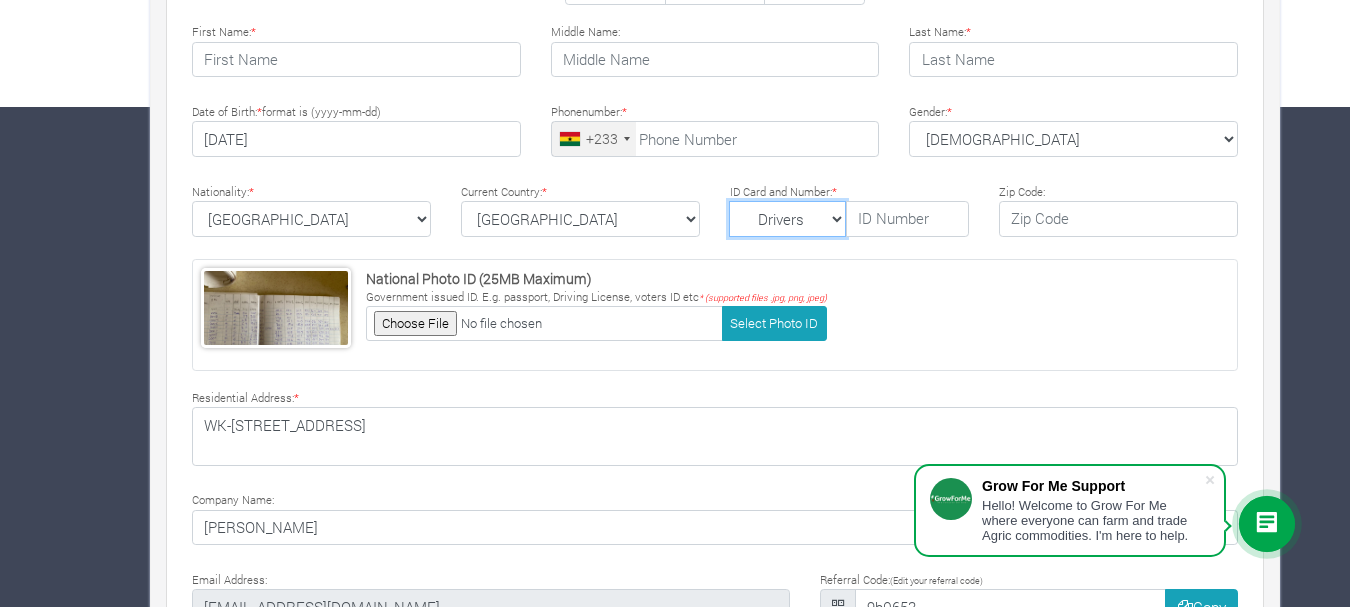 scroll, scrollTop: 600, scrollLeft: 0, axis: vertical 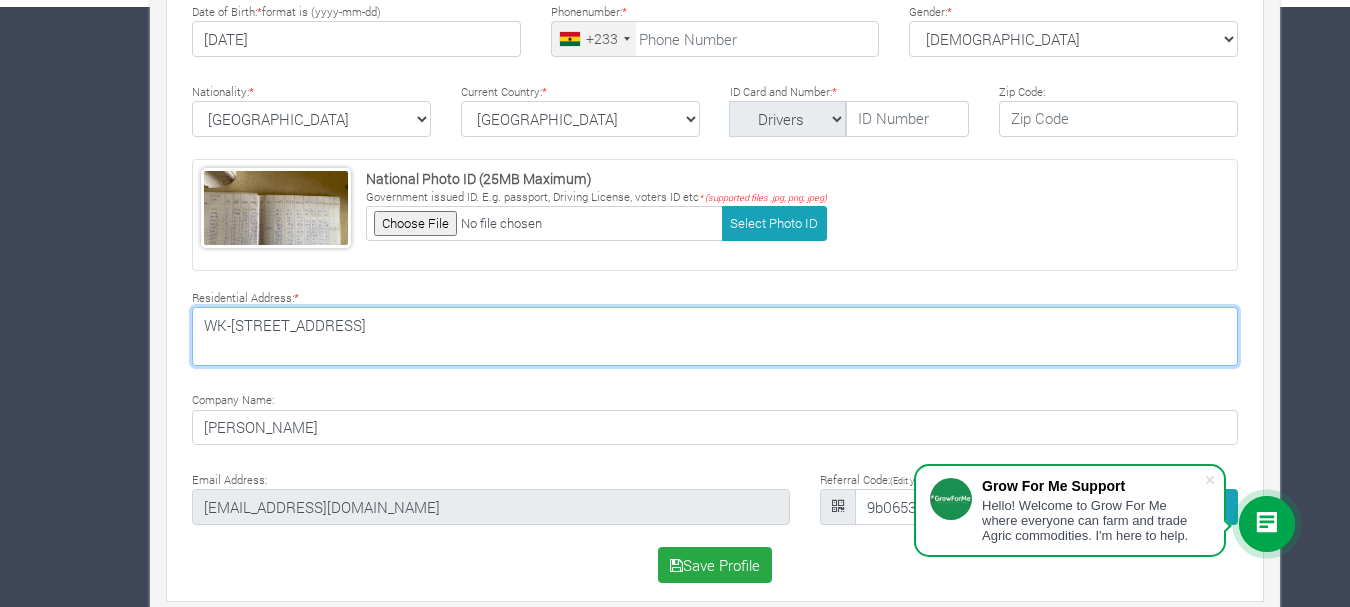 click on "WK-[STREET_ADDRESS]" at bounding box center (715, 336) 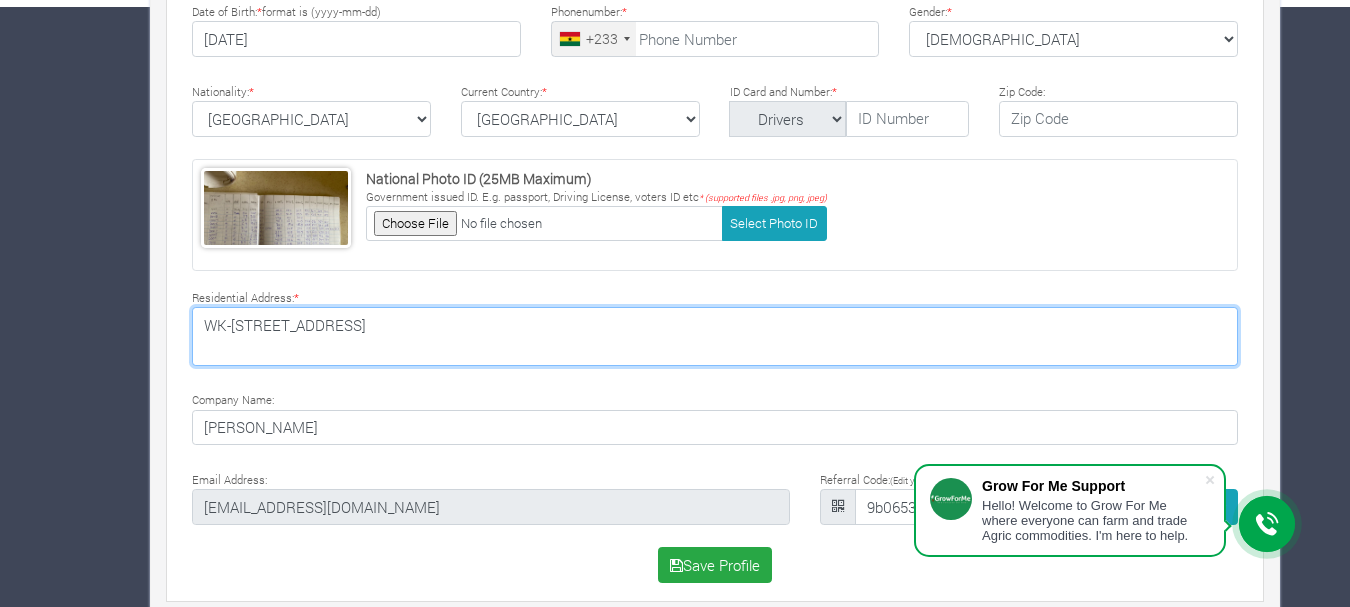 click on "WK-[STREET_ADDRESS]" at bounding box center [715, 336] 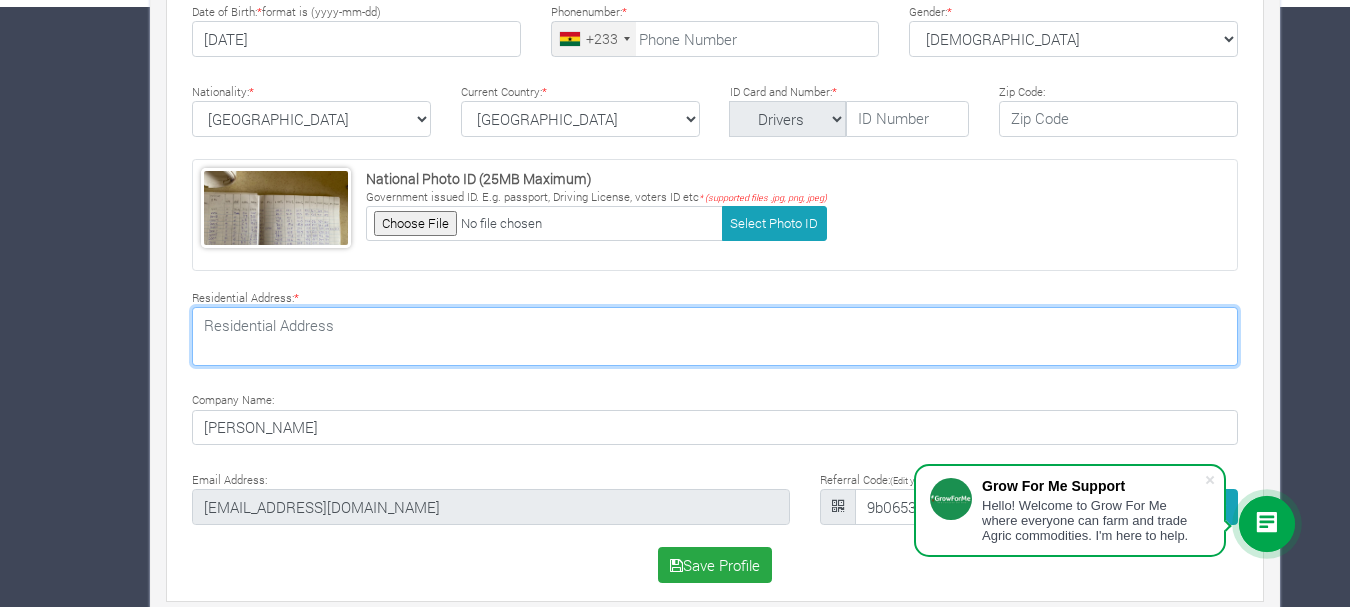 type 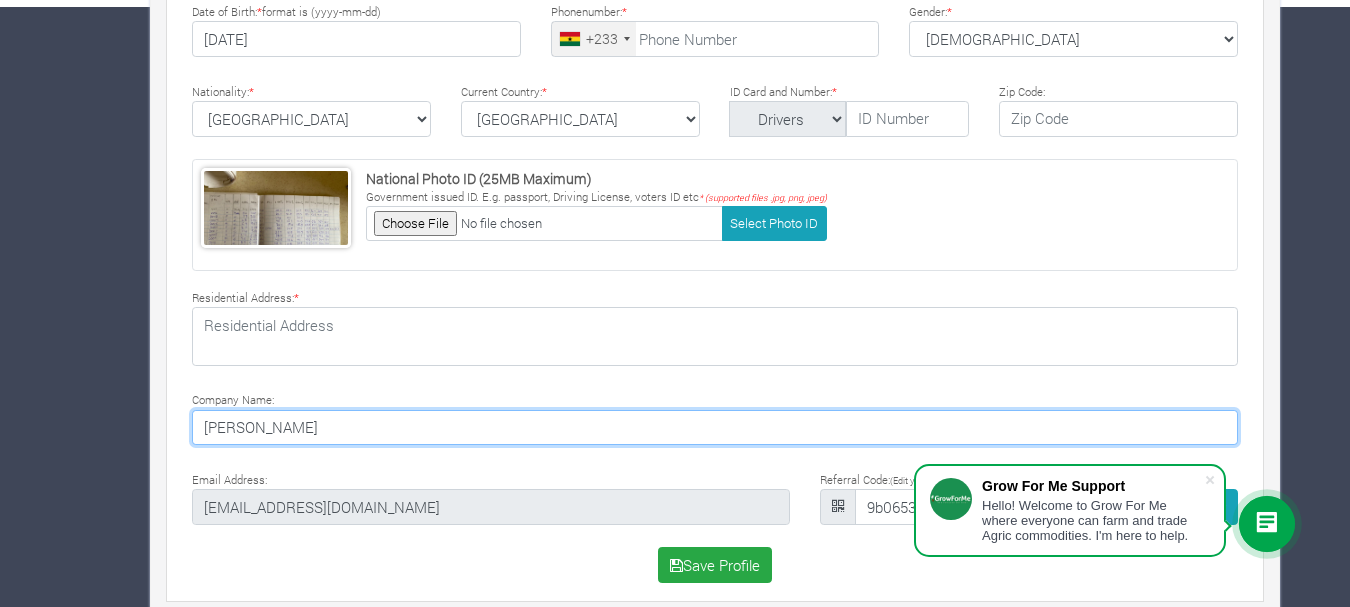 click on "[PERSON_NAME]" at bounding box center [715, 428] 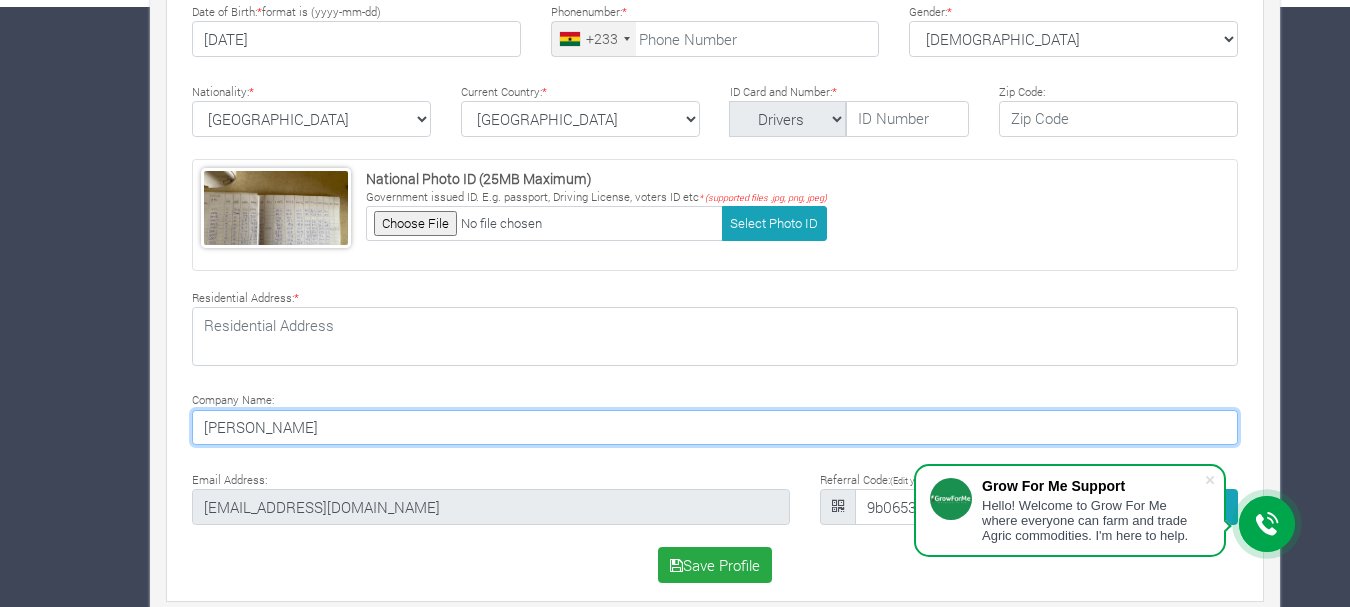 click on "[PERSON_NAME]" at bounding box center [715, 428] 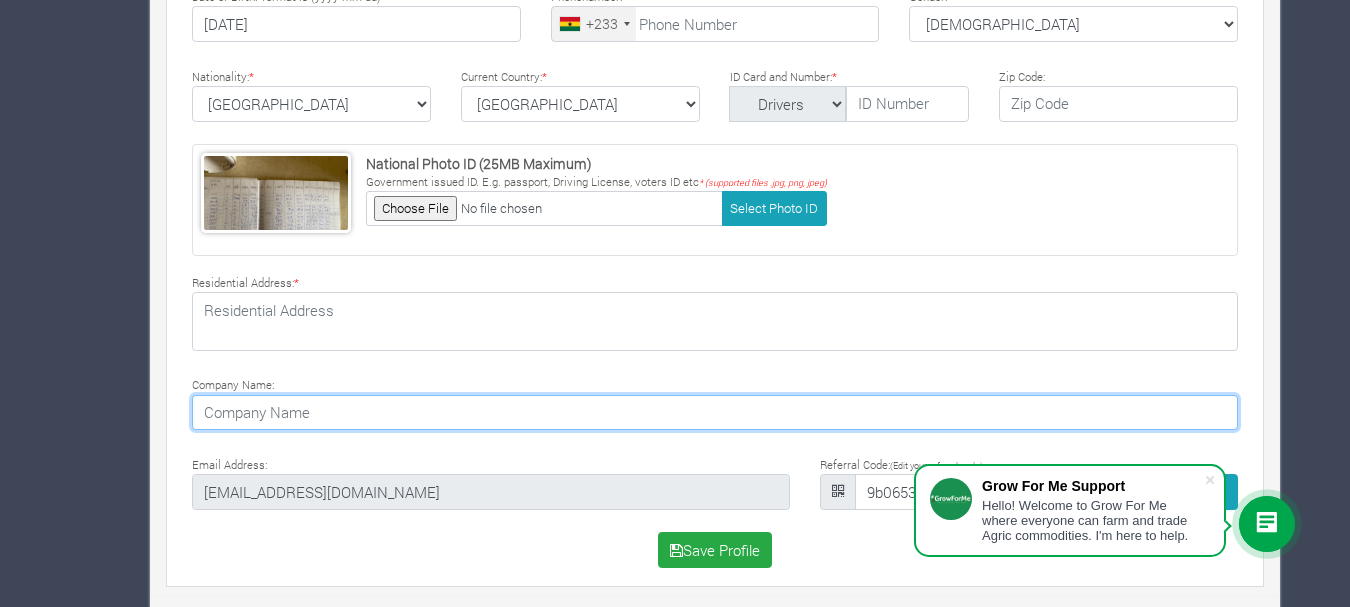 scroll, scrollTop: 619, scrollLeft: 0, axis: vertical 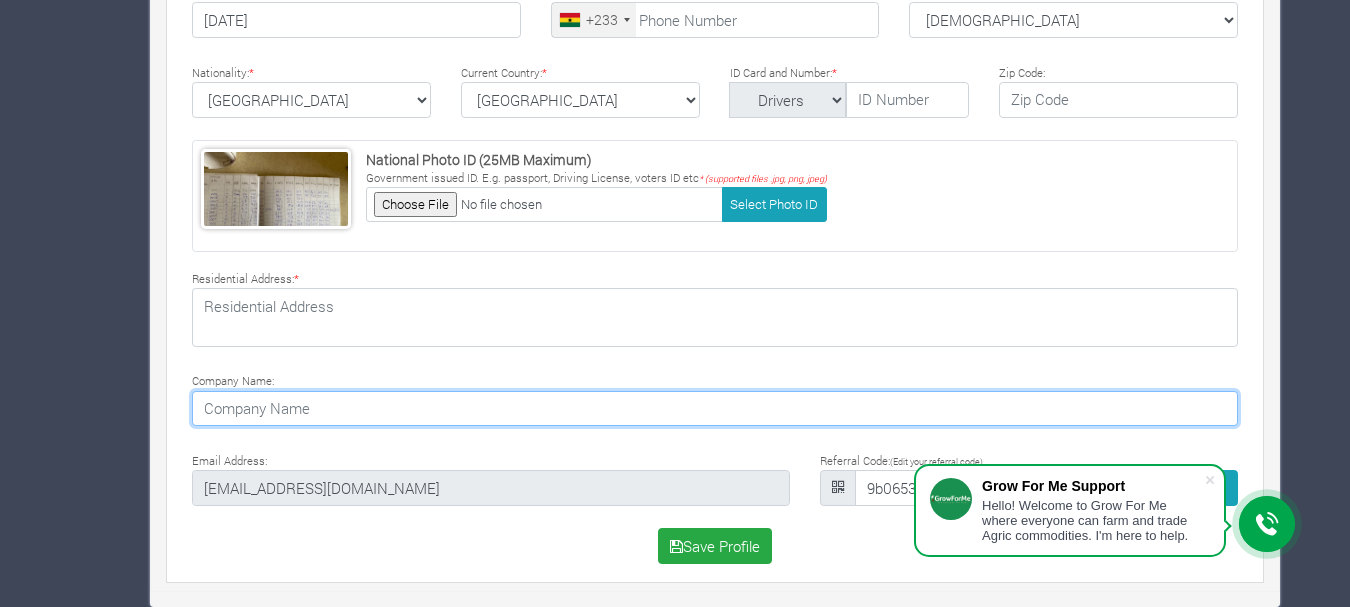 type 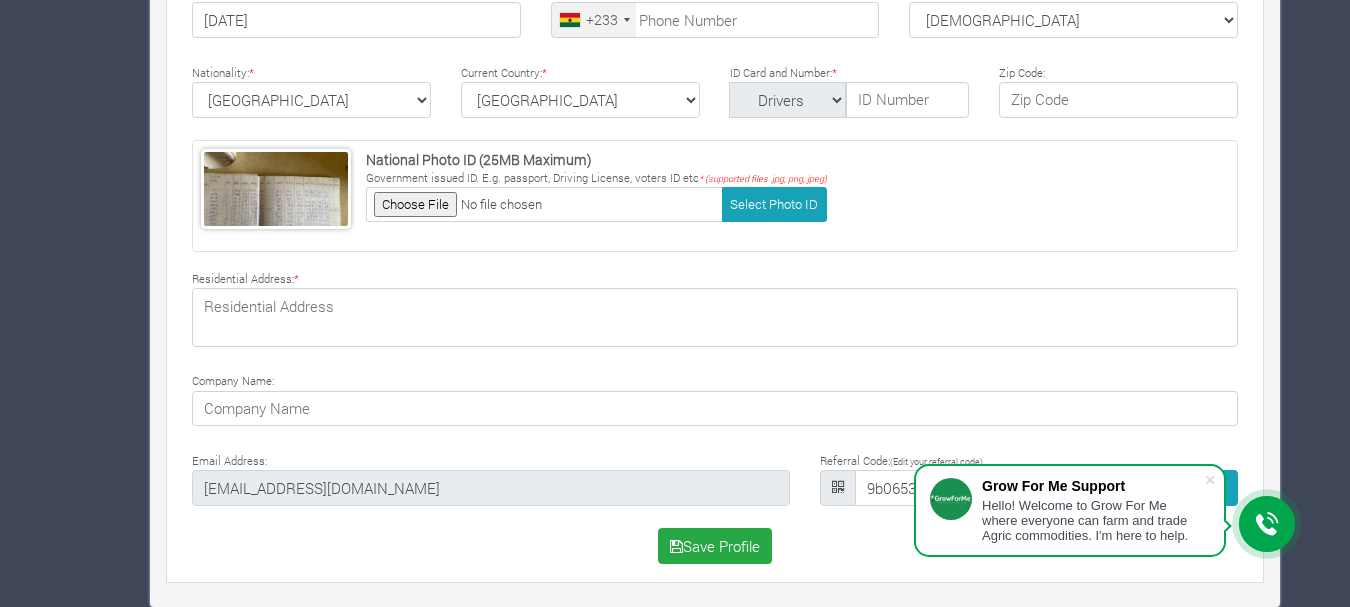 click on "Email Address:
teachmhelord@gmail.com" at bounding box center [491, 477] 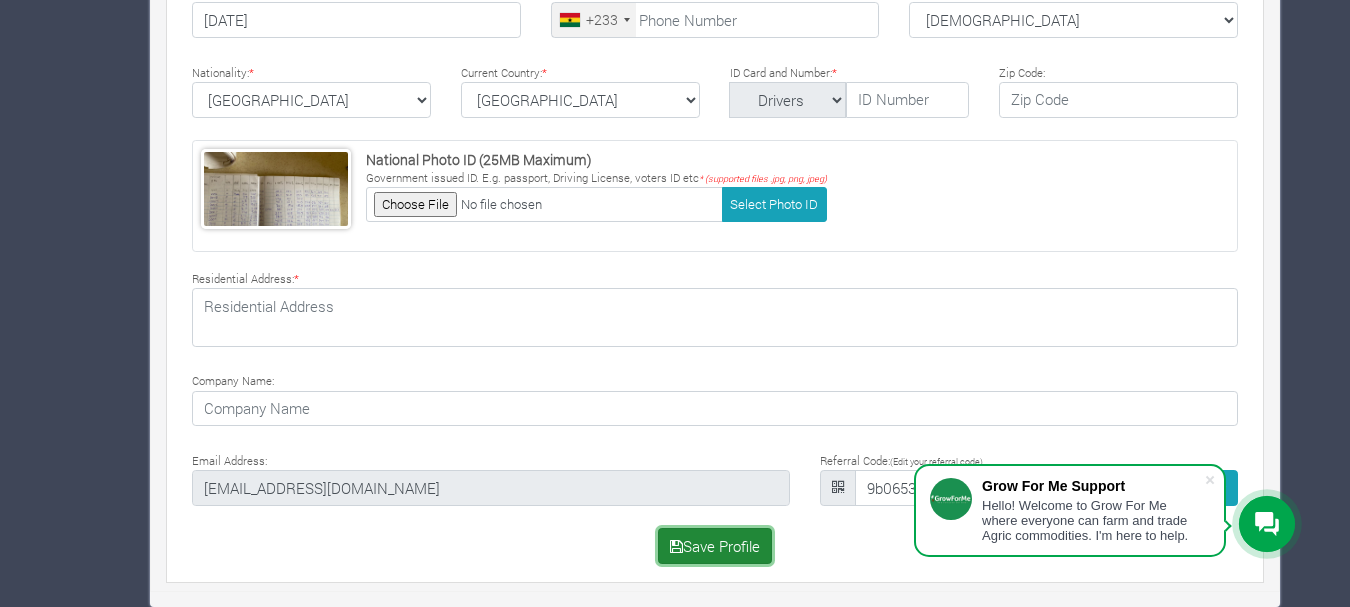 click on "Save Profile" at bounding box center (715, 546) 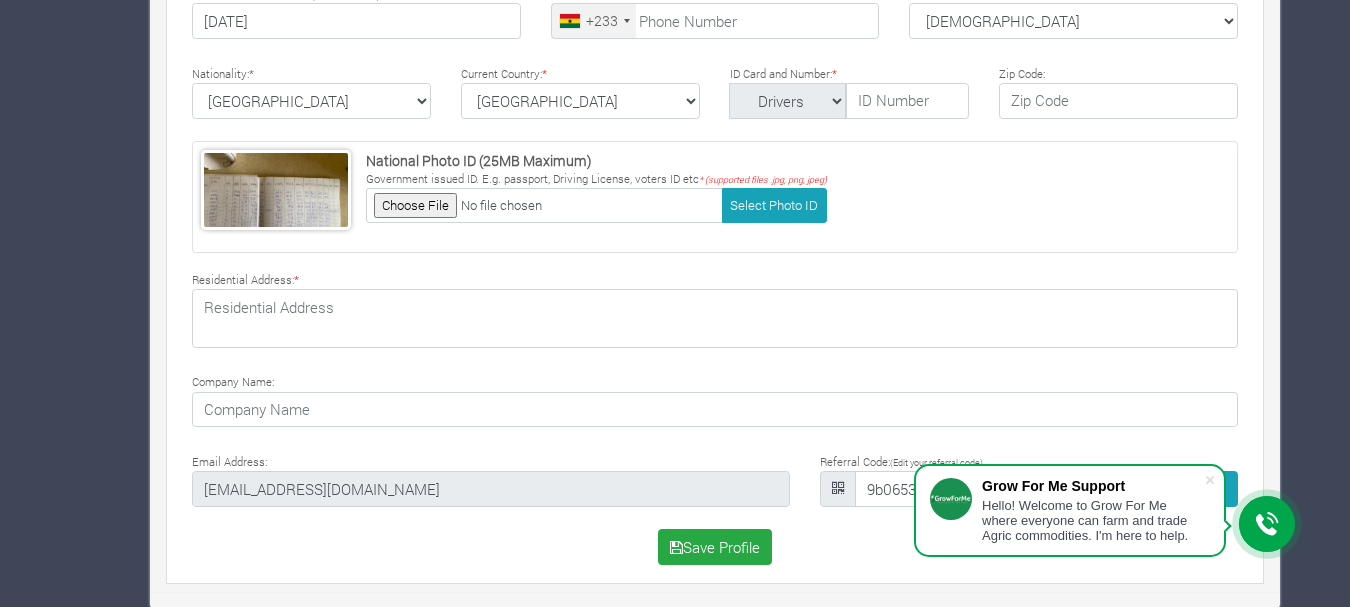 scroll, scrollTop: 619, scrollLeft: 0, axis: vertical 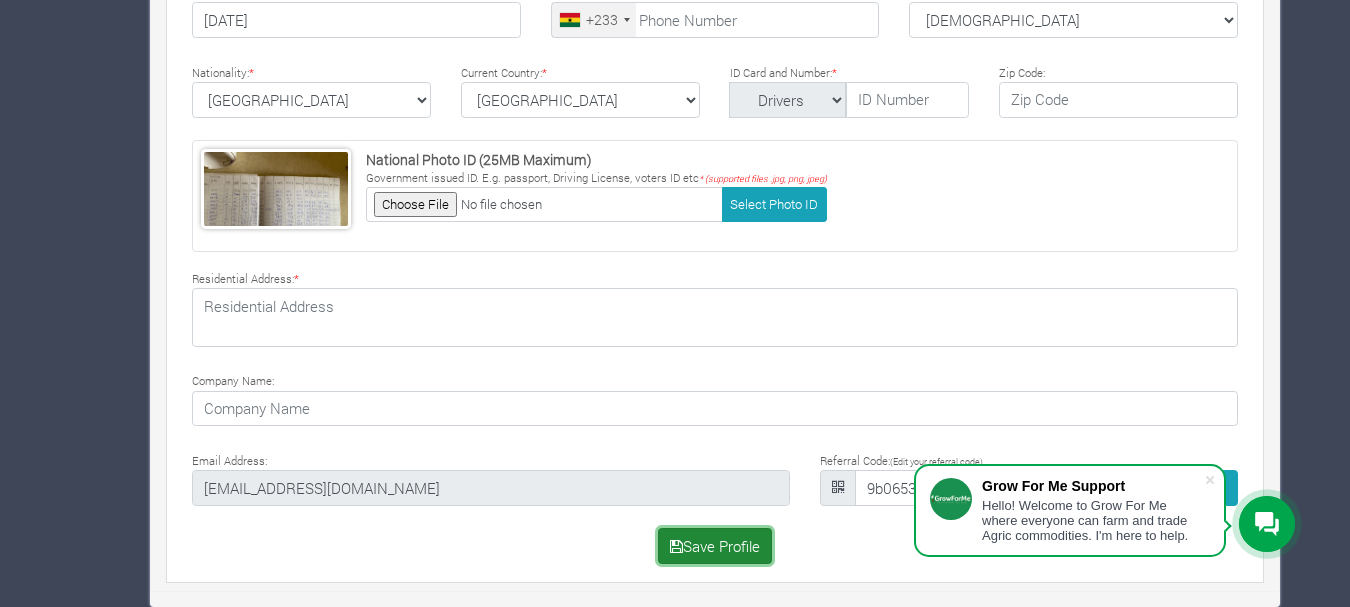click on "Save Profile" at bounding box center (715, 546) 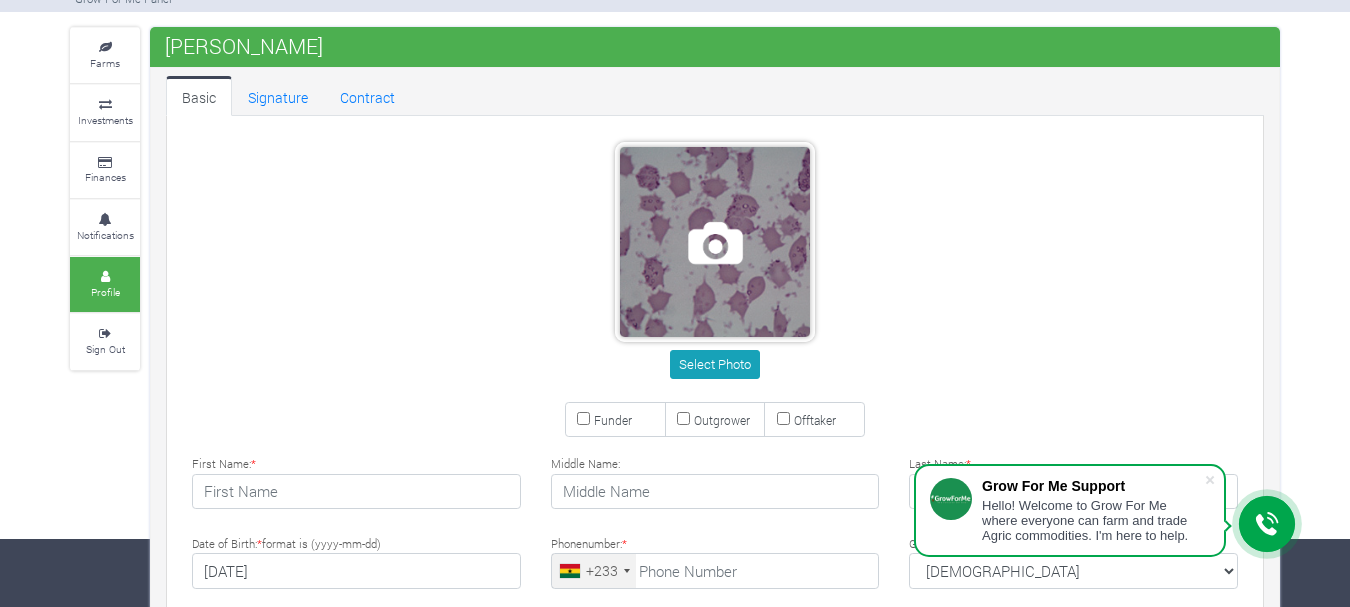 scroll, scrollTop: 0, scrollLeft: 0, axis: both 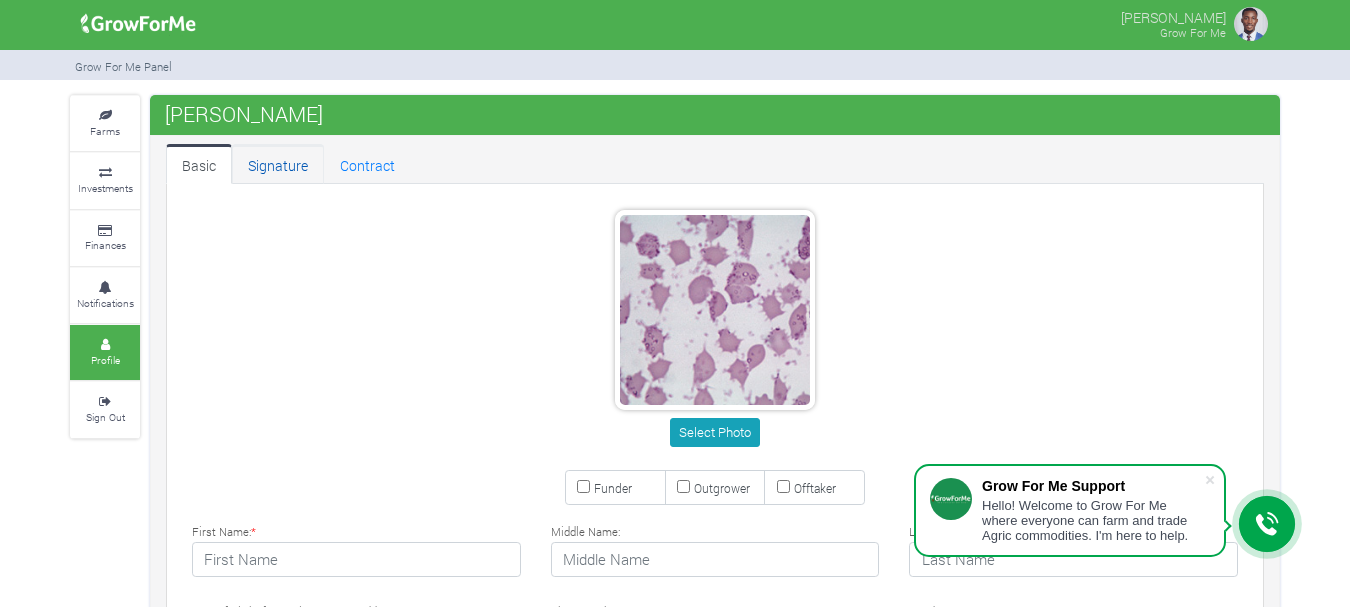 click on "Signature" at bounding box center [278, 164] 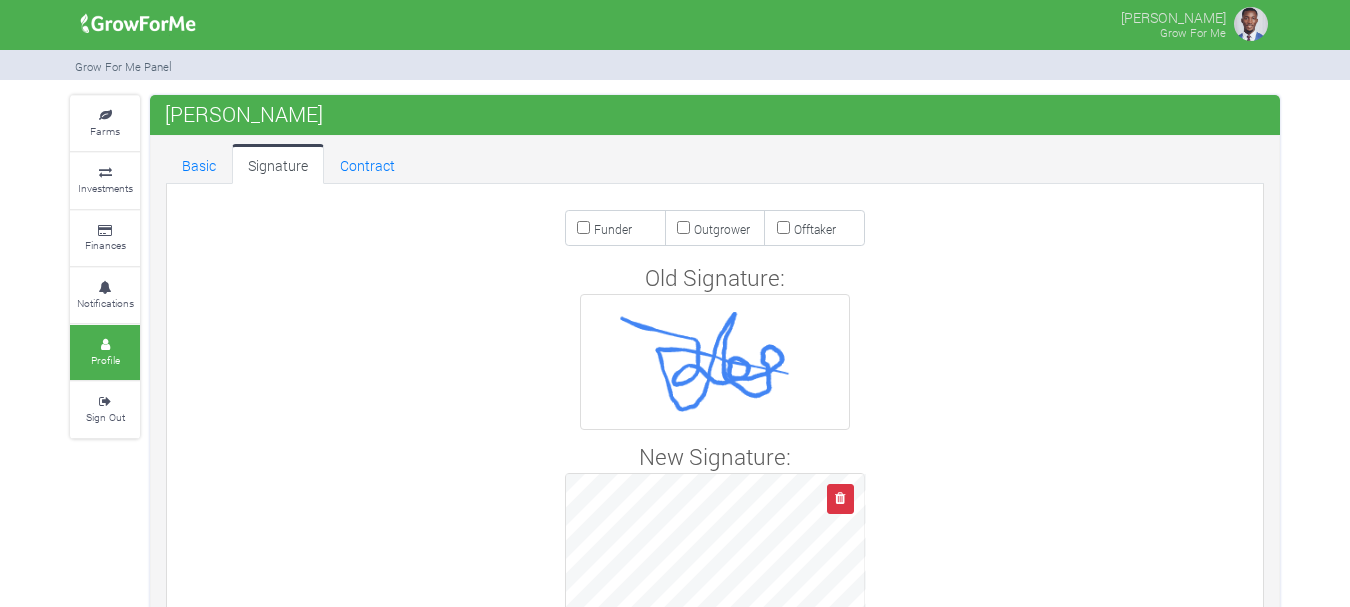 scroll, scrollTop: 0, scrollLeft: 0, axis: both 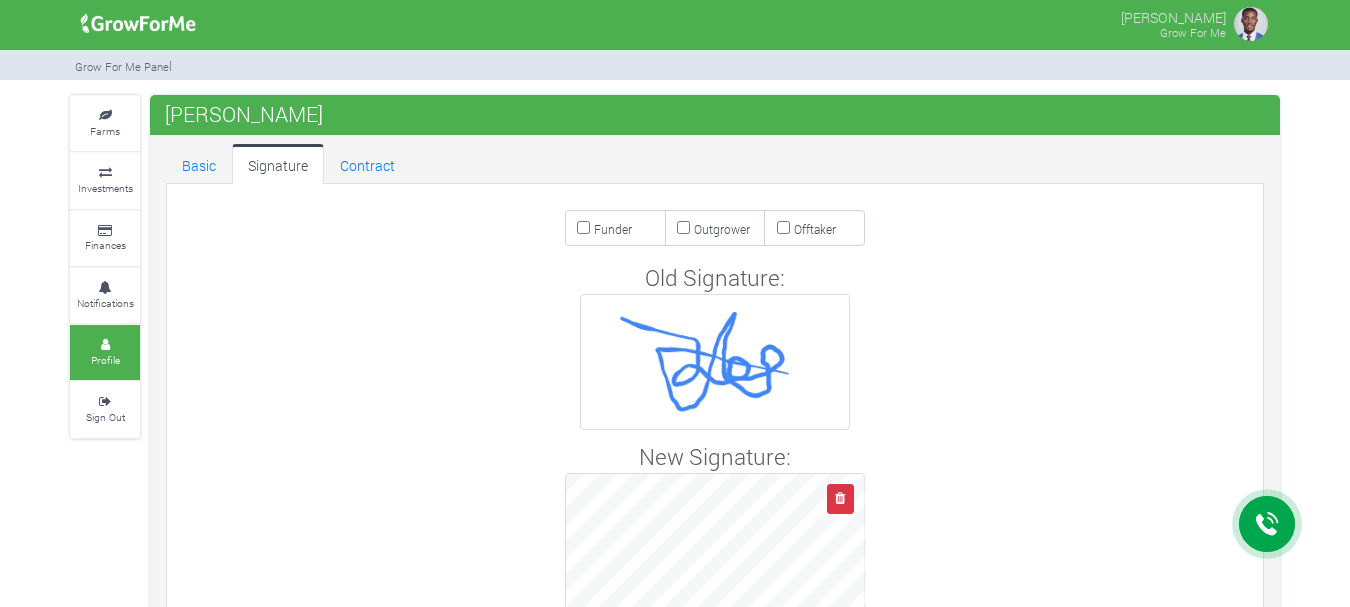 drag, startPoint x: 754, startPoint y: 303, endPoint x: 755, endPoint y: 322, distance: 19.026299 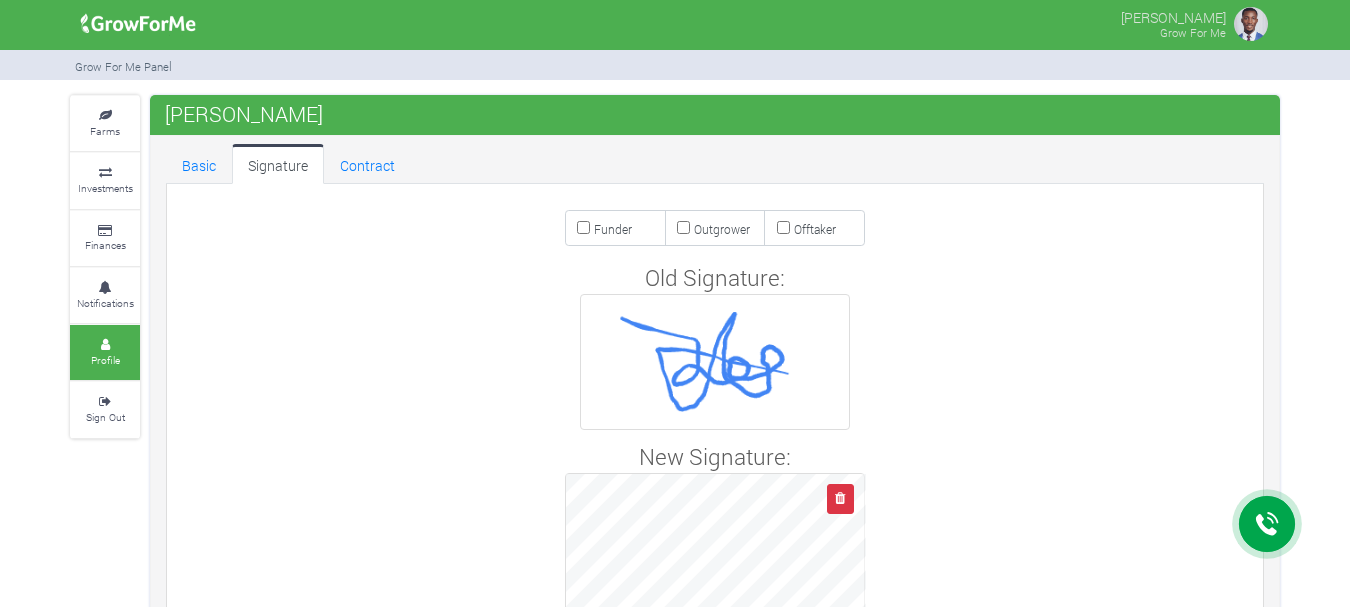 click at bounding box center [715, 362] 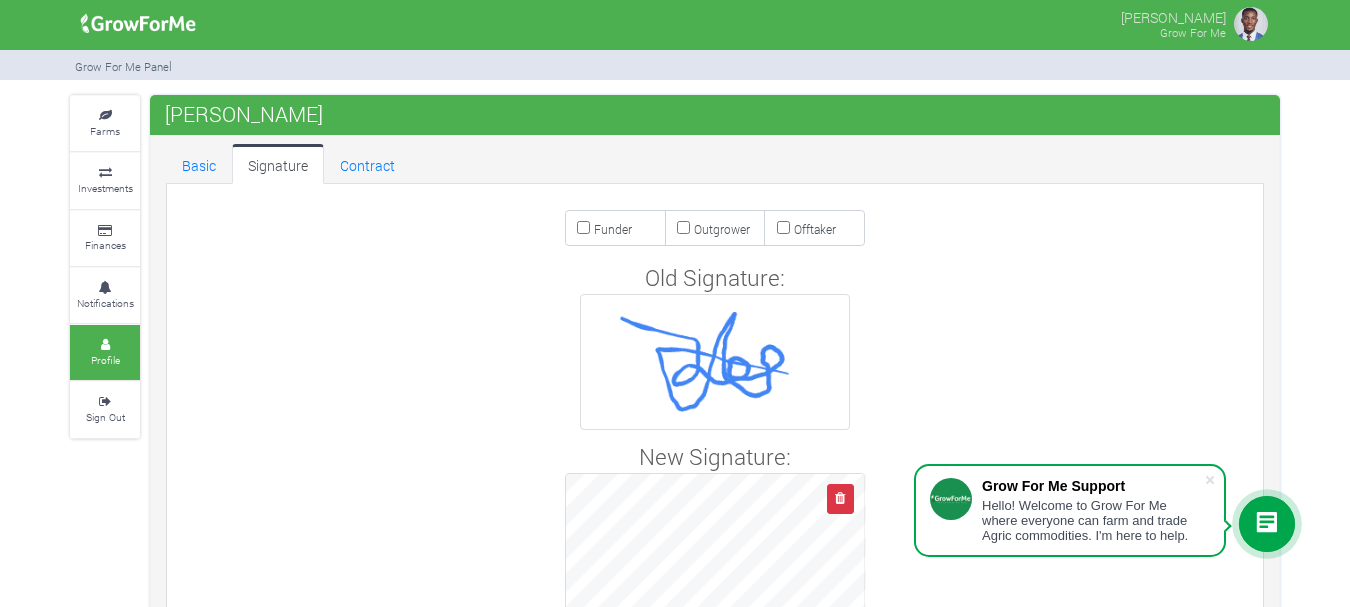 drag, startPoint x: 736, startPoint y: 359, endPoint x: 797, endPoint y: 376, distance: 63.324562 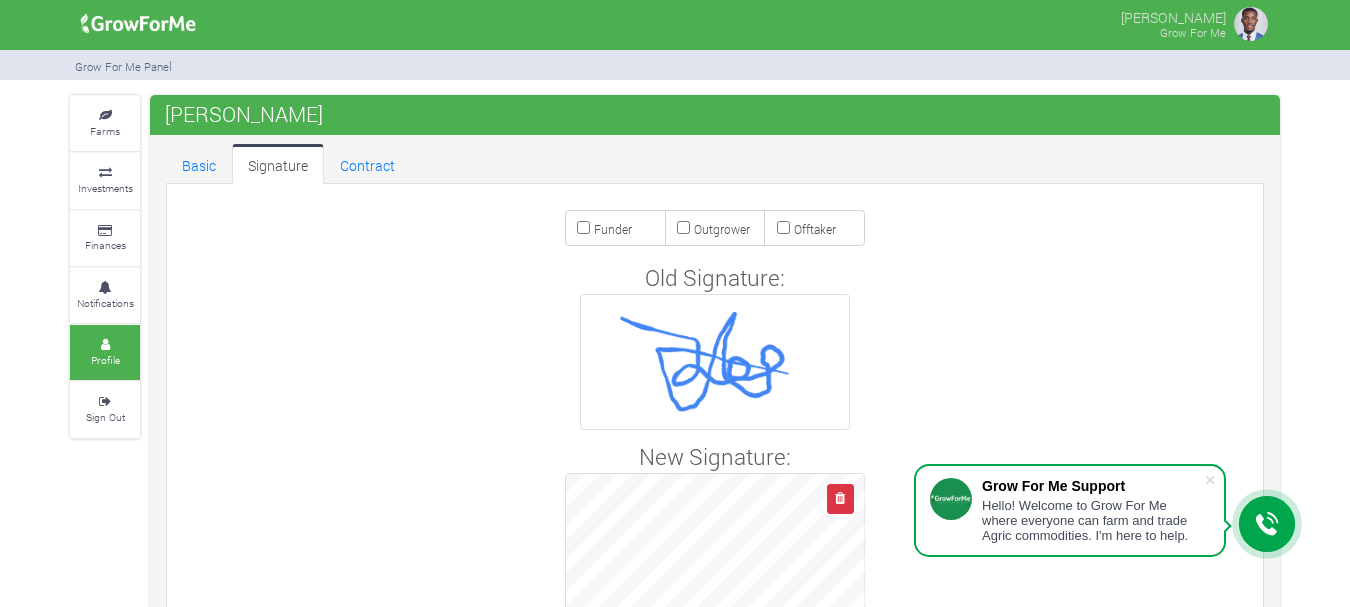 click at bounding box center (715, 362) 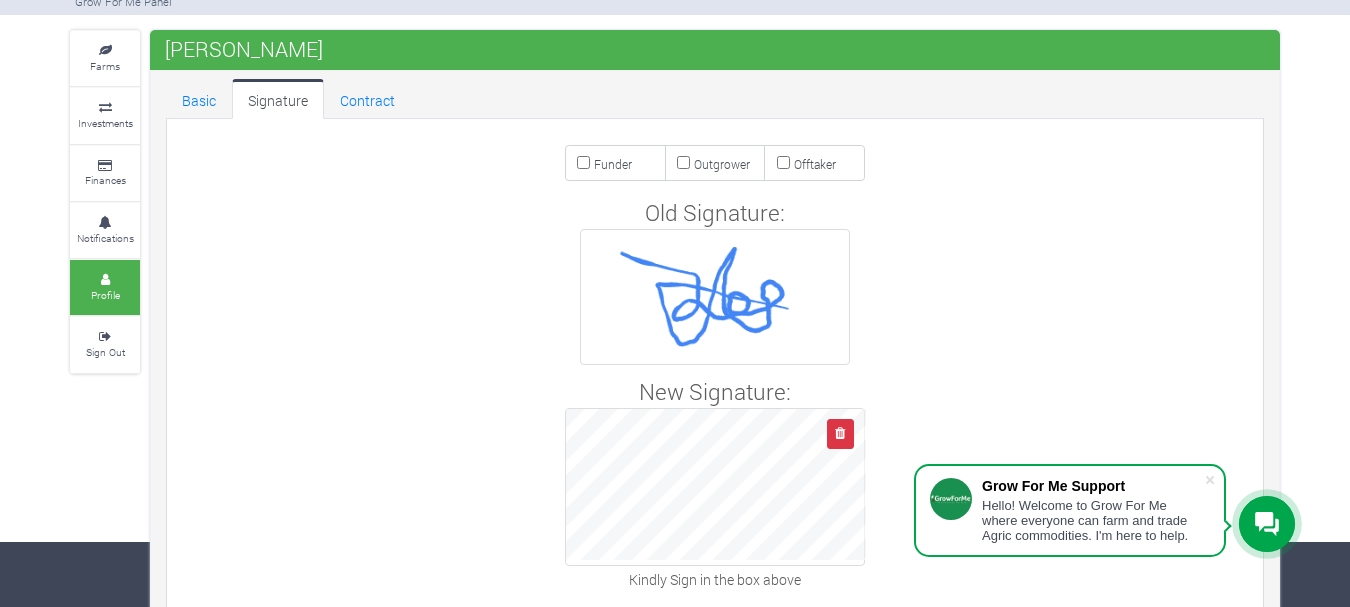 scroll, scrollTop: 100, scrollLeft: 0, axis: vertical 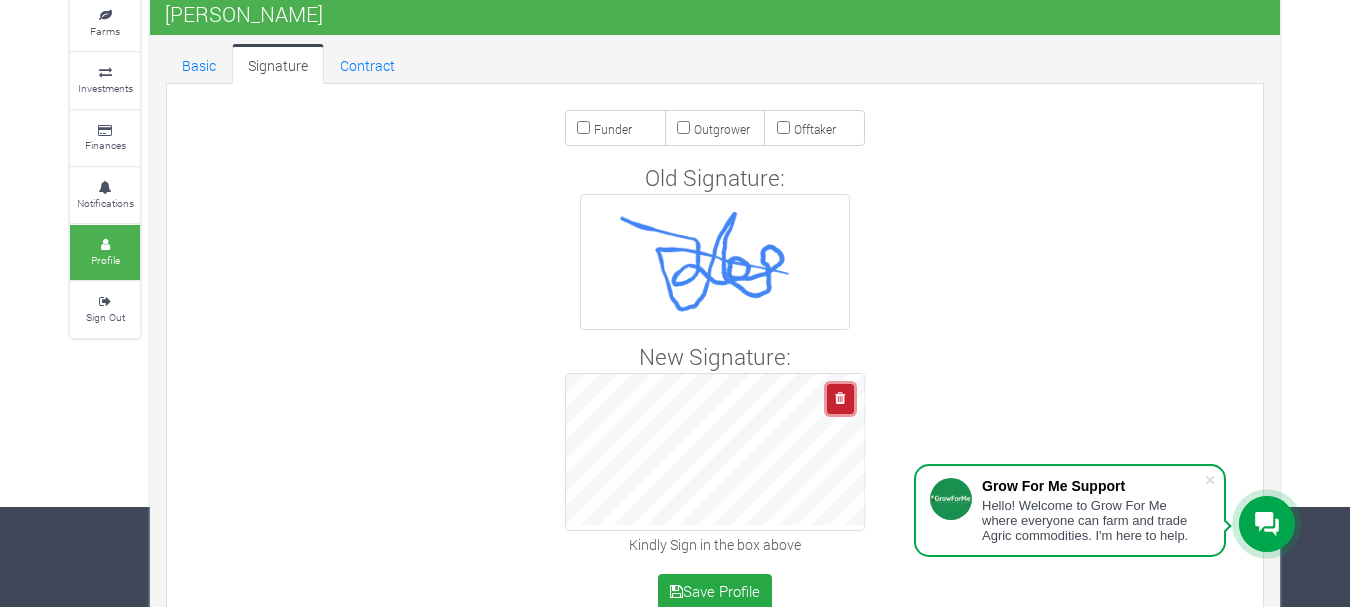 click at bounding box center (840, 398) 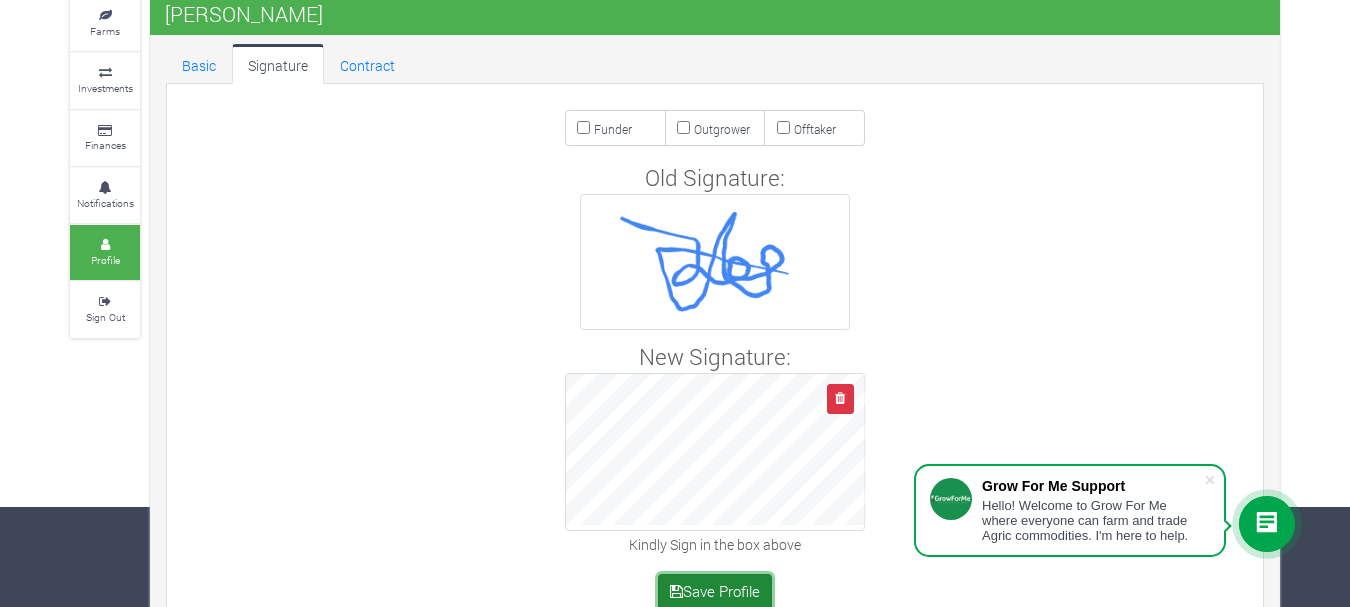 click on "Save Profile" at bounding box center (715, 592) 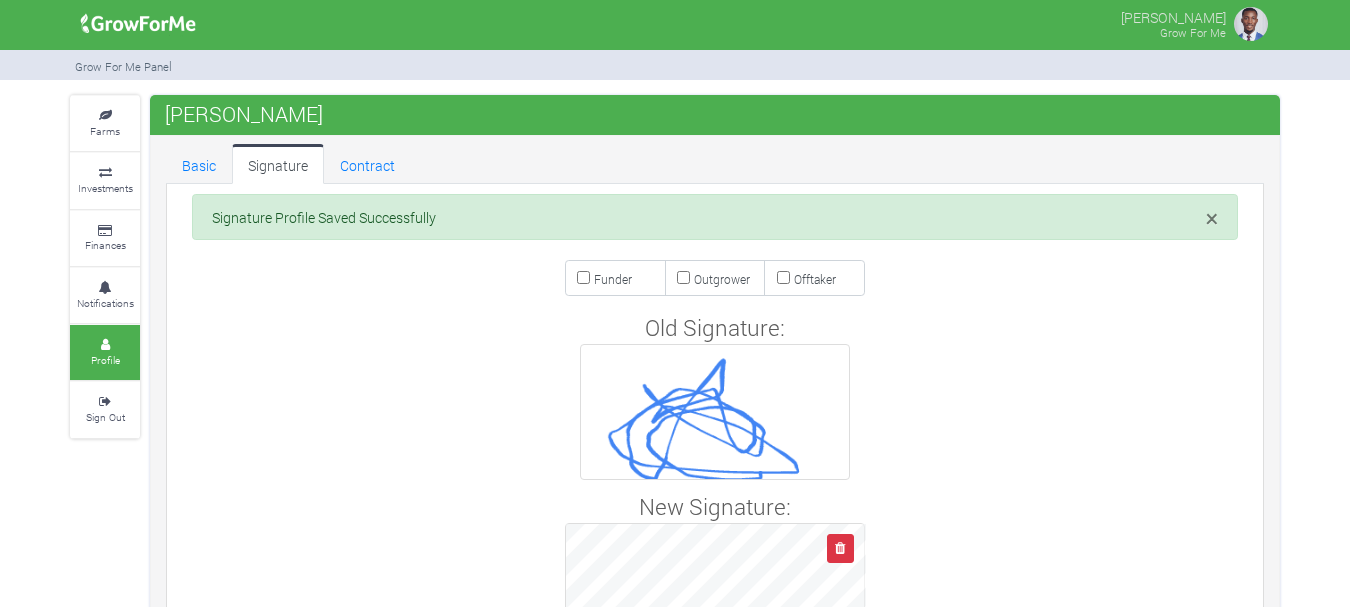 scroll, scrollTop: 0, scrollLeft: 0, axis: both 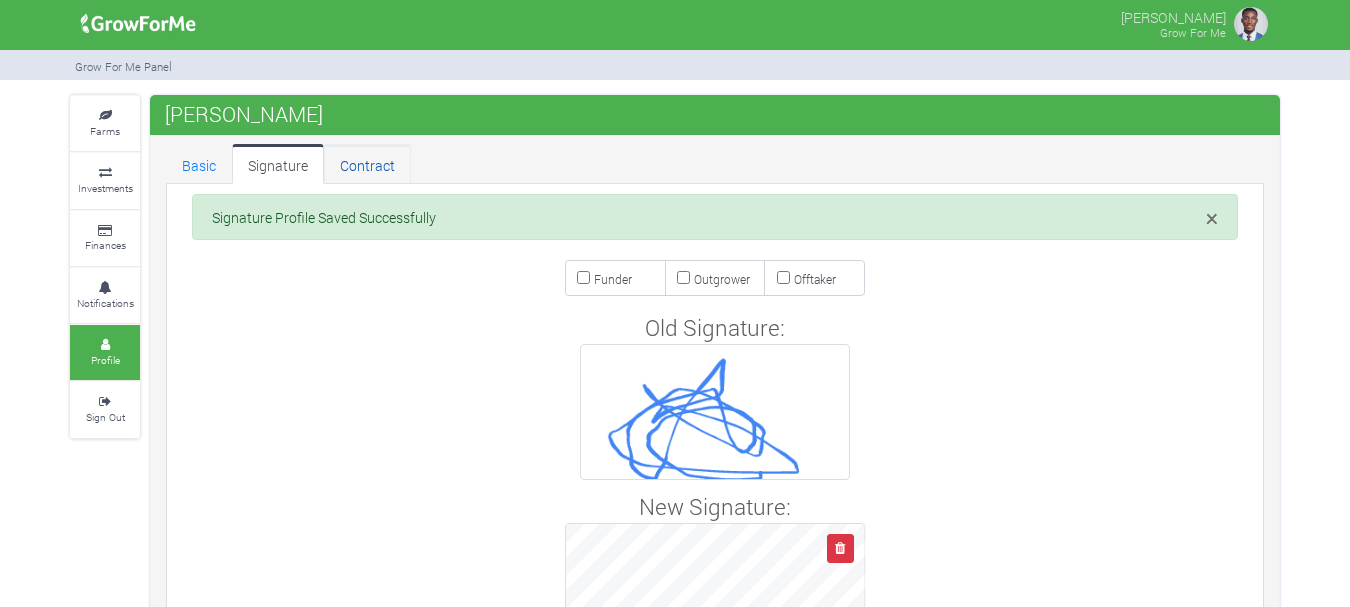 click on "Contract" at bounding box center [367, 164] 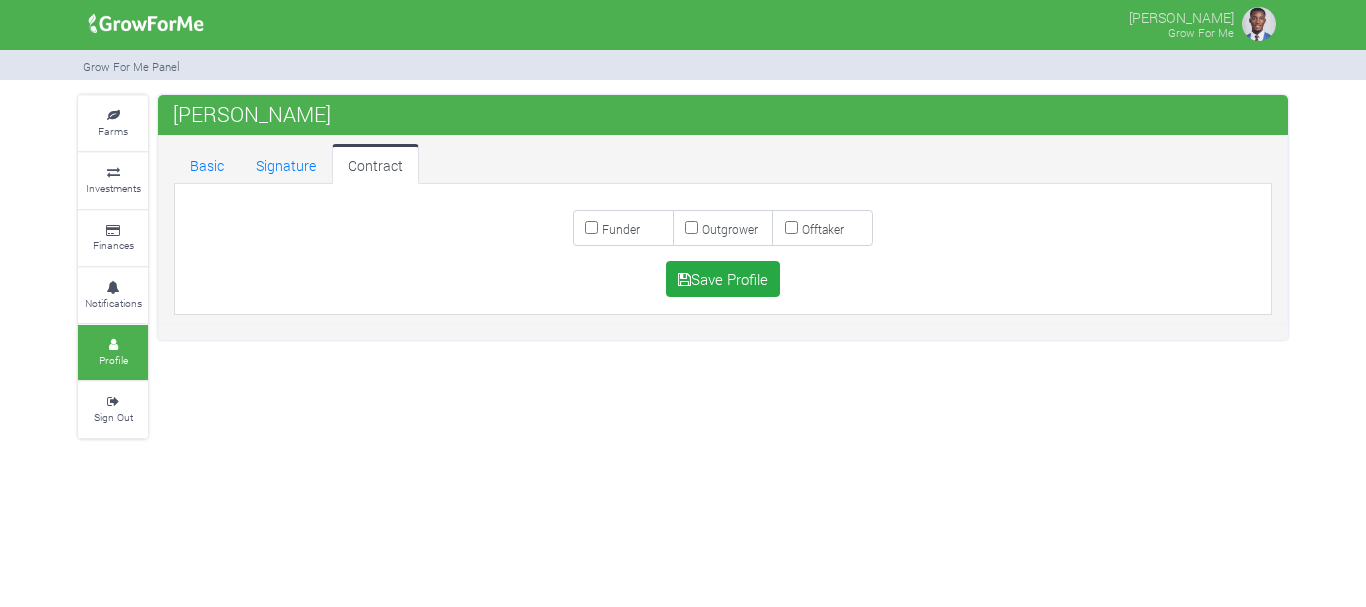 scroll, scrollTop: 0, scrollLeft: 0, axis: both 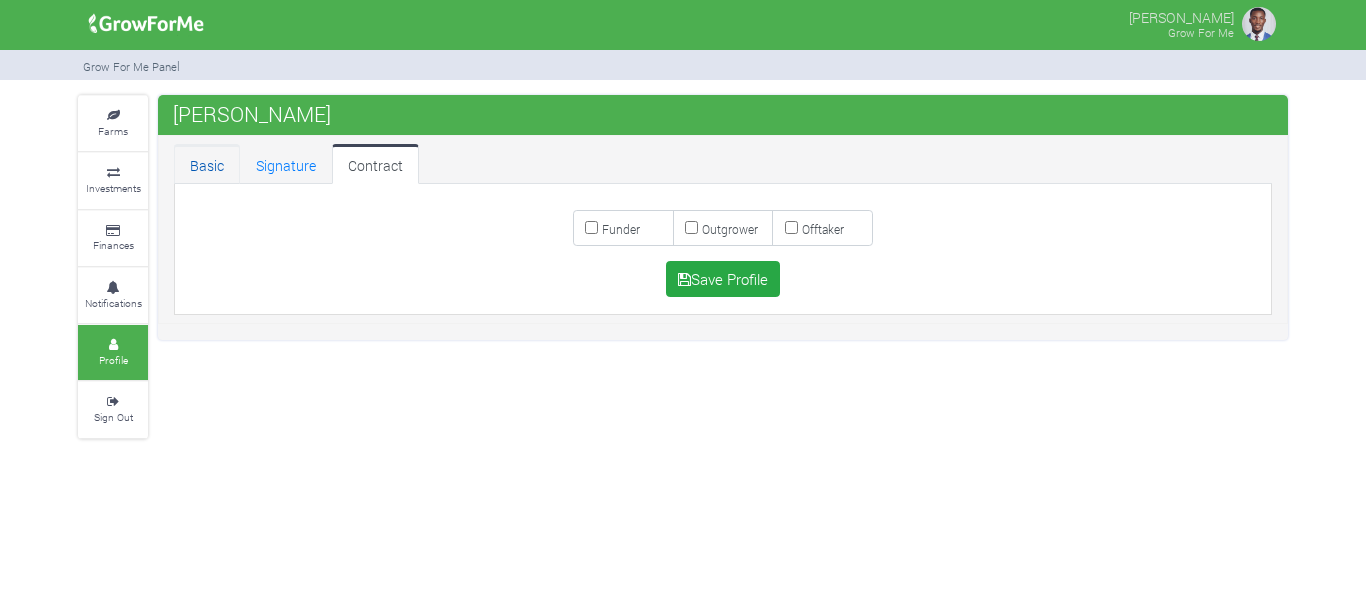 click on "Basic" at bounding box center [207, 164] 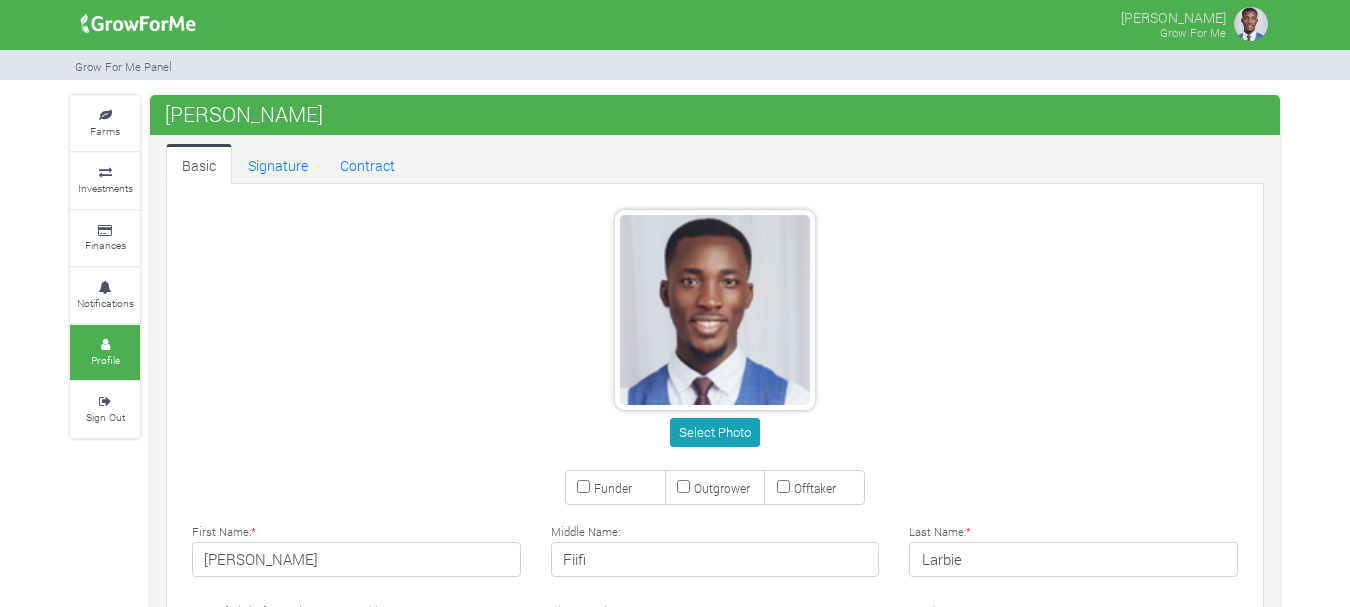 scroll, scrollTop: 0, scrollLeft: 0, axis: both 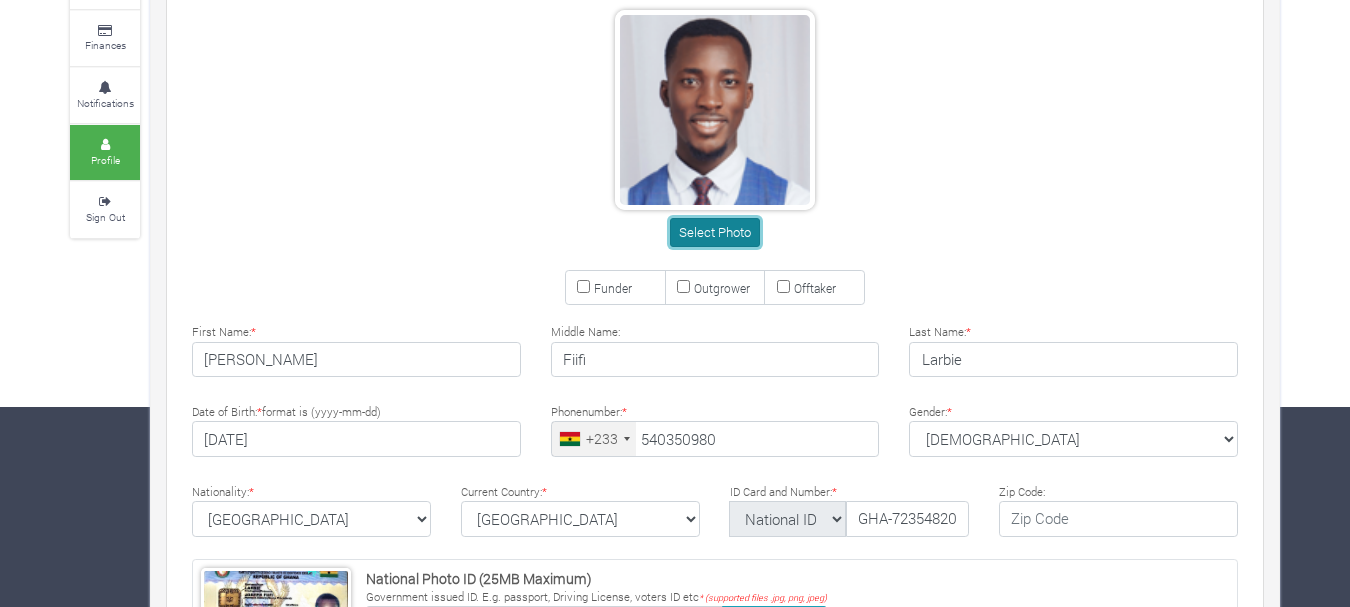 click on "Select Photo" at bounding box center (714, 232) 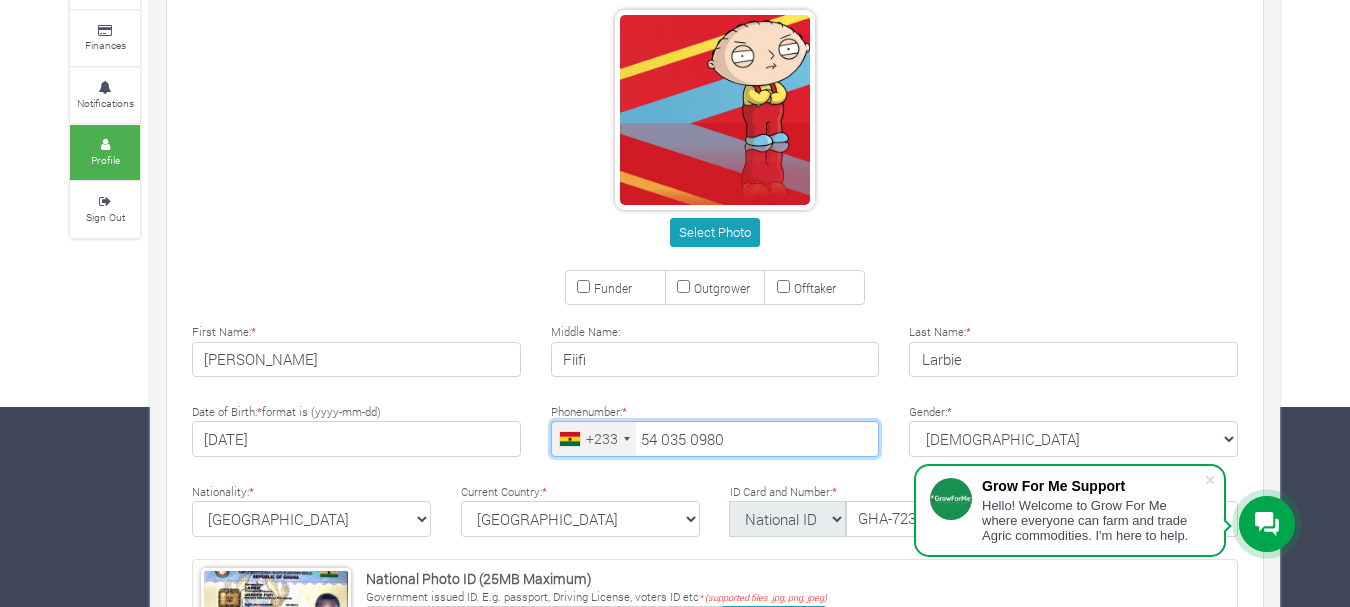 click on "54 035 0980" at bounding box center [715, 439] 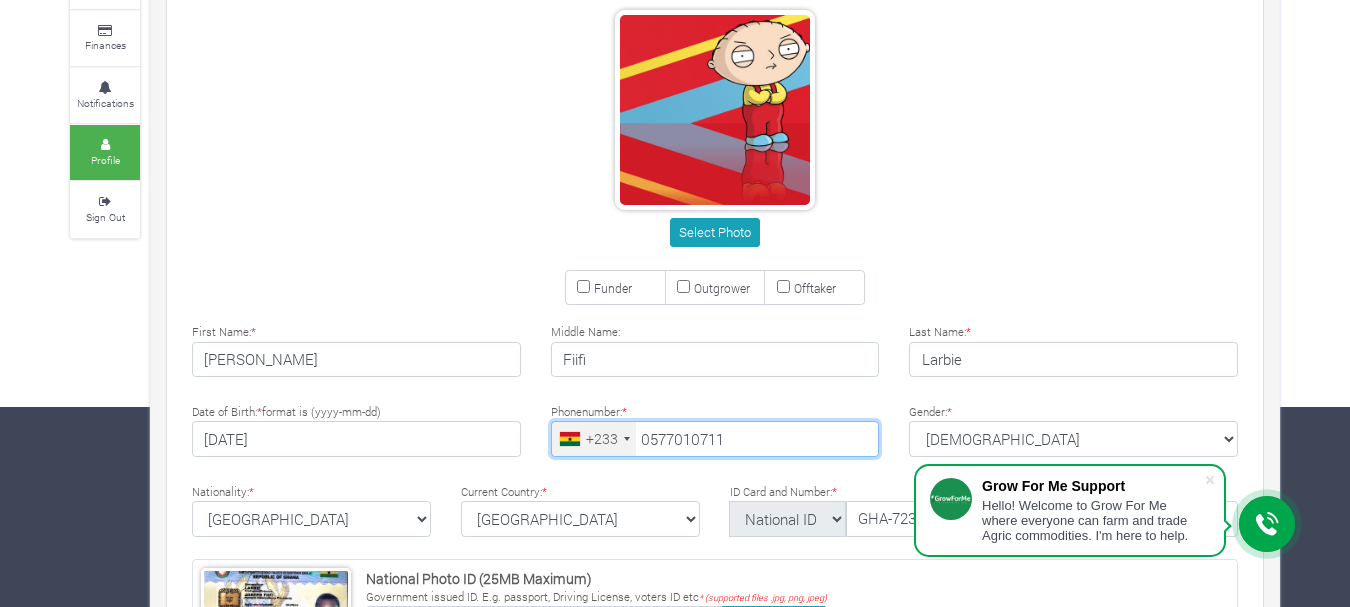 type on "57 701 0711" 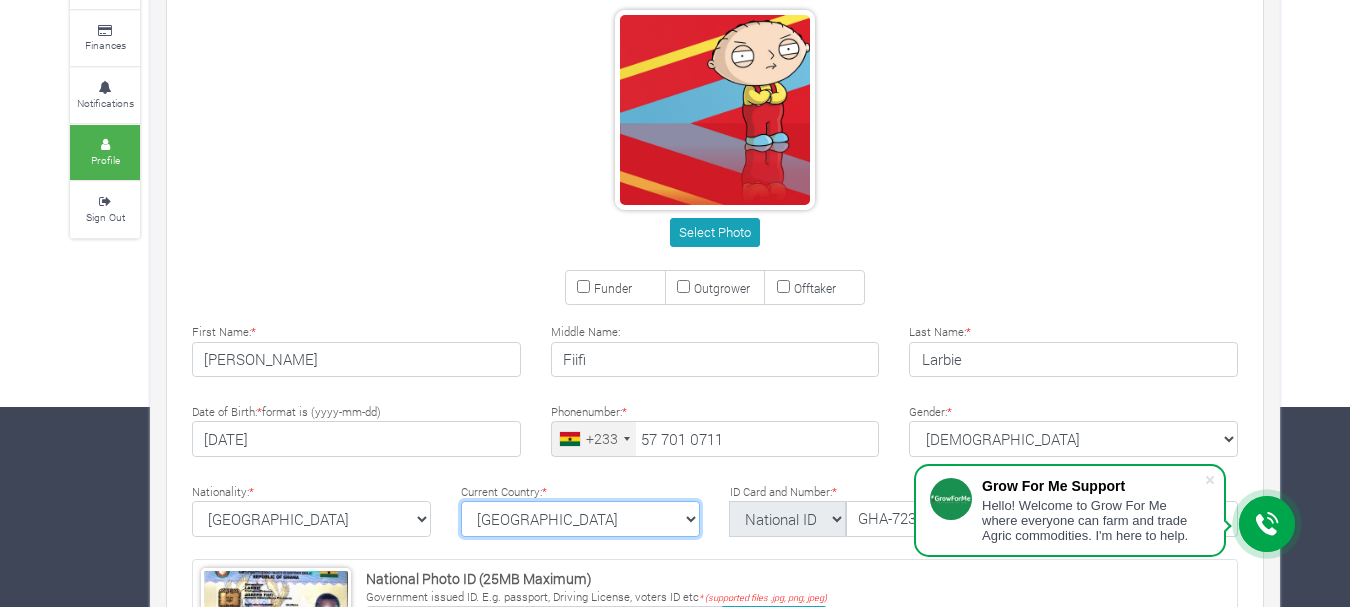 select on "[GEOGRAPHIC_DATA]" 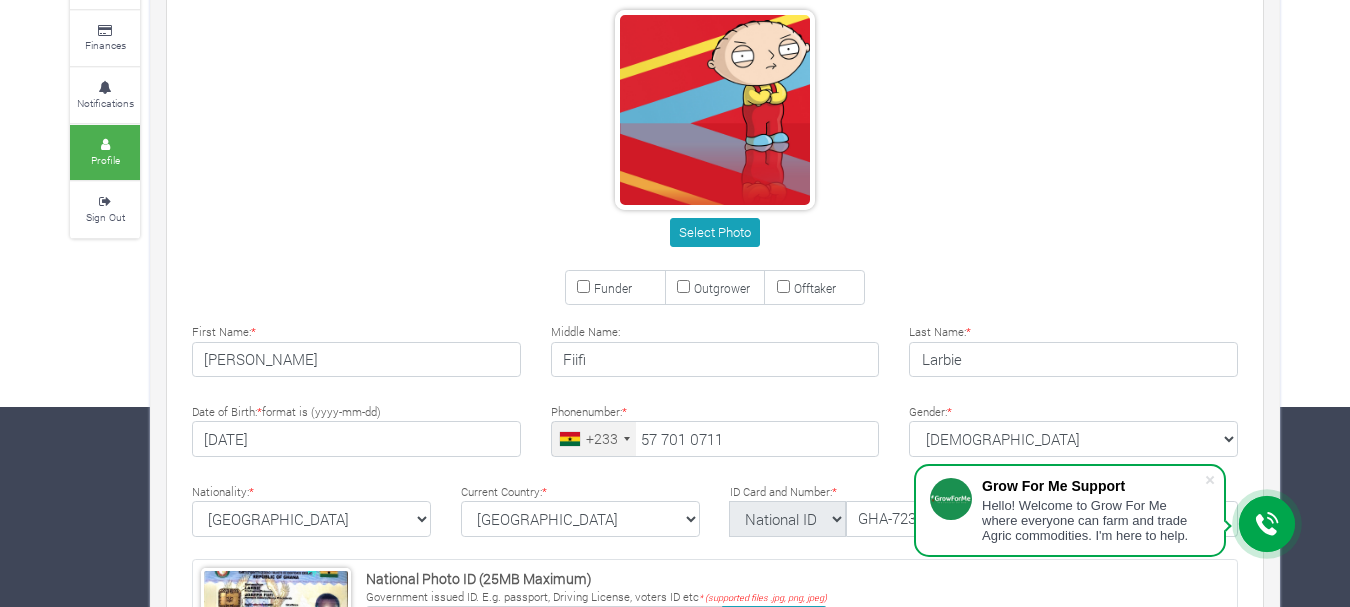 type on "AS-047" 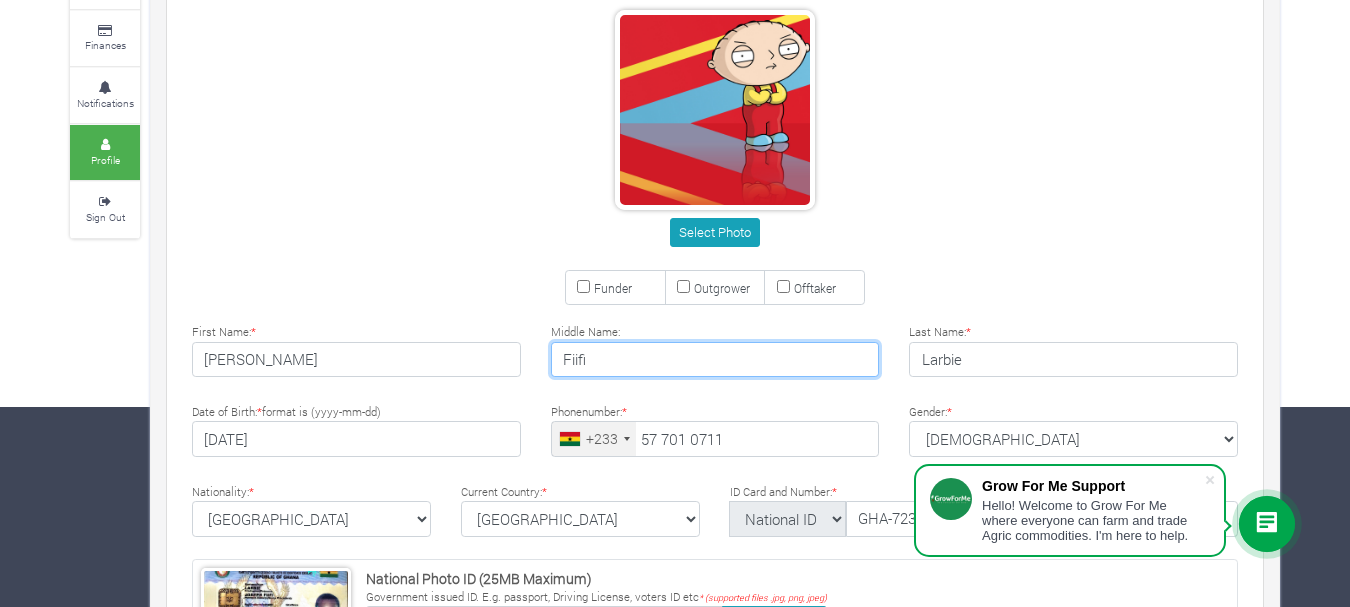 click on "Fiifi" at bounding box center (715, 360) 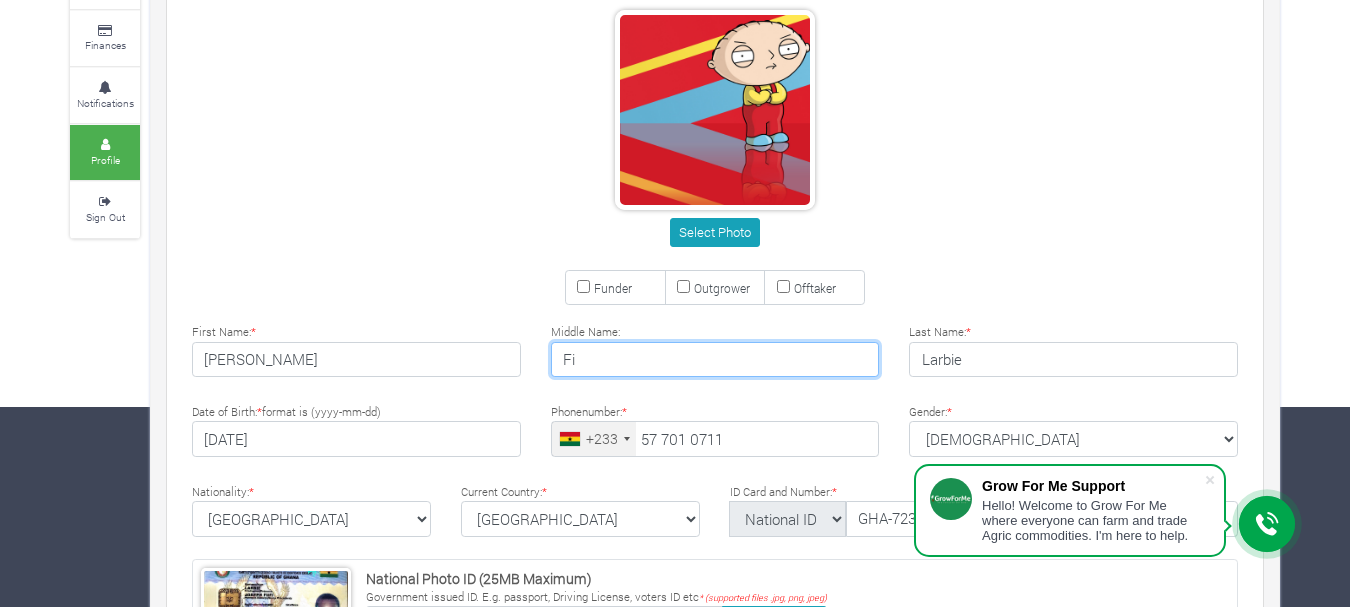 type on "F" 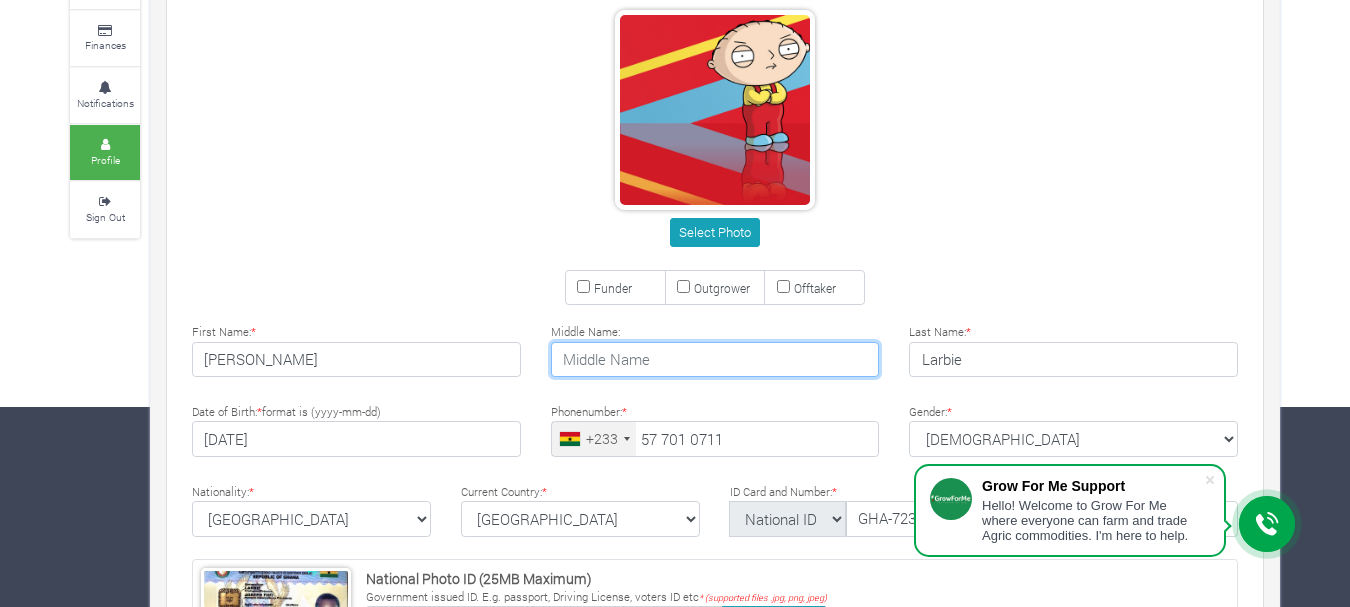 type 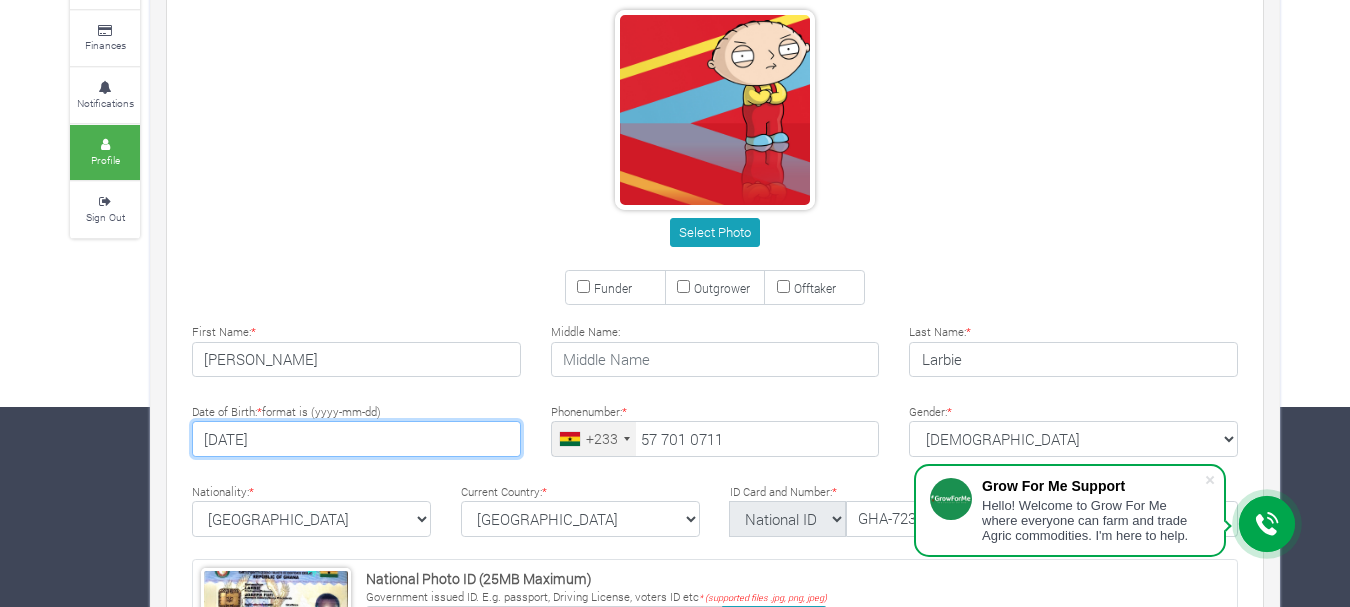 click on "[DATE]" at bounding box center (356, 439) 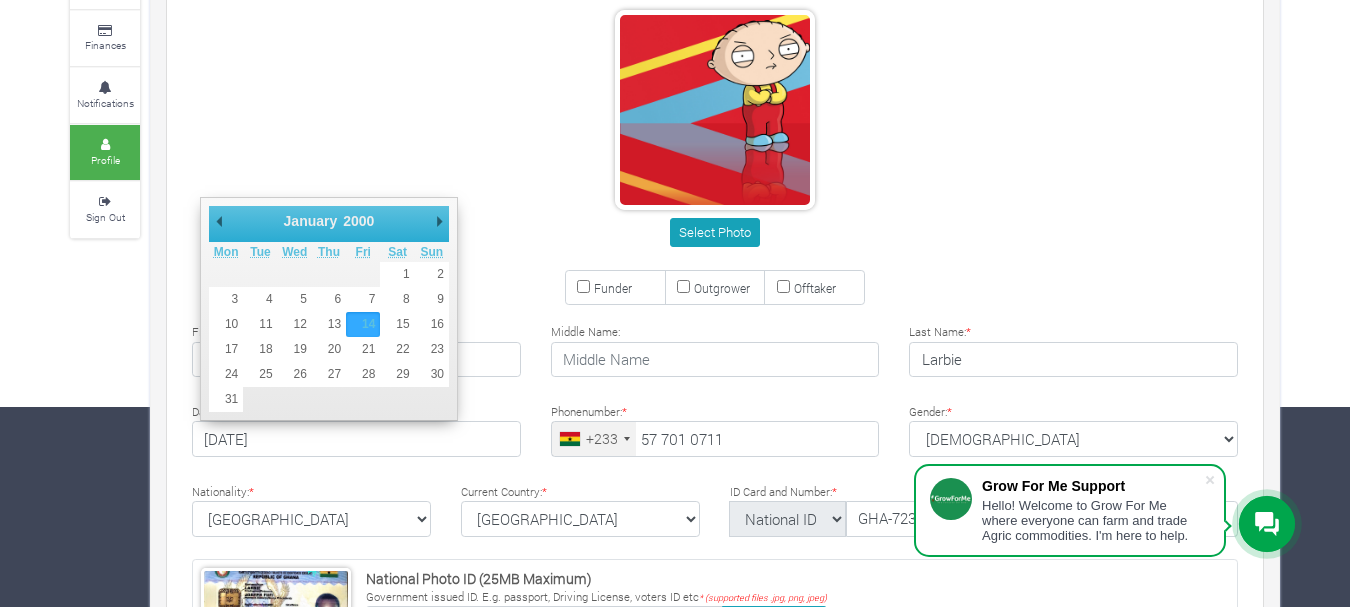 click on "January February March April May June July August September October November December" at bounding box center [326, 221] 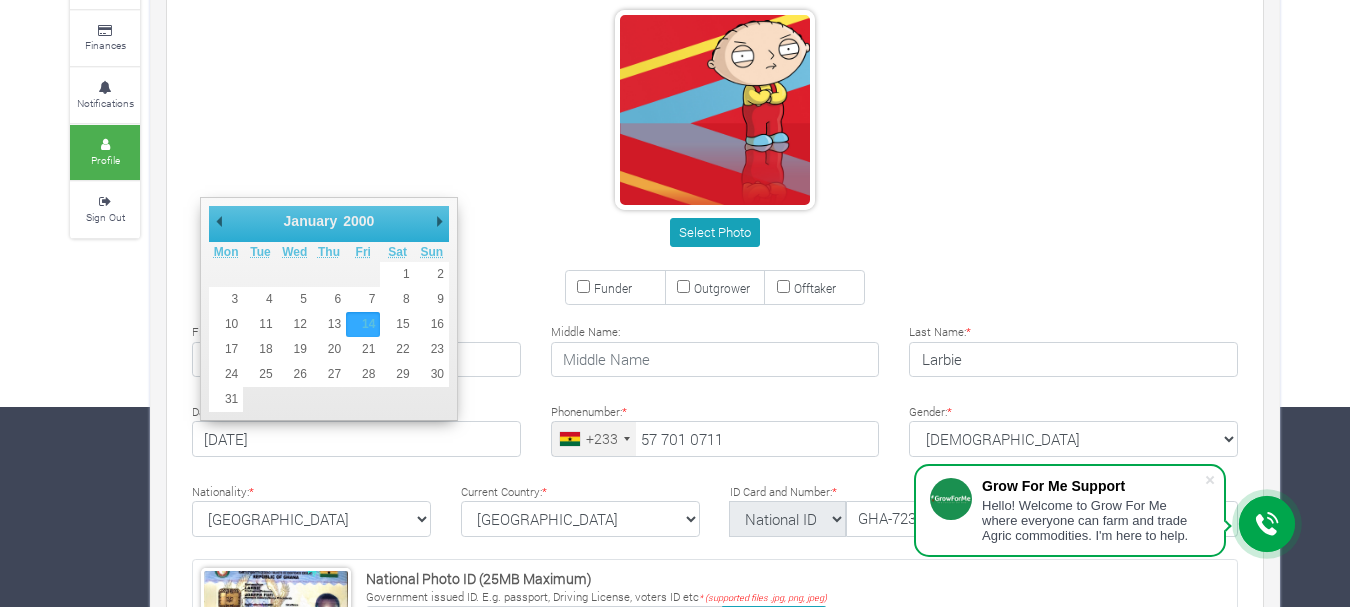 click on "1901 1902 1903 1904 1905 1906 1907 1908 1909 1910 1911 1912 1913 1914 1915 1916 1917 1918 1919 1920 1921 1922 1923 1924 1925 1926 1927 1928 1929 1930 1931 1932 1933 1934 1935 1936 1937 1938 1939 1940 1941 1942 1943 1944 1945 1946 1947 1948 1949 1950 1951 1952 1953 1954 1955 1956 1957 1958 1959 1960 1961 1962 1963 1964 1965 1966 1967 1968 1969 1970 1971 1972 1973 1974 1975 1976 1977 1978 1979 1980 1981 1982 1983 1984 1985 1986 1987 1988 1989 1990 1991 1992 1993 1994 1995 1996 1997 1998 1999 2000 2001 2002 2003 2004 2005 2006 2007 2008 2009 2010 2011 2012 2013 2014" at bounding box center (367, 221) 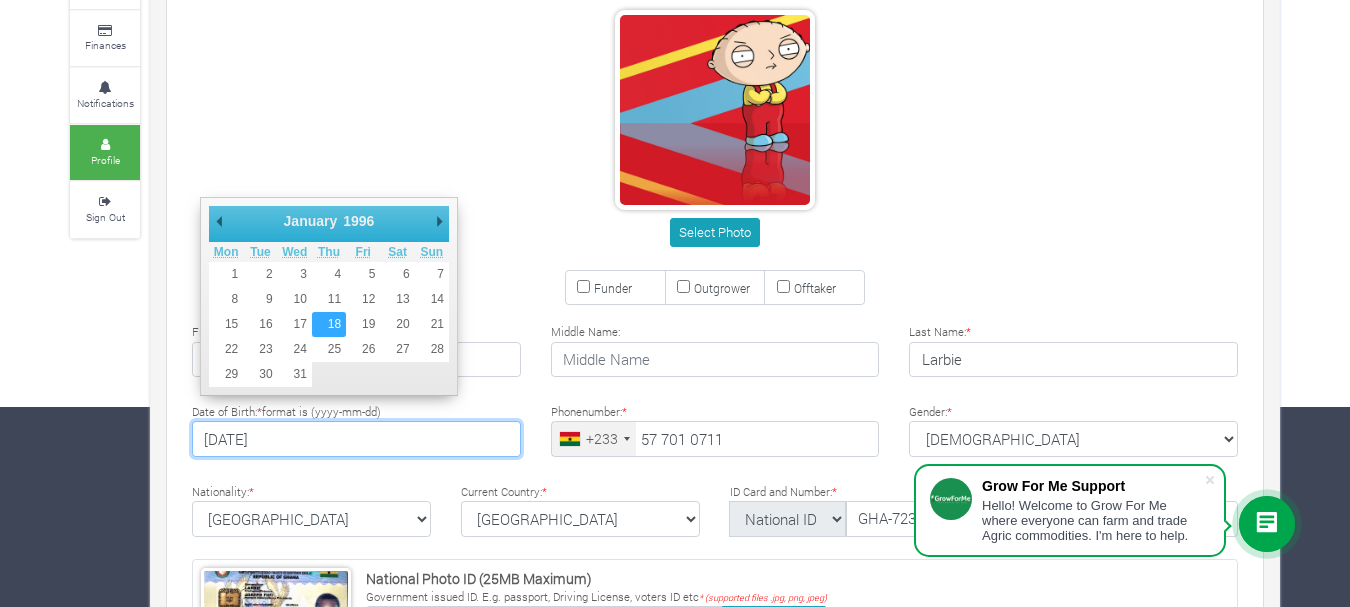type on "[DATE]" 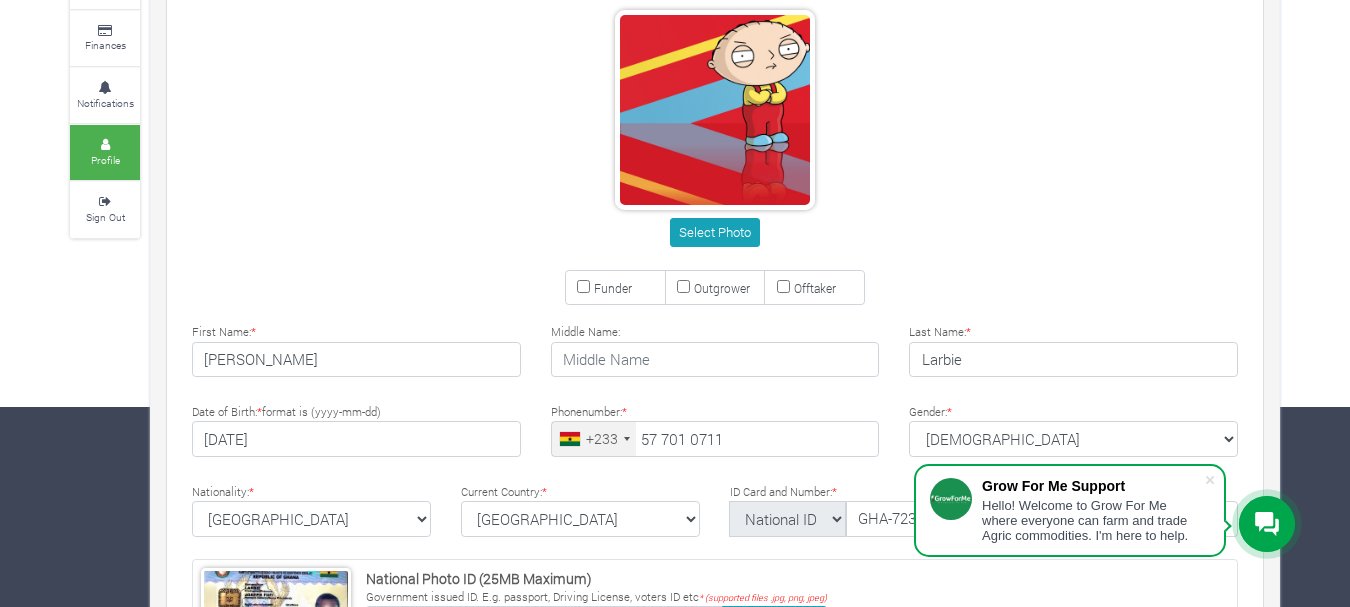 scroll, scrollTop: 300, scrollLeft: 0, axis: vertical 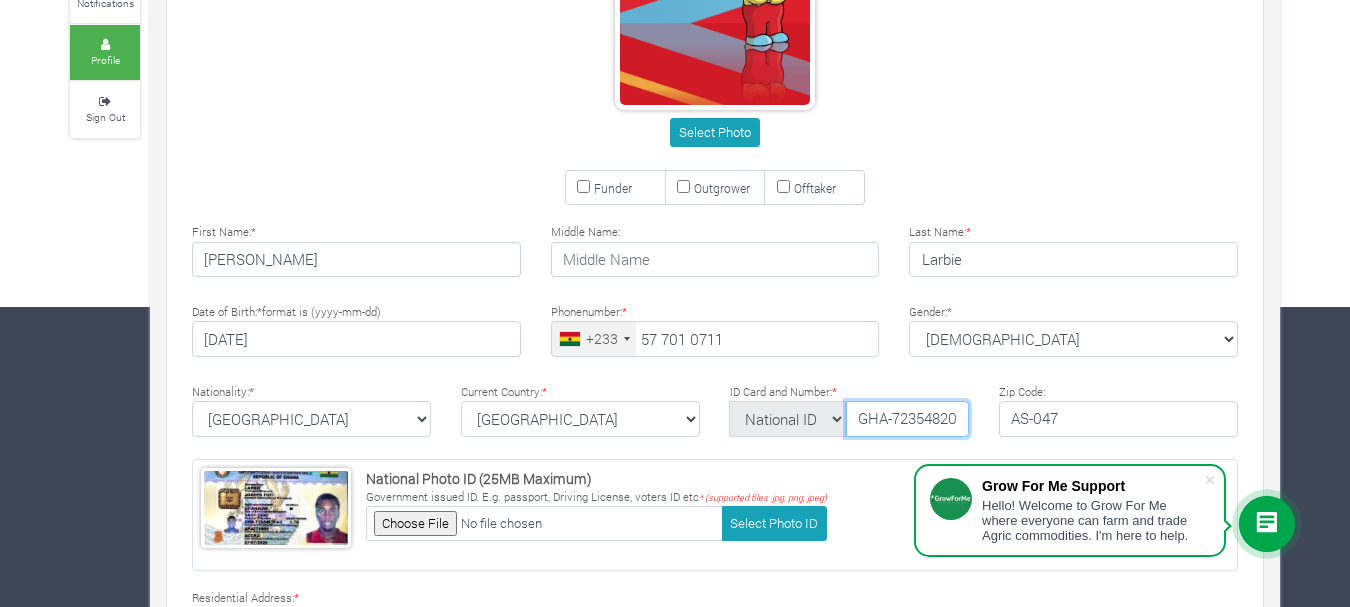 click on "GHA-723548204-5" at bounding box center (907, 419) 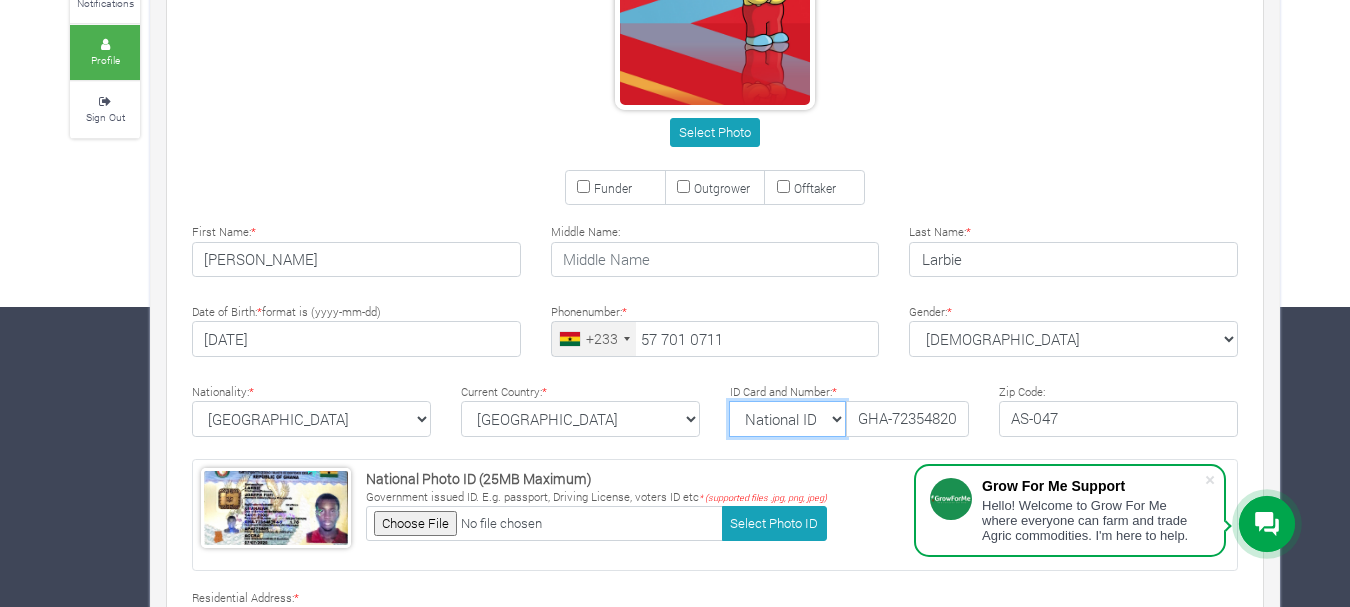 click on "National ID
[GEOGRAPHIC_DATA] ID
Passport
Drivers" at bounding box center [787, 419] 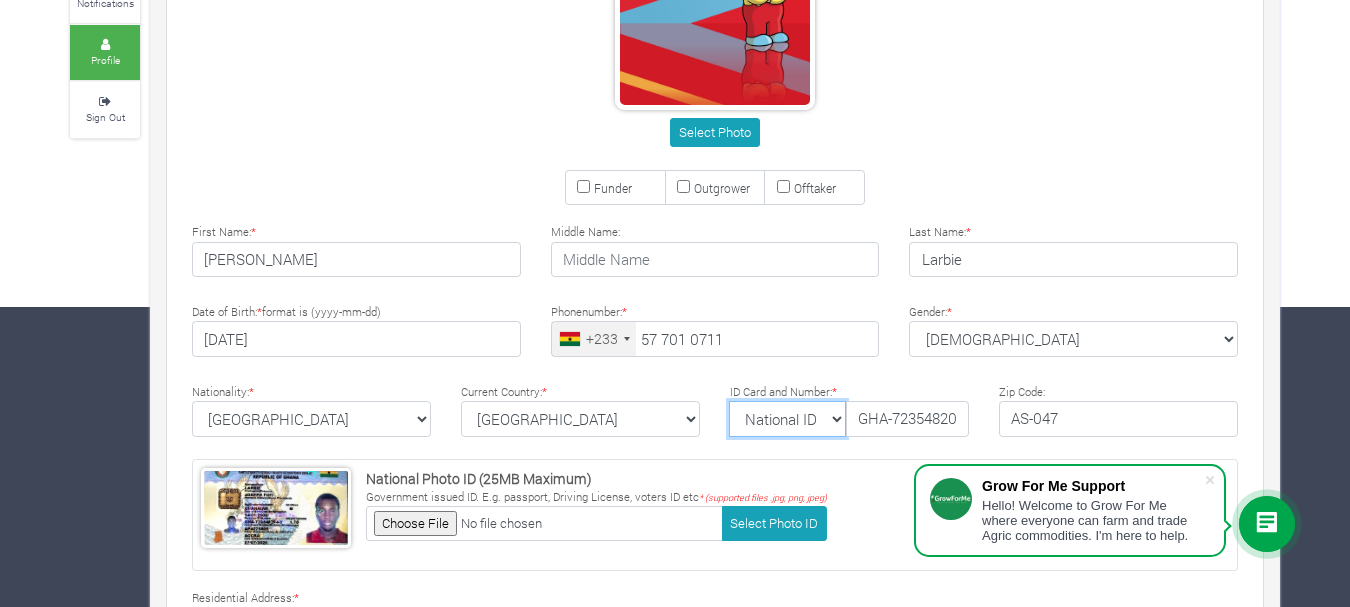 select on "Ghana ID" 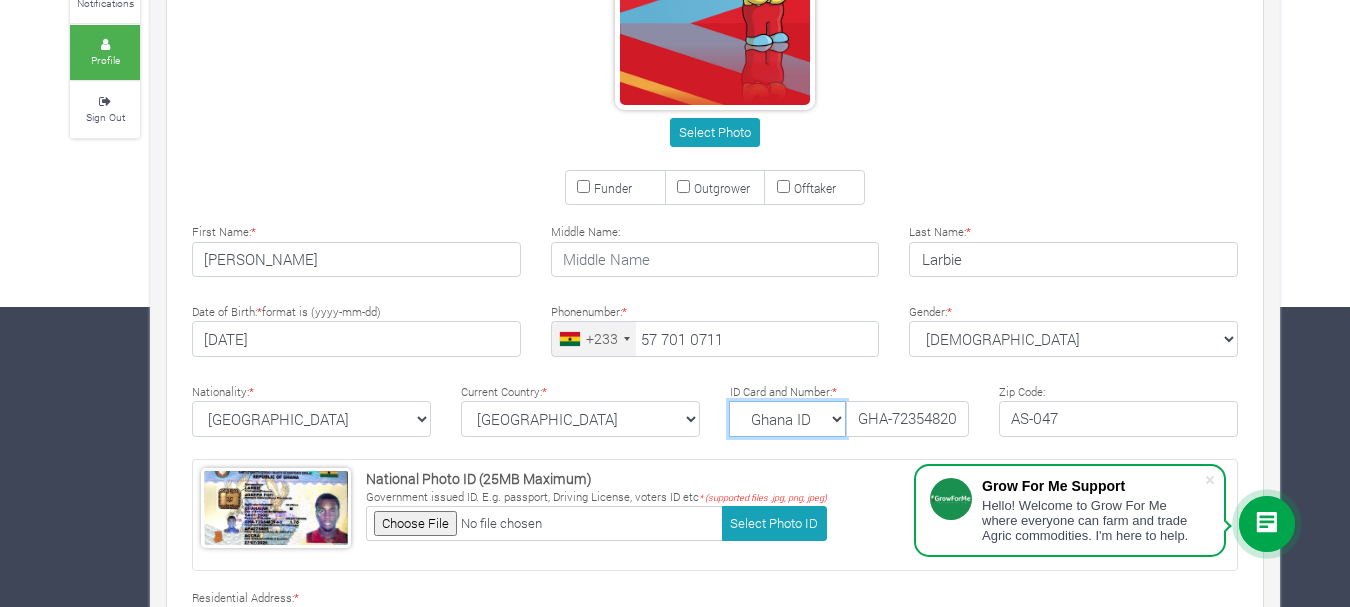 click on "National ID
[GEOGRAPHIC_DATA] ID
Passport
Drivers" at bounding box center (787, 419) 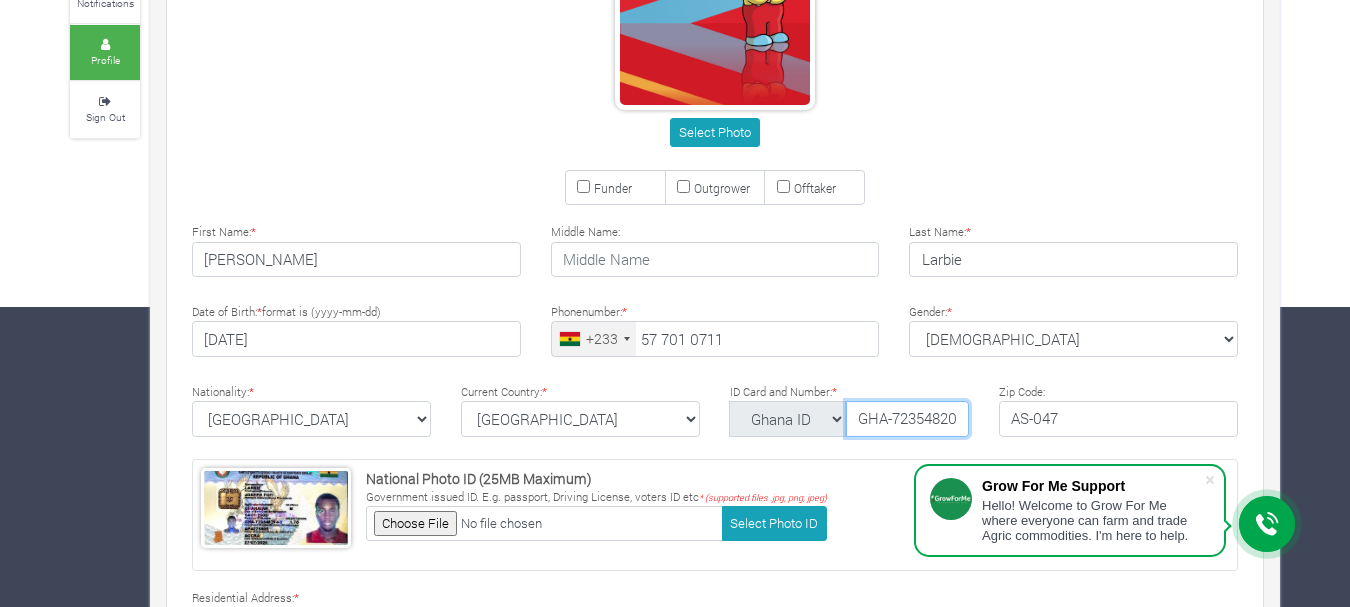 click on "GHA-723548204-5" at bounding box center (907, 419) 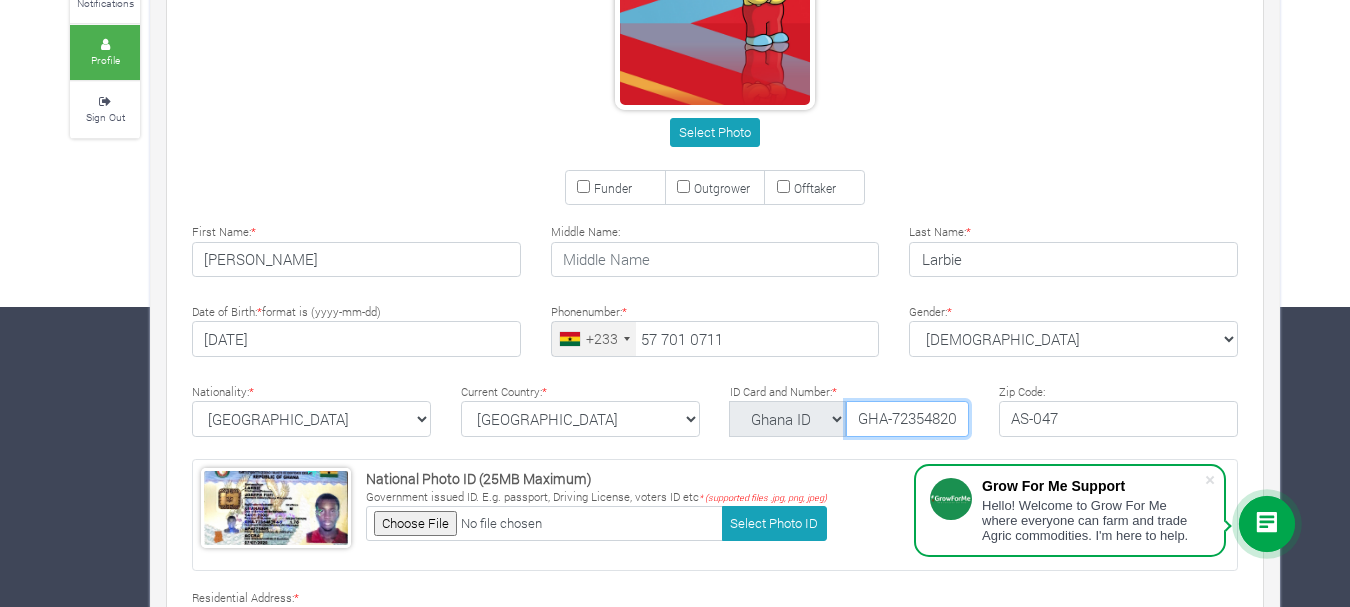 click on "GHA-723548204-5" at bounding box center [907, 419] 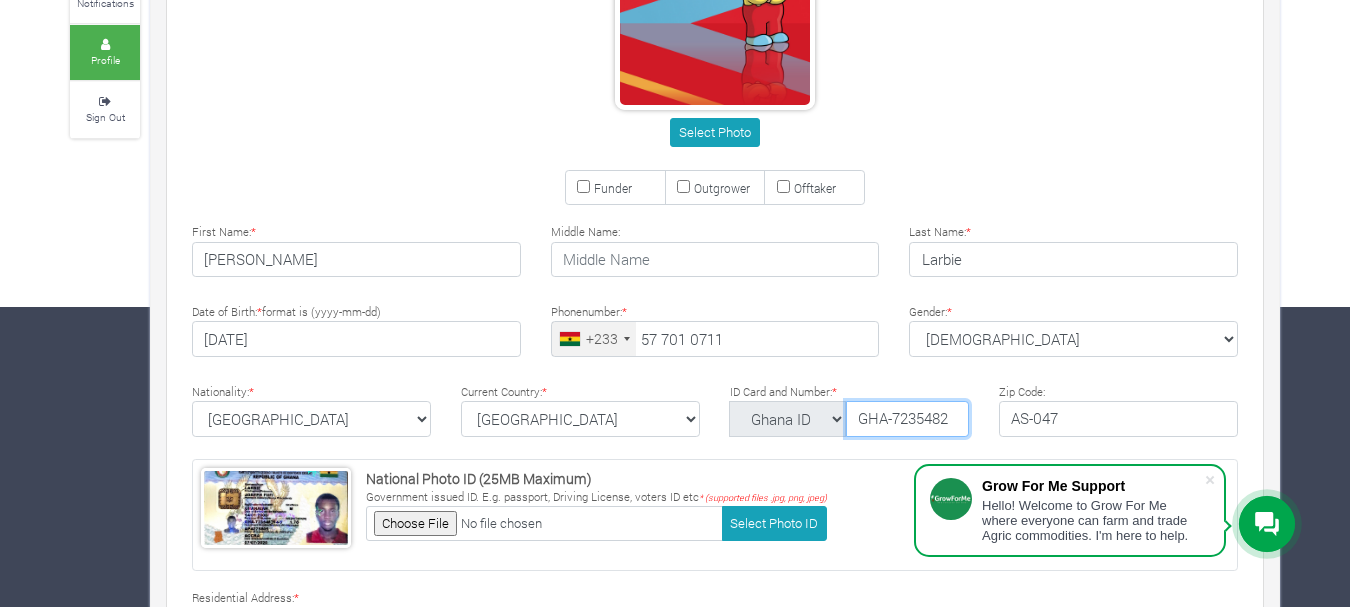 scroll, scrollTop: 0, scrollLeft: 0, axis: both 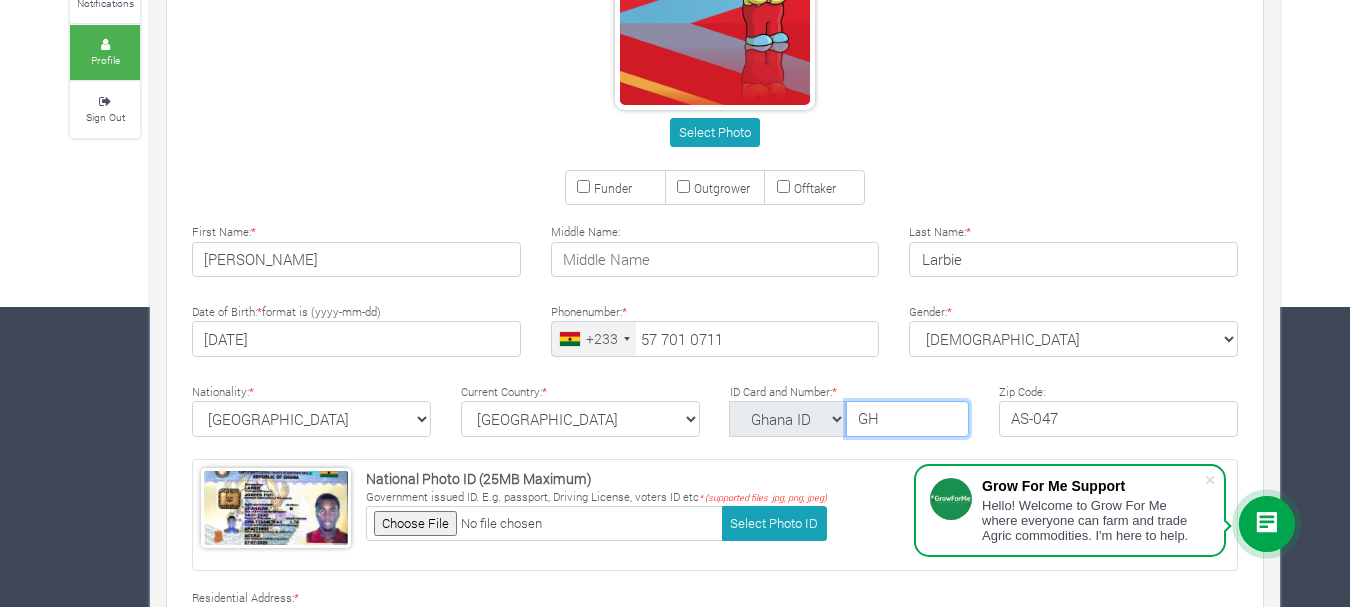 type on "G" 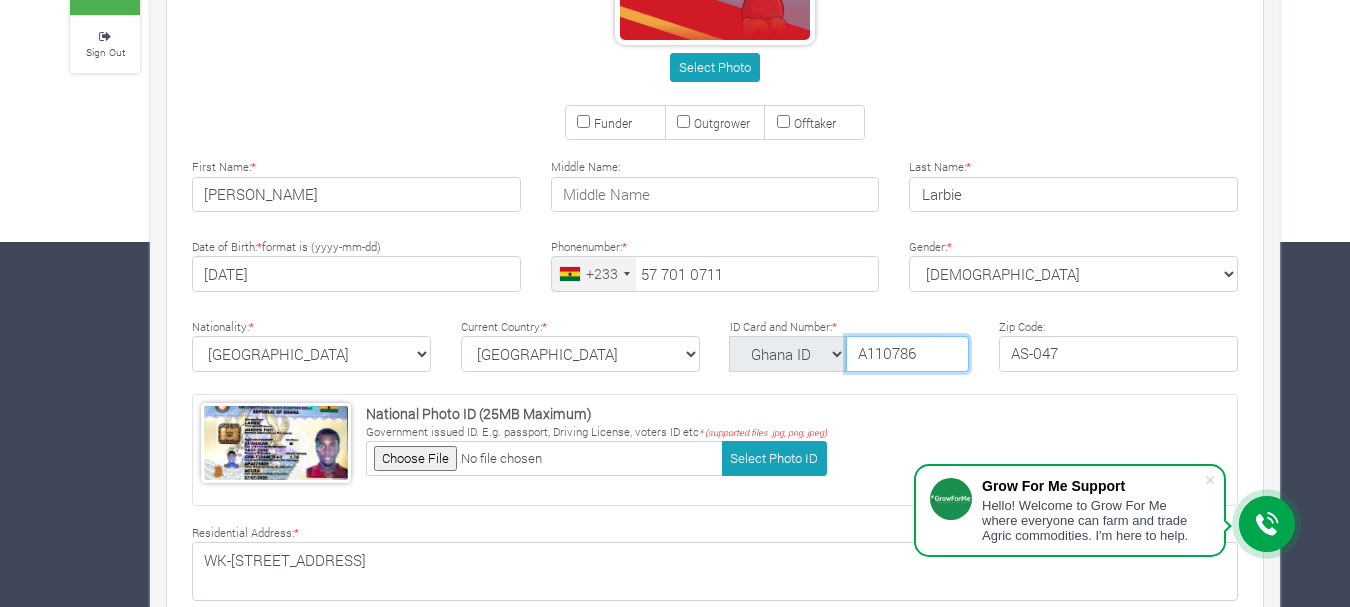 scroll, scrollTop: 400, scrollLeft: 0, axis: vertical 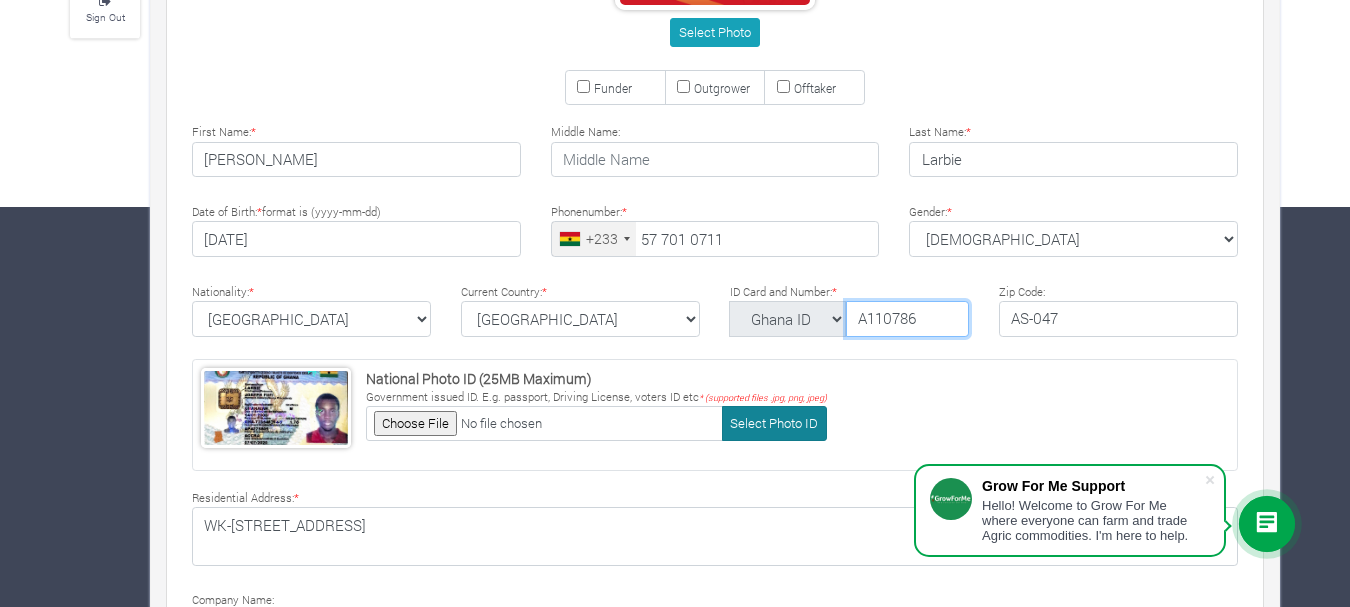type on "A110786" 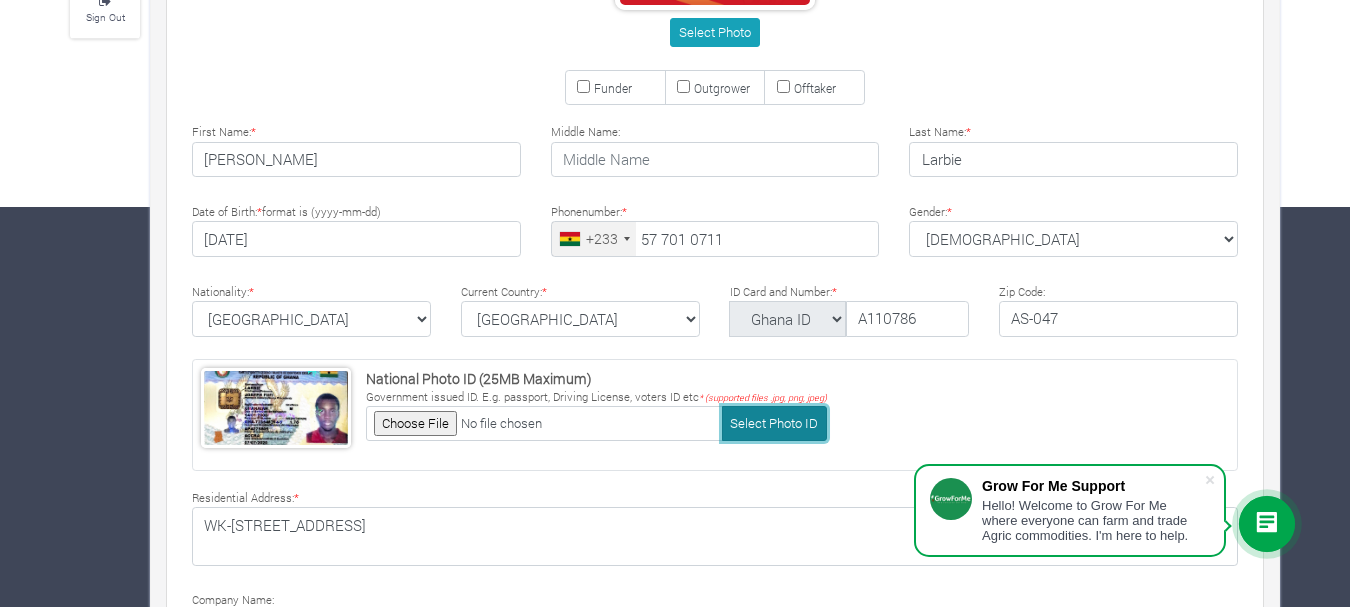 click on "Select Photo ID" at bounding box center [774, 423] 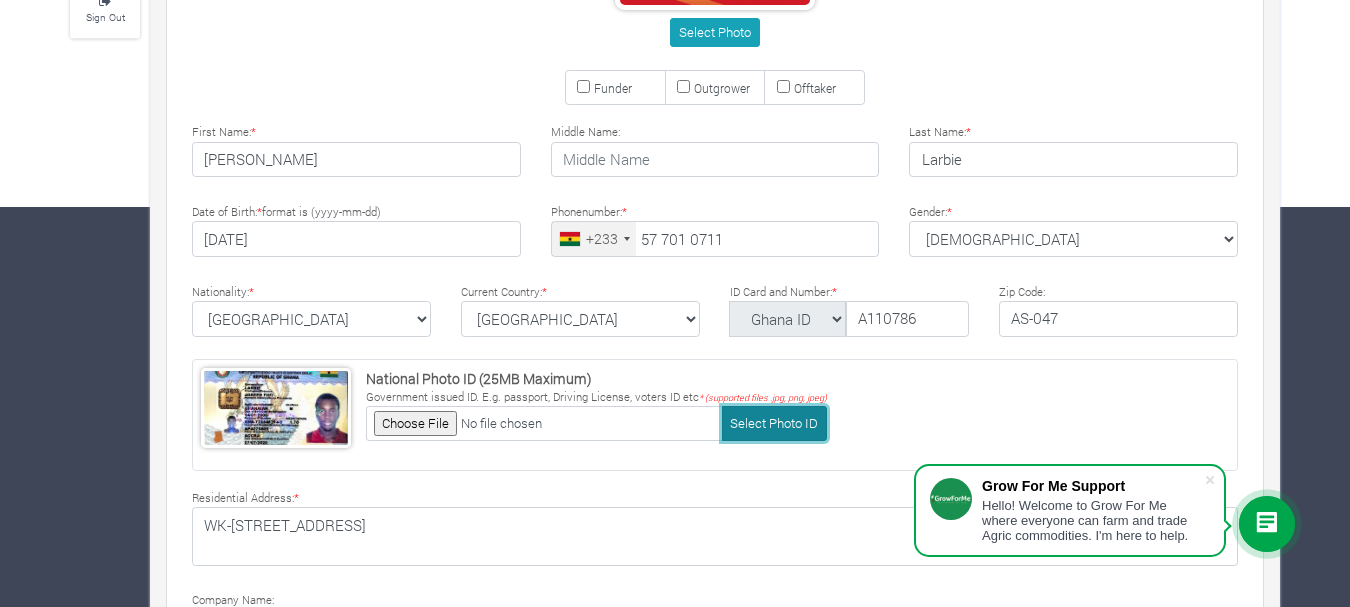 type on "C:\fakepath\WhatsApp Image [DATE] at 18.22.43_3db4bd5a.jpg" 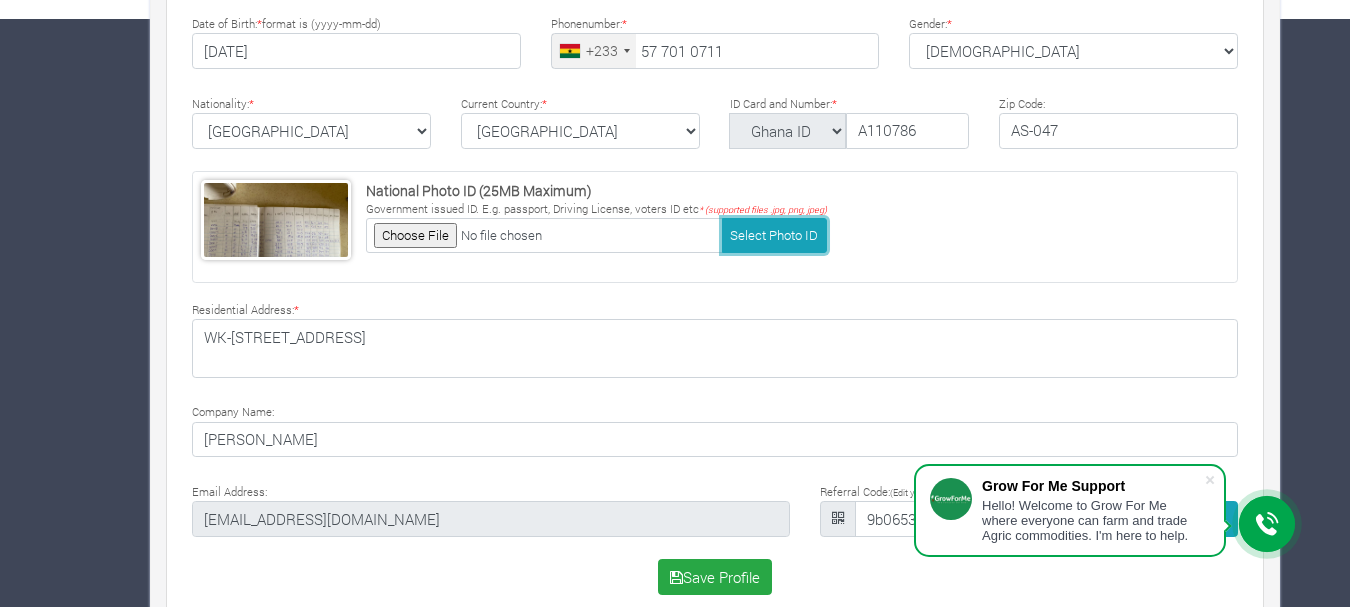 scroll, scrollTop: 600, scrollLeft: 0, axis: vertical 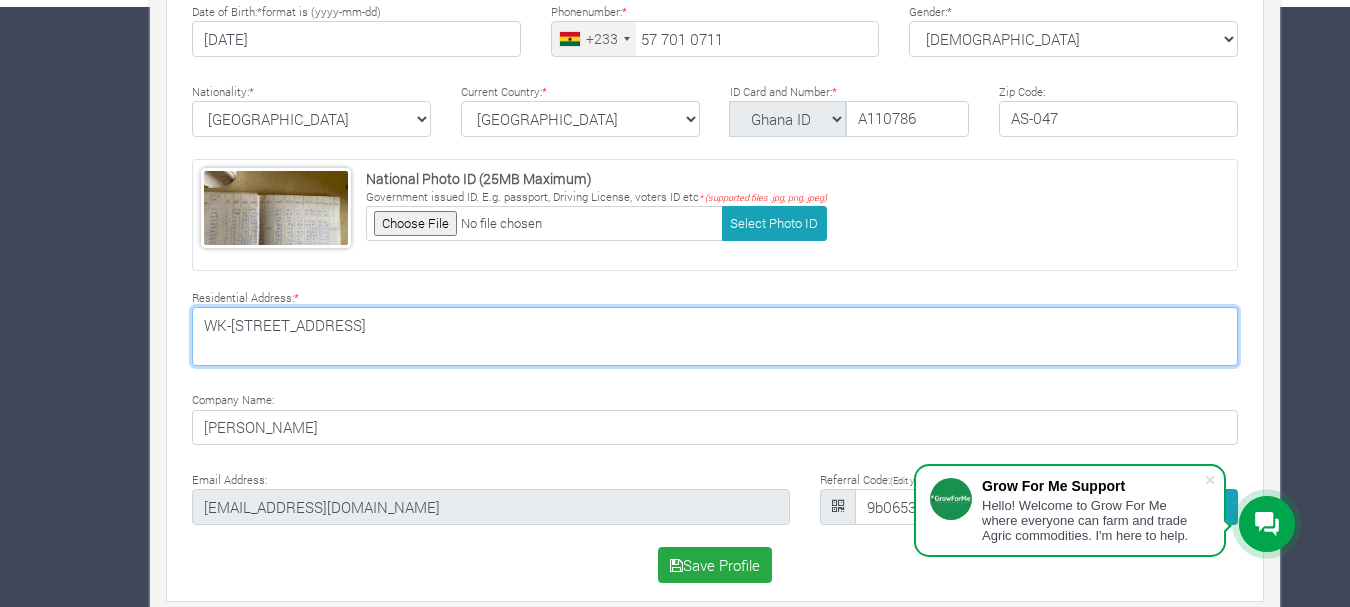 click on "WK-[STREET_ADDRESS]" at bounding box center (715, 336) 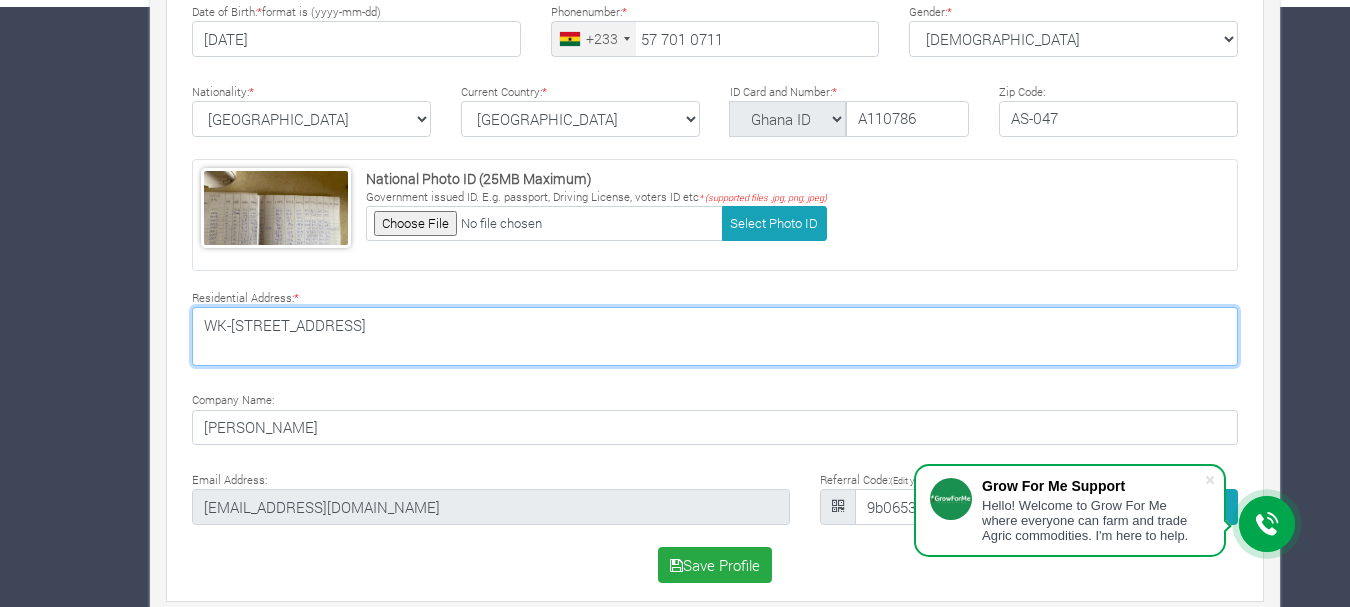 click on "WK-[STREET_ADDRESS]" at bounding box center (715, 336) 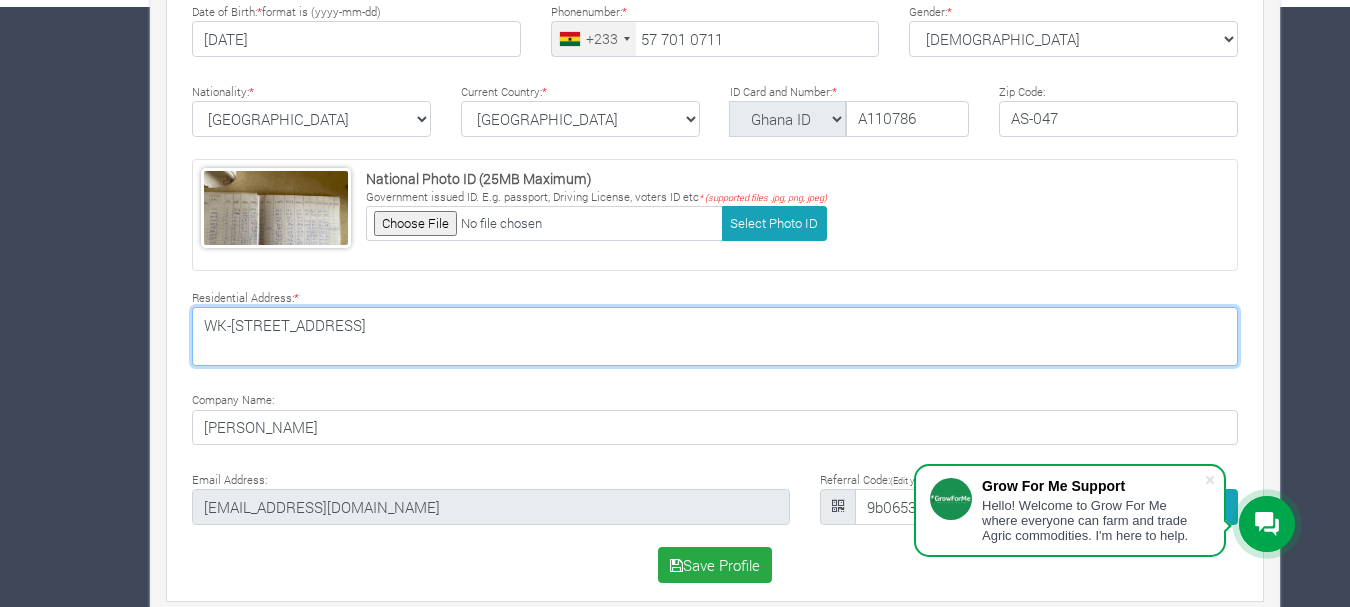 click on "WK-[STREET_ADDRESS]" at bounding box center [715, 336] 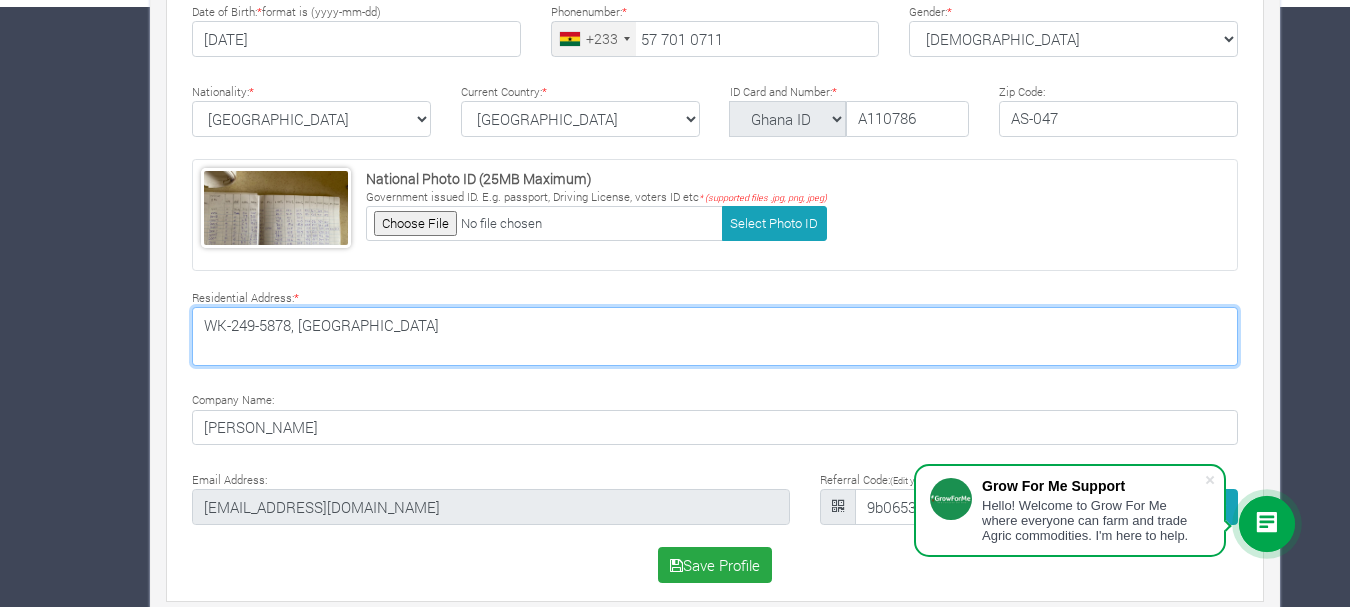 type on "WK-249-5878, [GEOGRAPHIC_DATA]" 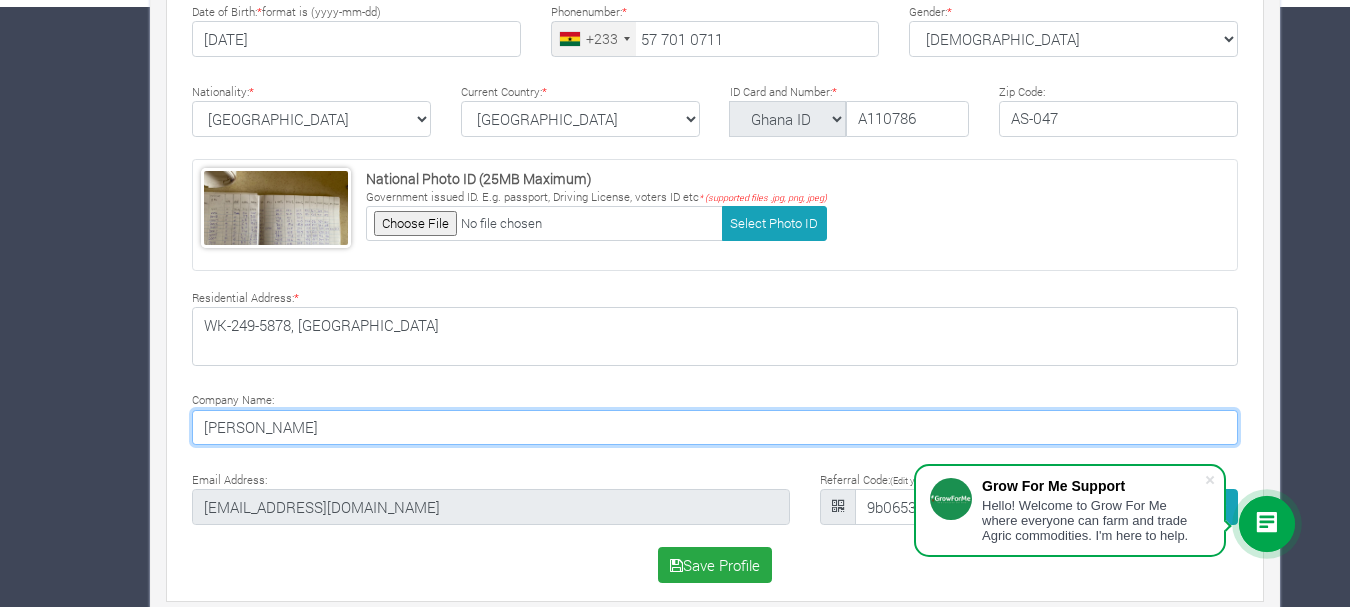 click on "[PERSON_NAME]" at bounding box center (715, 428) 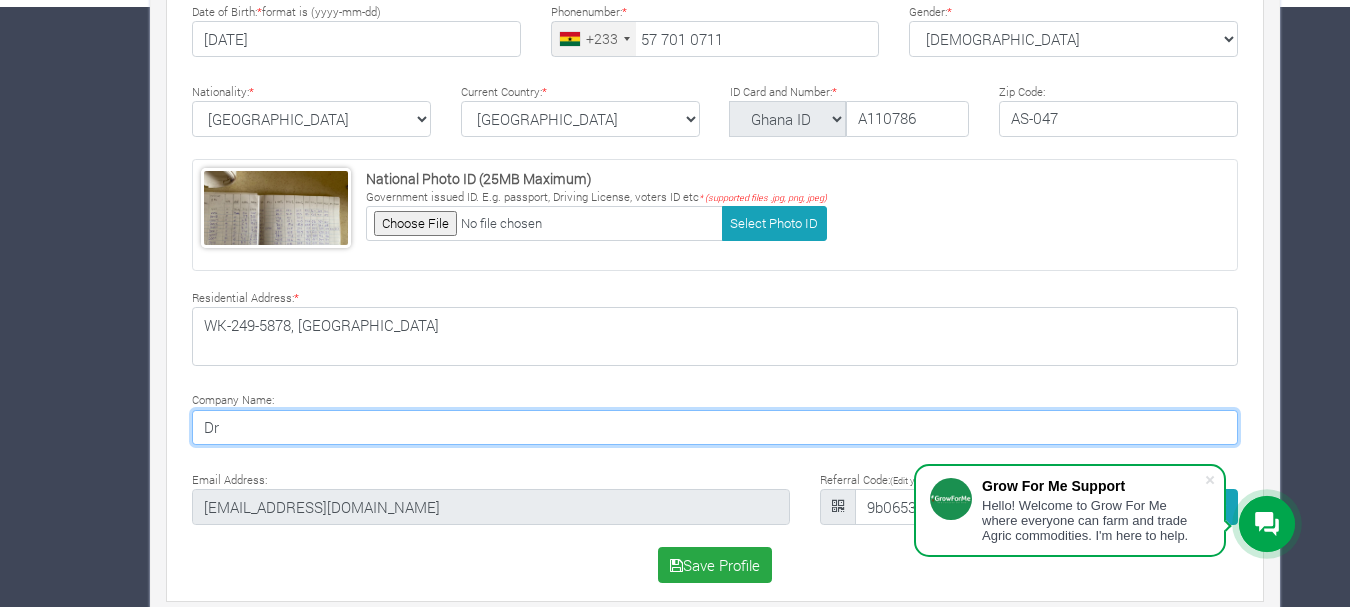 type on "D" 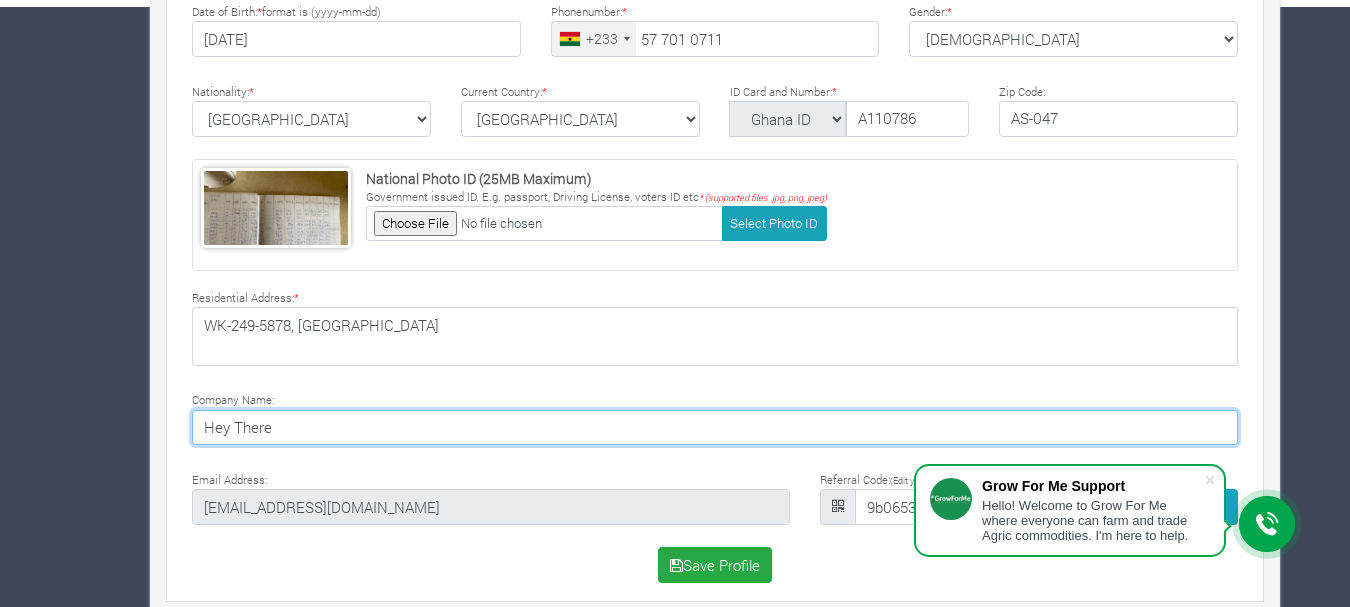 type on "Hey There" 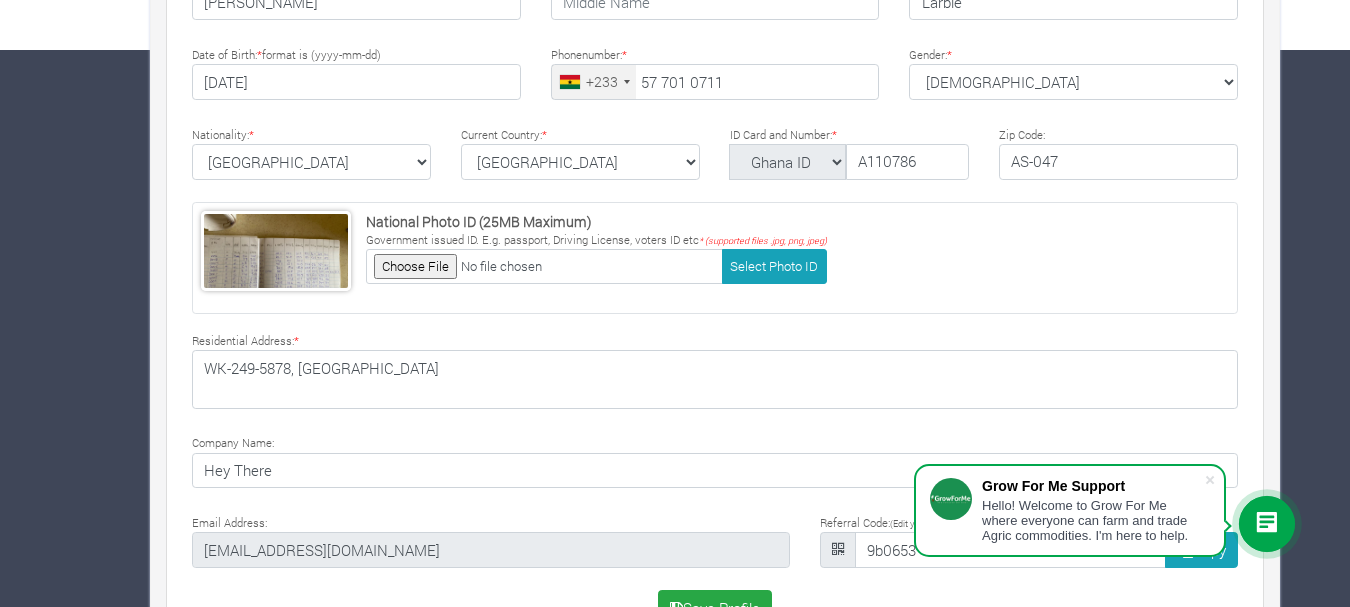 scroll, scrollTop: 600, scrollLeft: 0, axis: vertical 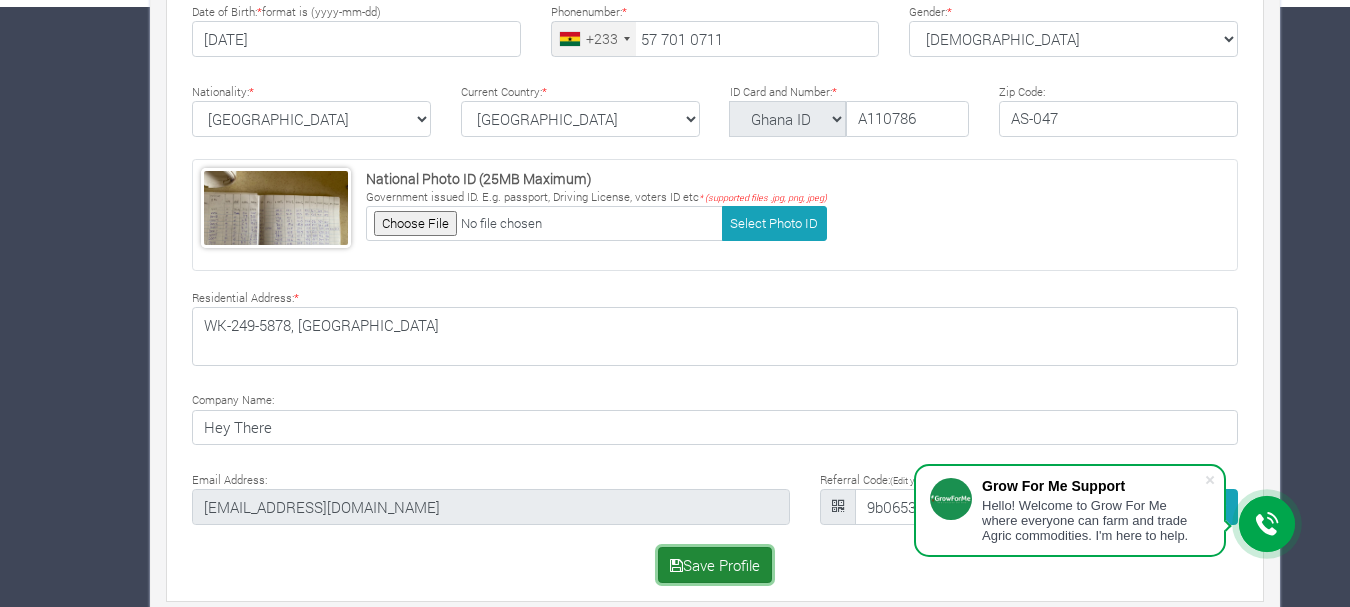 click on "Save Profile" at bounding box center (715, 565) 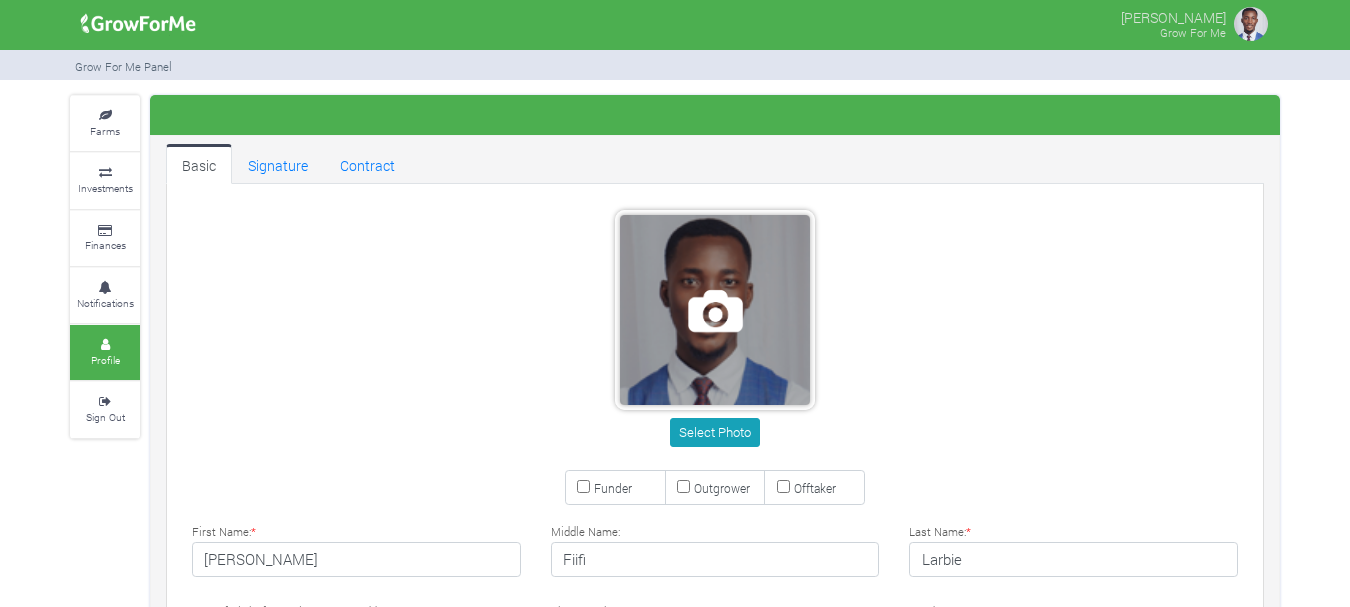 scroll, scrollTop: 0, scrollLeft: 0, axis: both 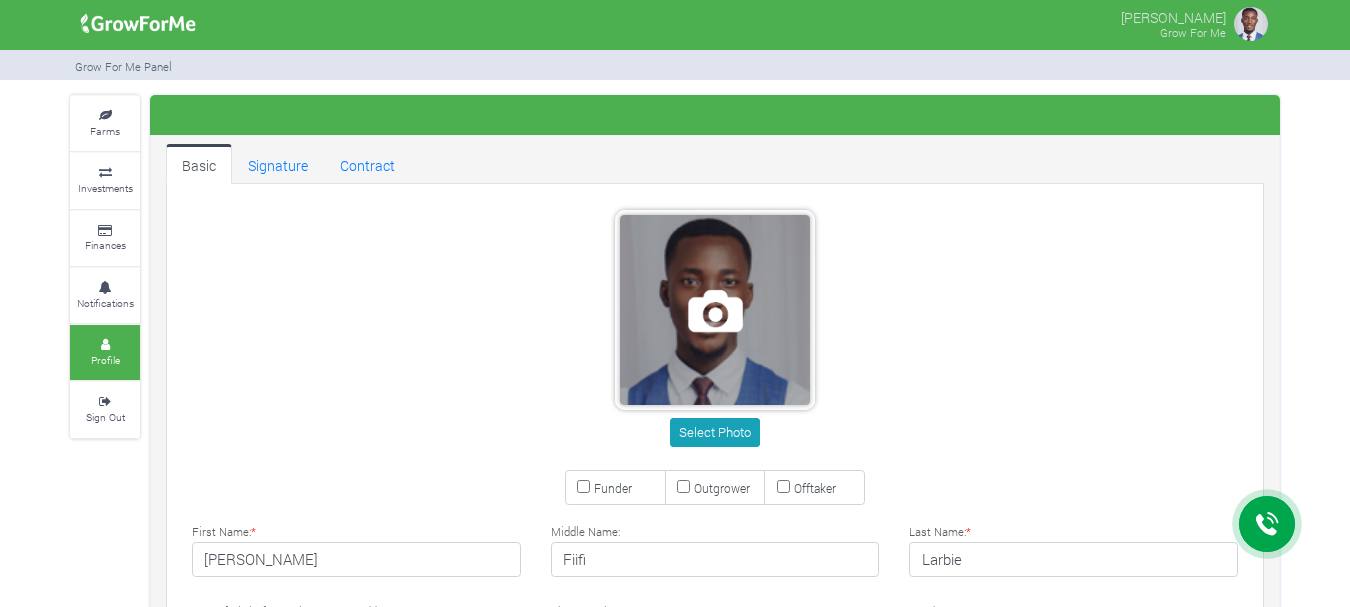 type on "54 035 0980" 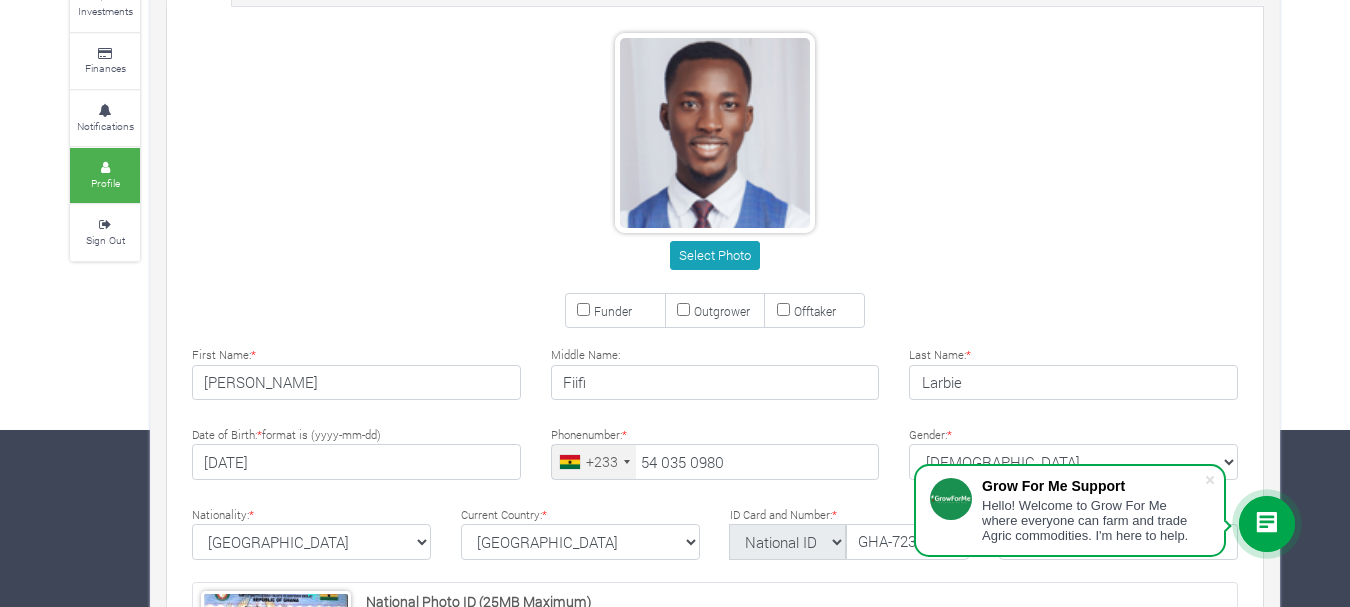 scroll, scrollTop: 0, scrollLeft: 0, axis: both 